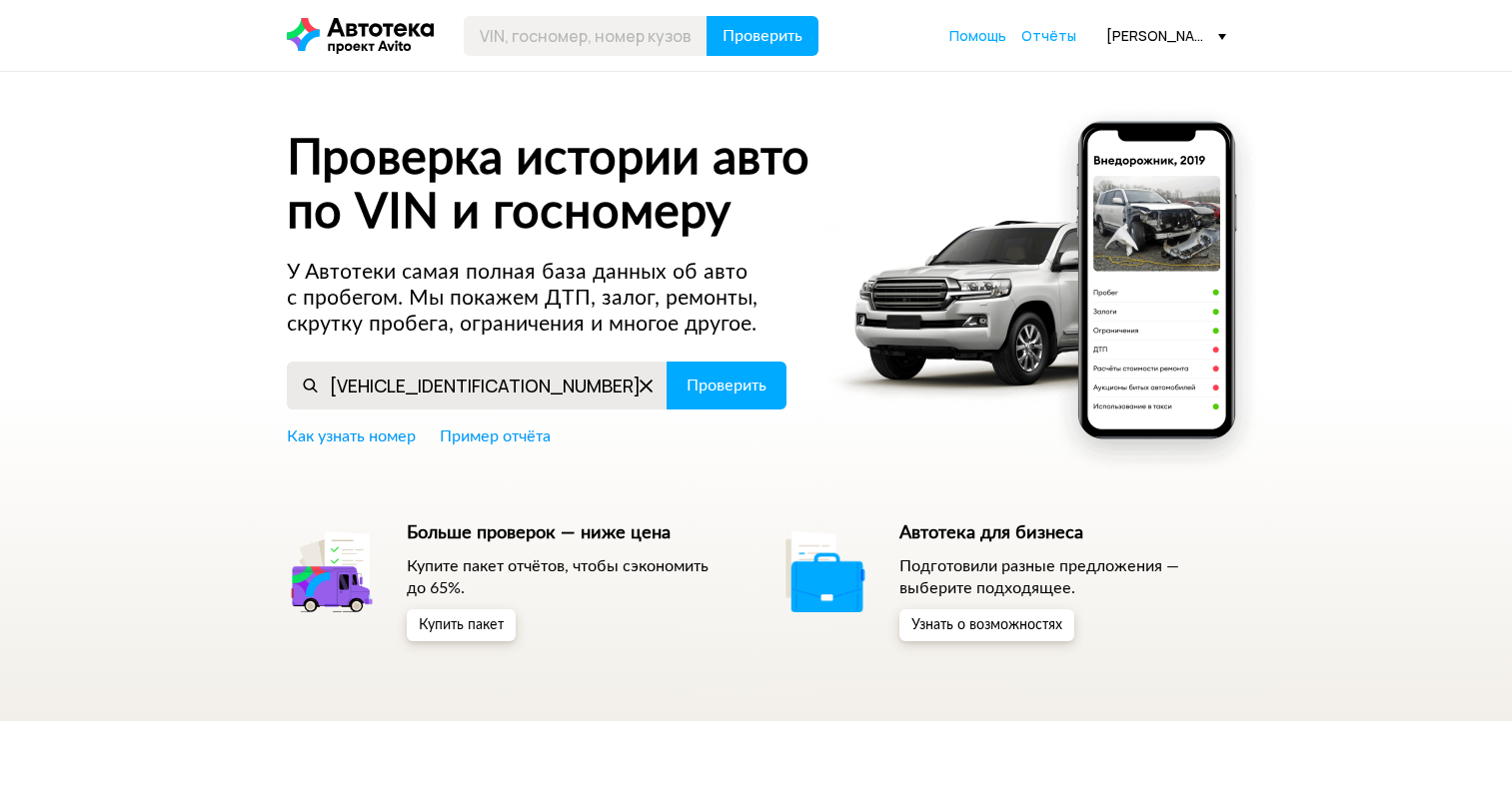 scroll, scrollTop: 0, scrollLeft: 0, axis: both 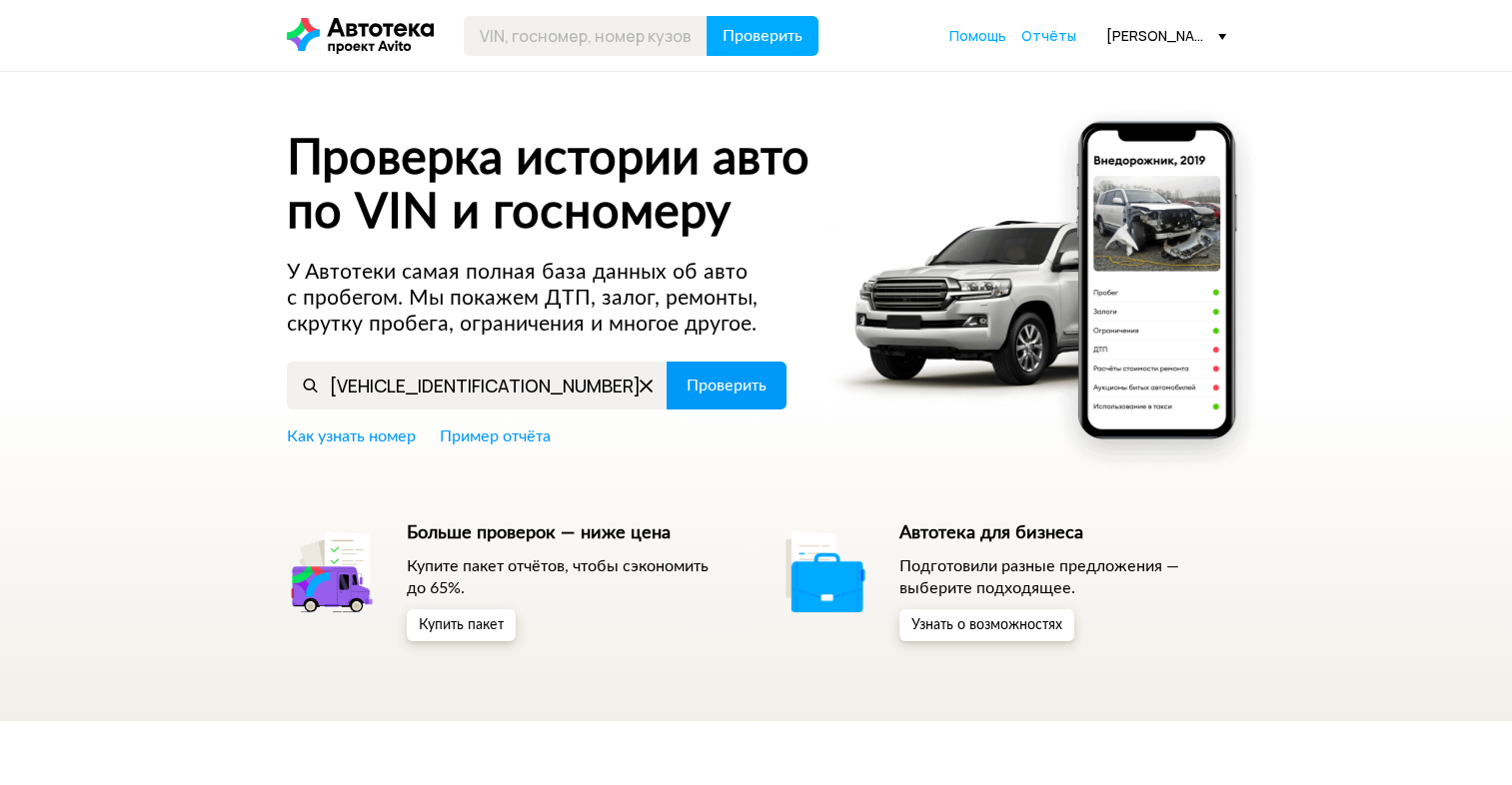 type on "[VEHICLE_IDENTIFICATION_NUMBER]" 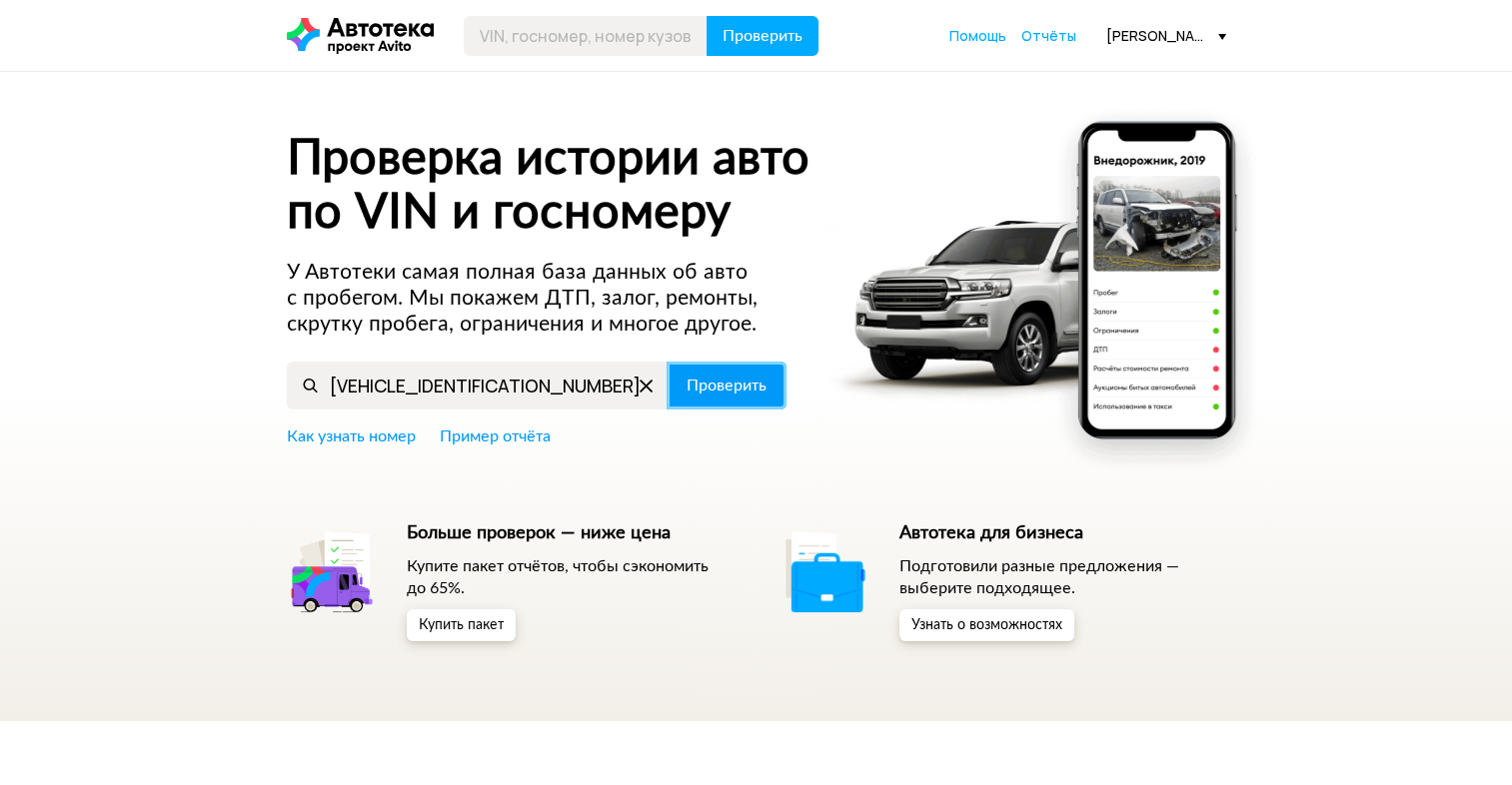 click on "Проверить" at bounding box center [727, 386] 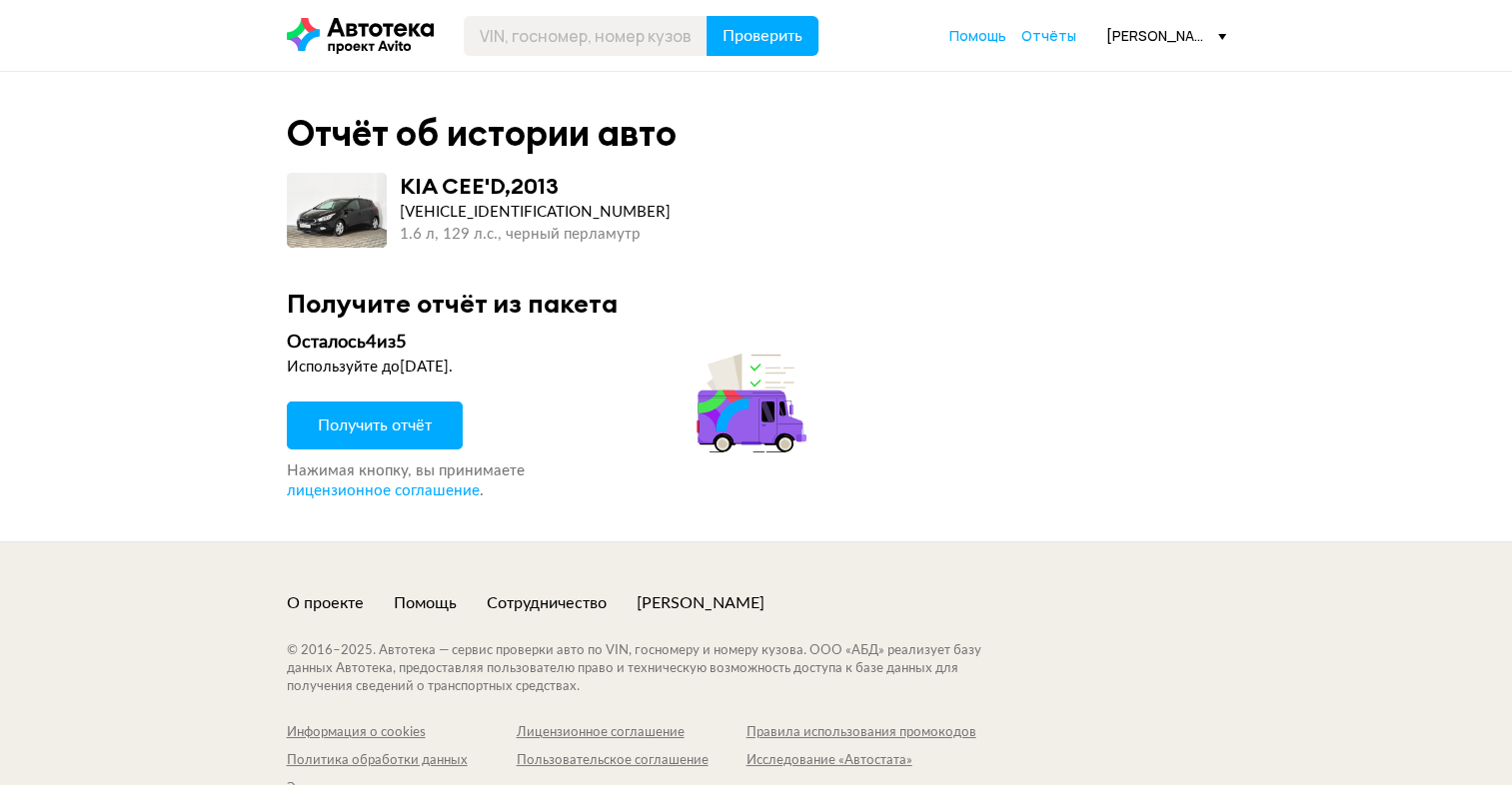 click on "Получить отчёт" at bounding box center [375, 425] 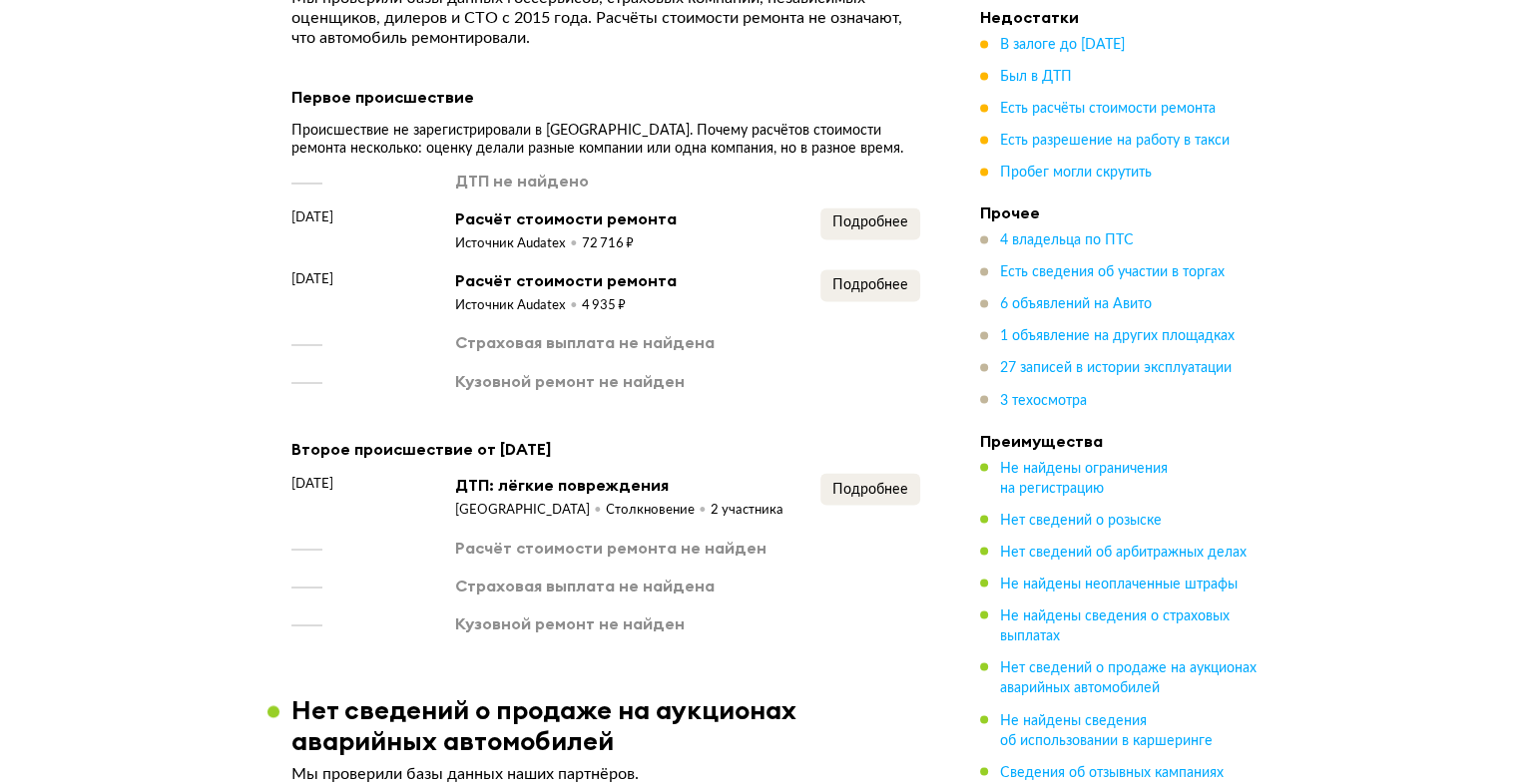 scroll, scrollTop: 3292, scrollLeft: 0, axis: vertical 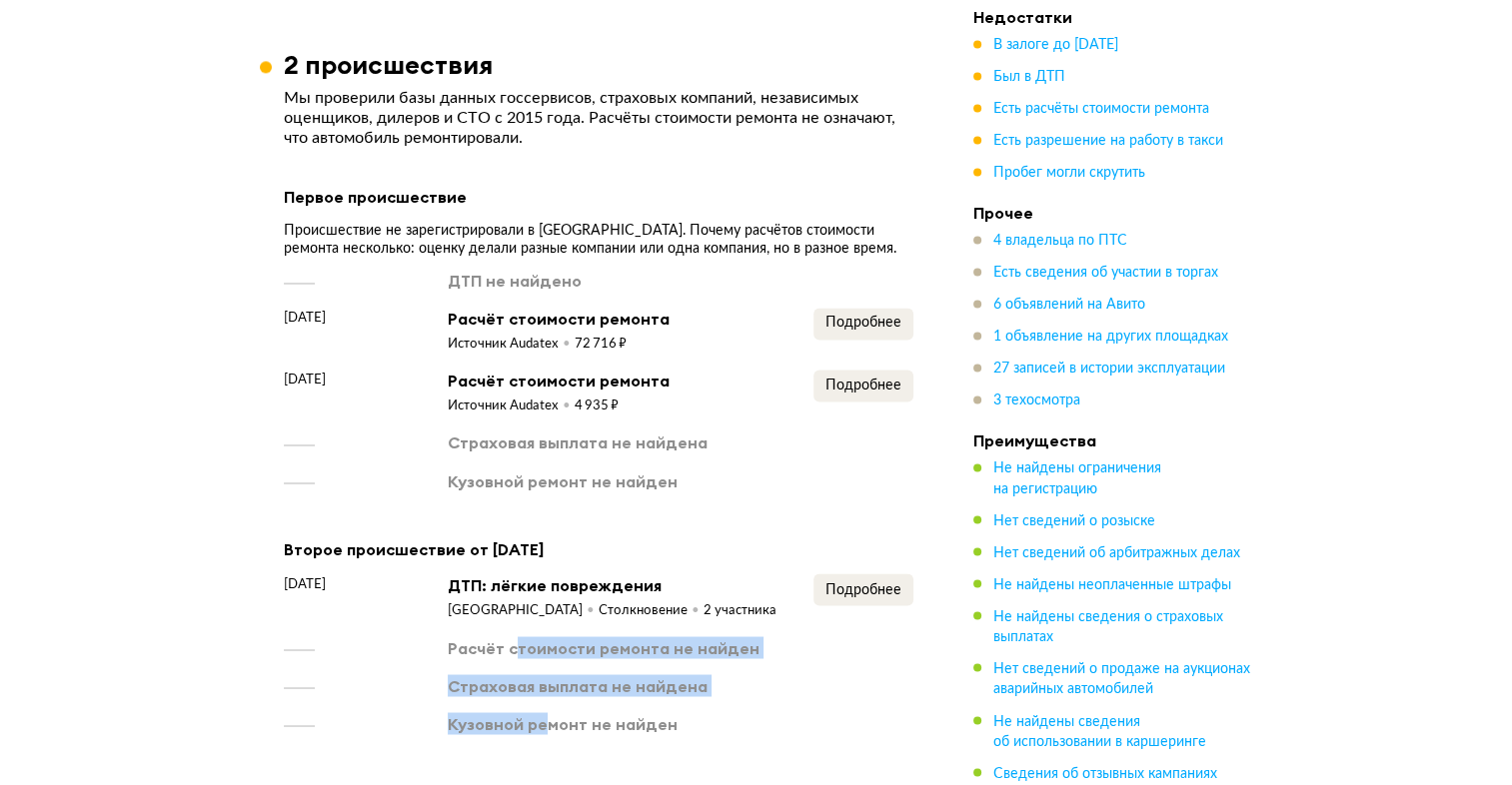 drag, startPoint x: 512, startPoint y: 615, endPoint x: 545, endPoint y: 672, distance: 65.863495 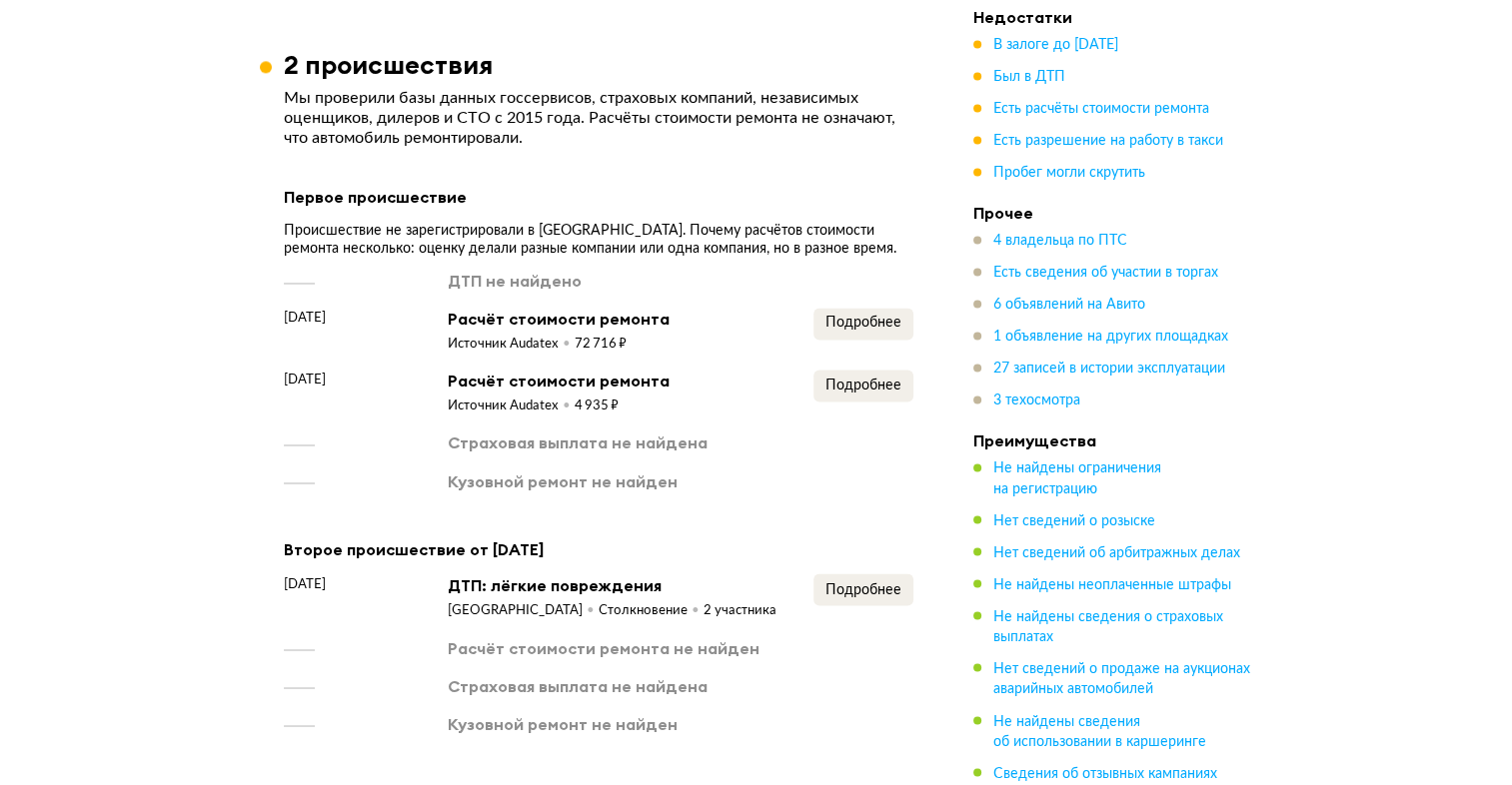 drag, startPoint x: 545, startPoint y: 672, endPoint x: 566, endPoint y: 689, distance: 27.018512 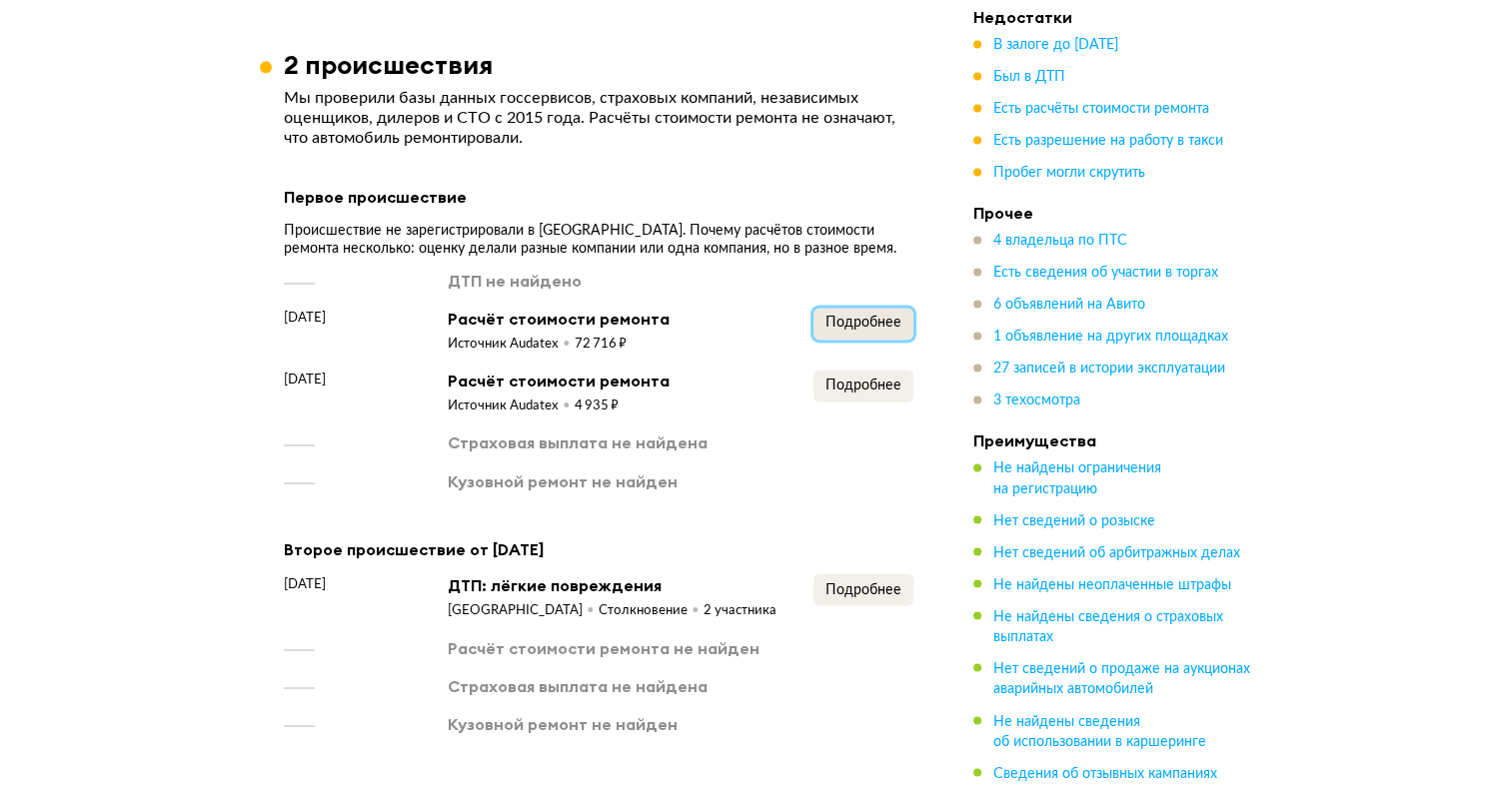 click on "Подробнее" at bounding box center (863, 323) 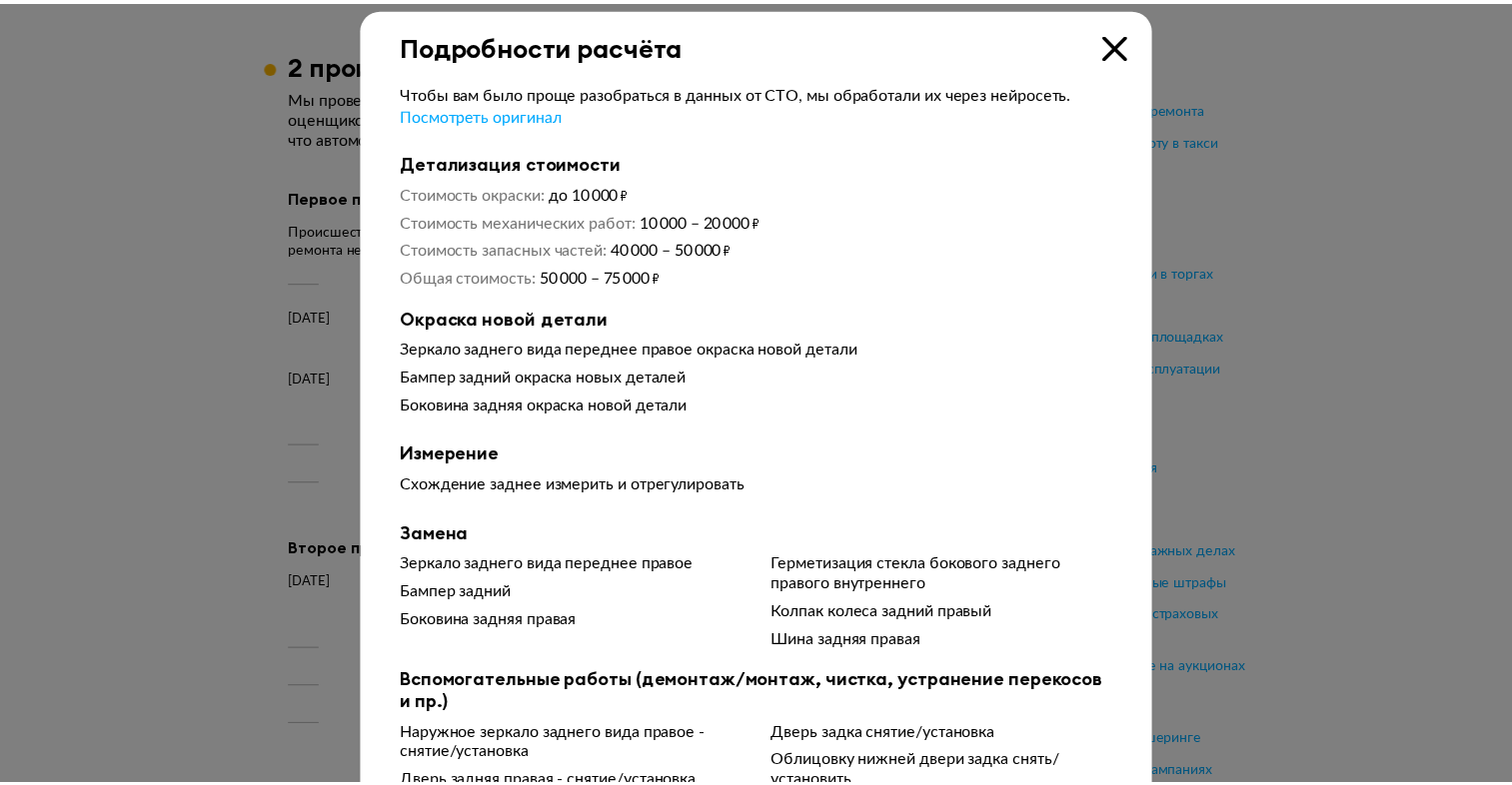 scroll, scrollTop: 0, scrollLeft: 0, axis: both 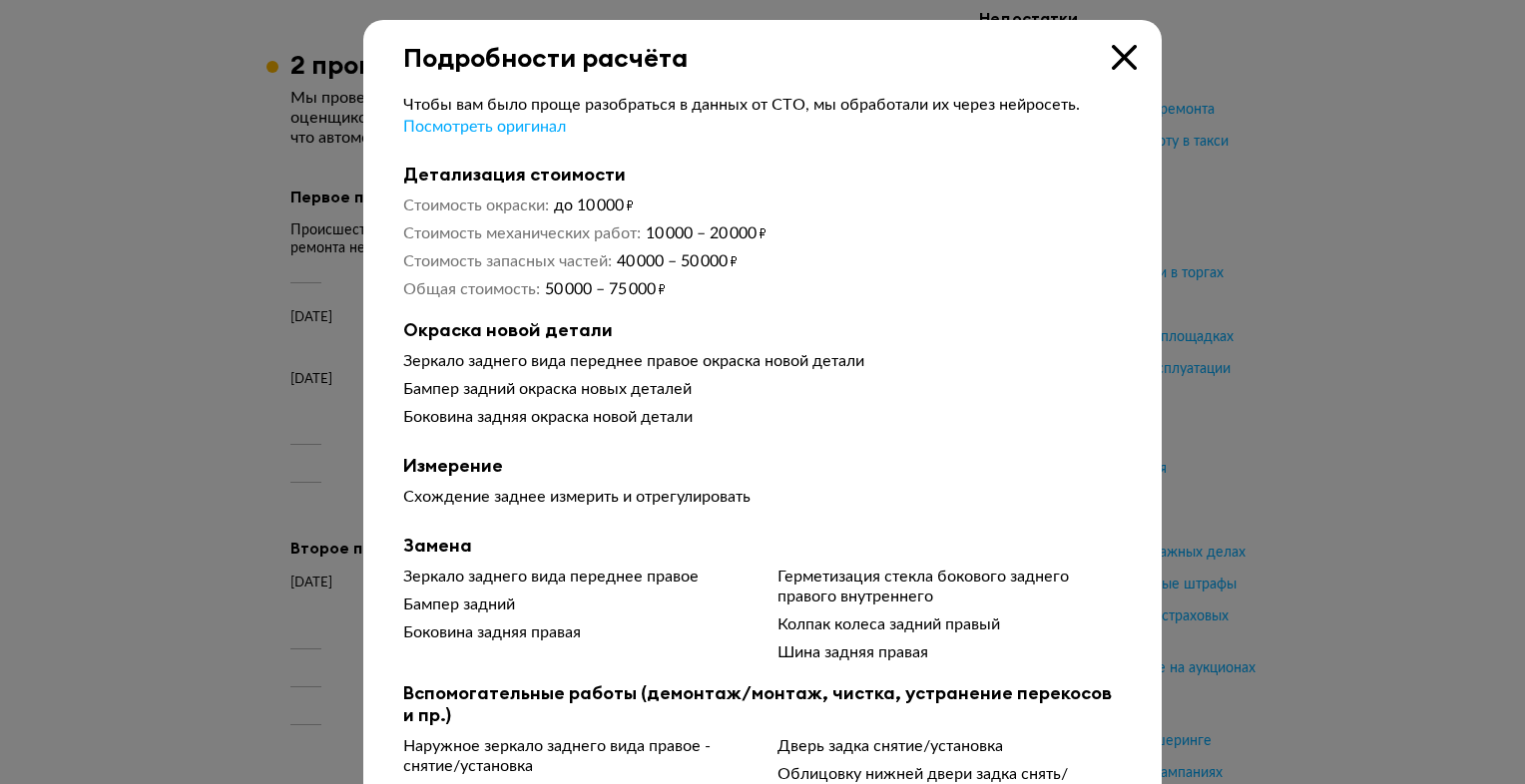 click at bounding box center (1124, 57) 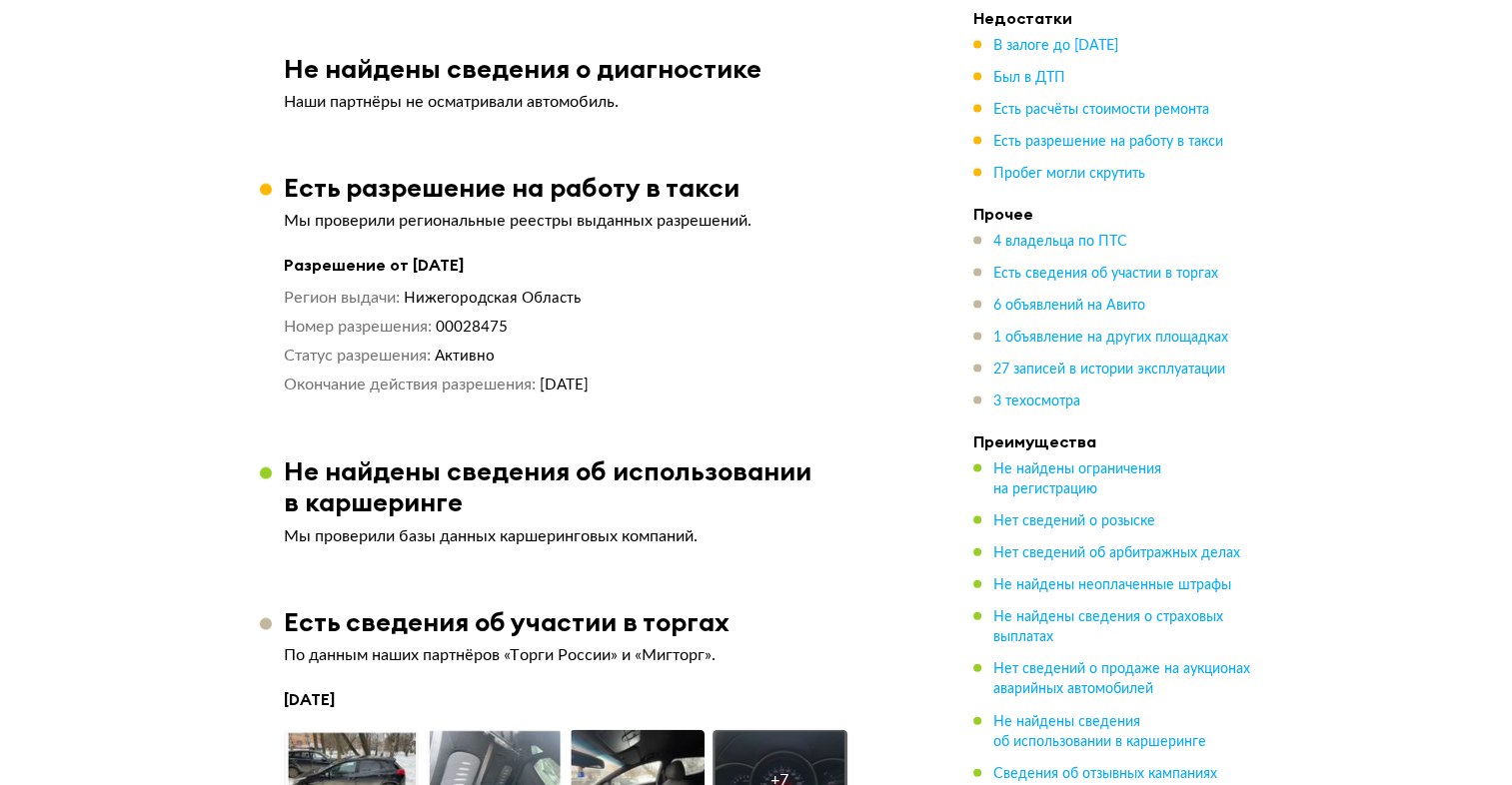 scroll, scrollTop: 4195, scrollLeft: 0, axis: vertical 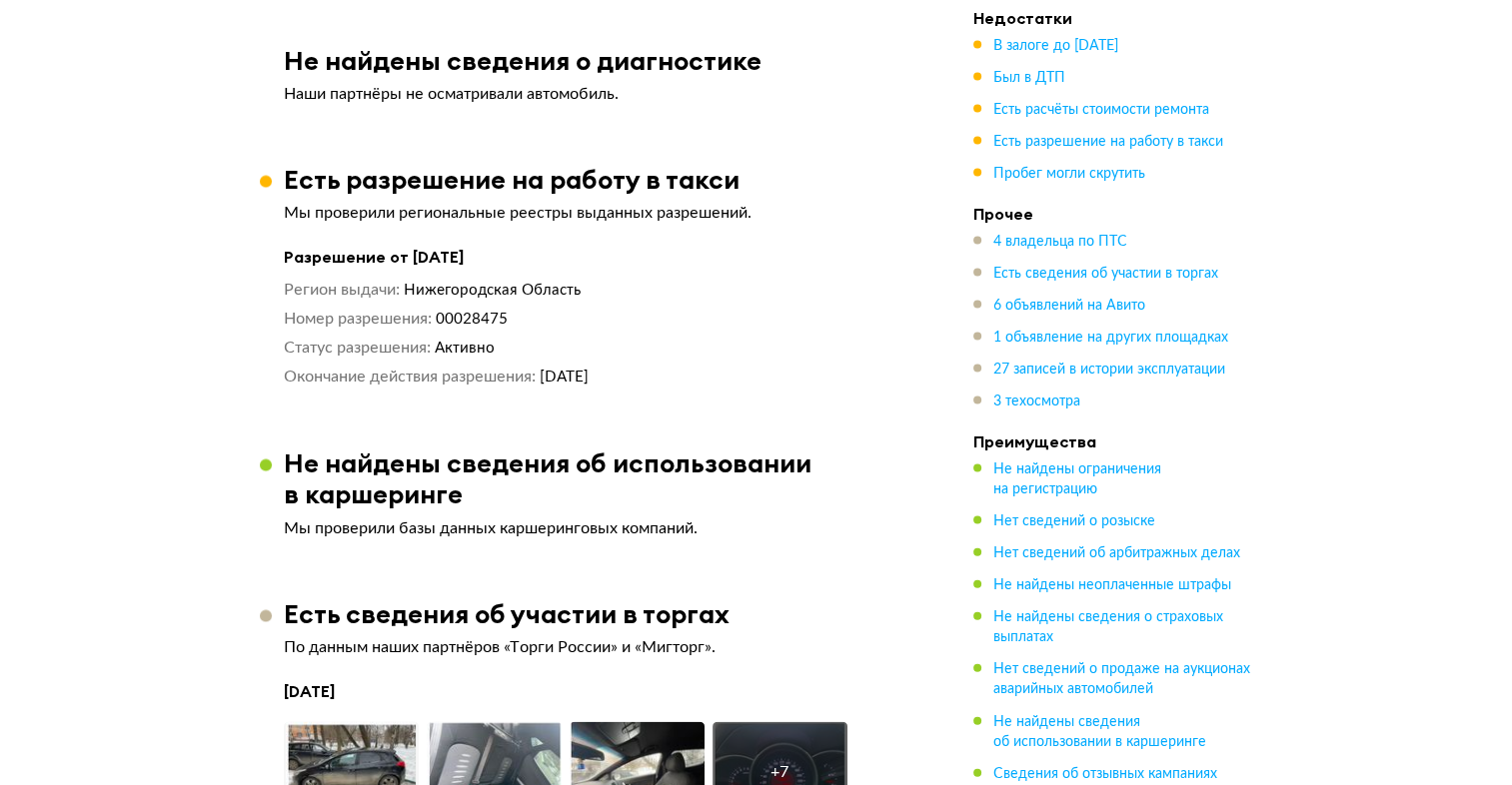 drag, startPoint x: 470, startPoint y: 219, endPoint x: 559, endPoint y: 220, distance: 89.005618 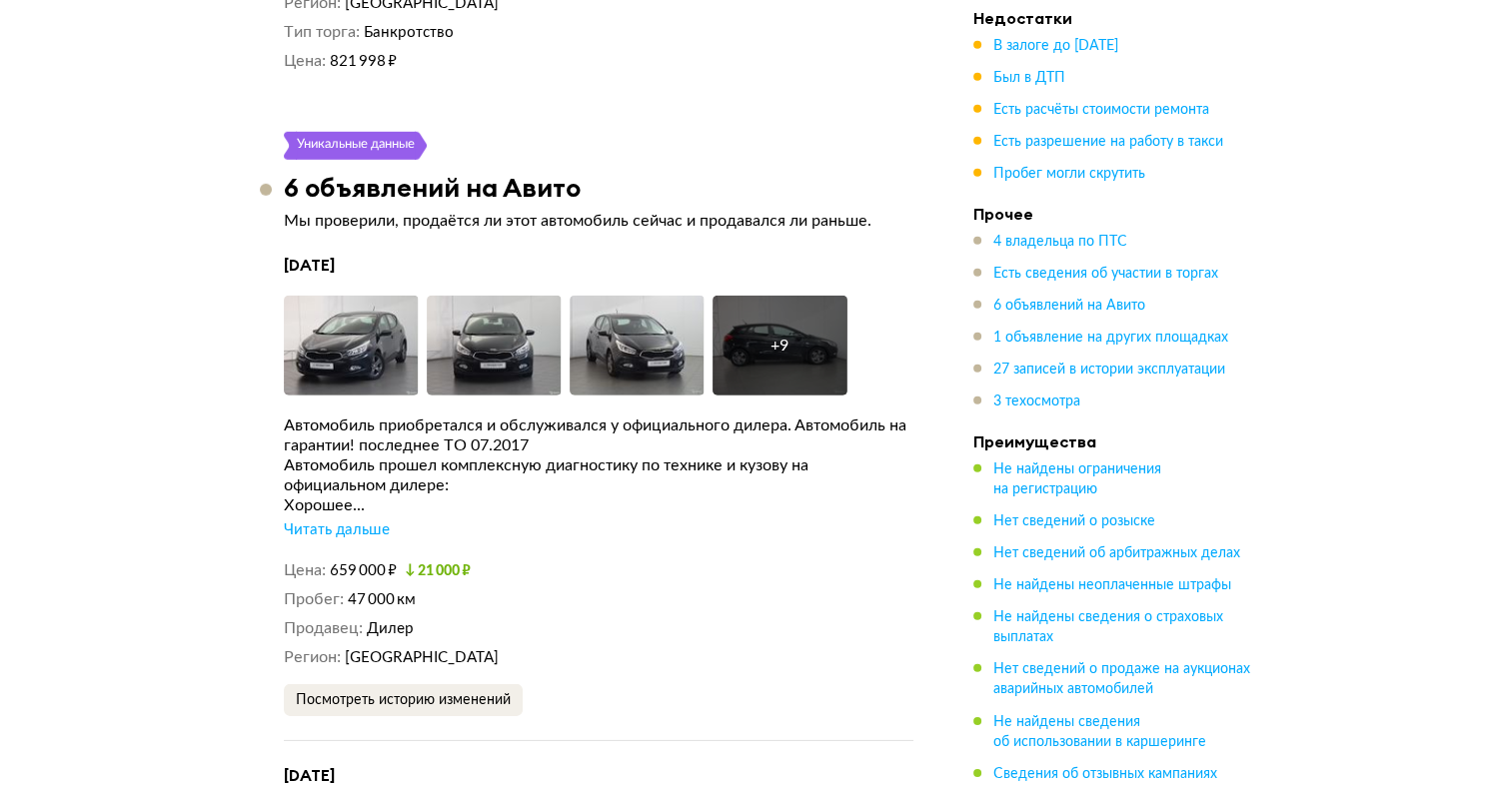 scroll, scrollTop: 5992, scrollLeft: 0, axis: vertical 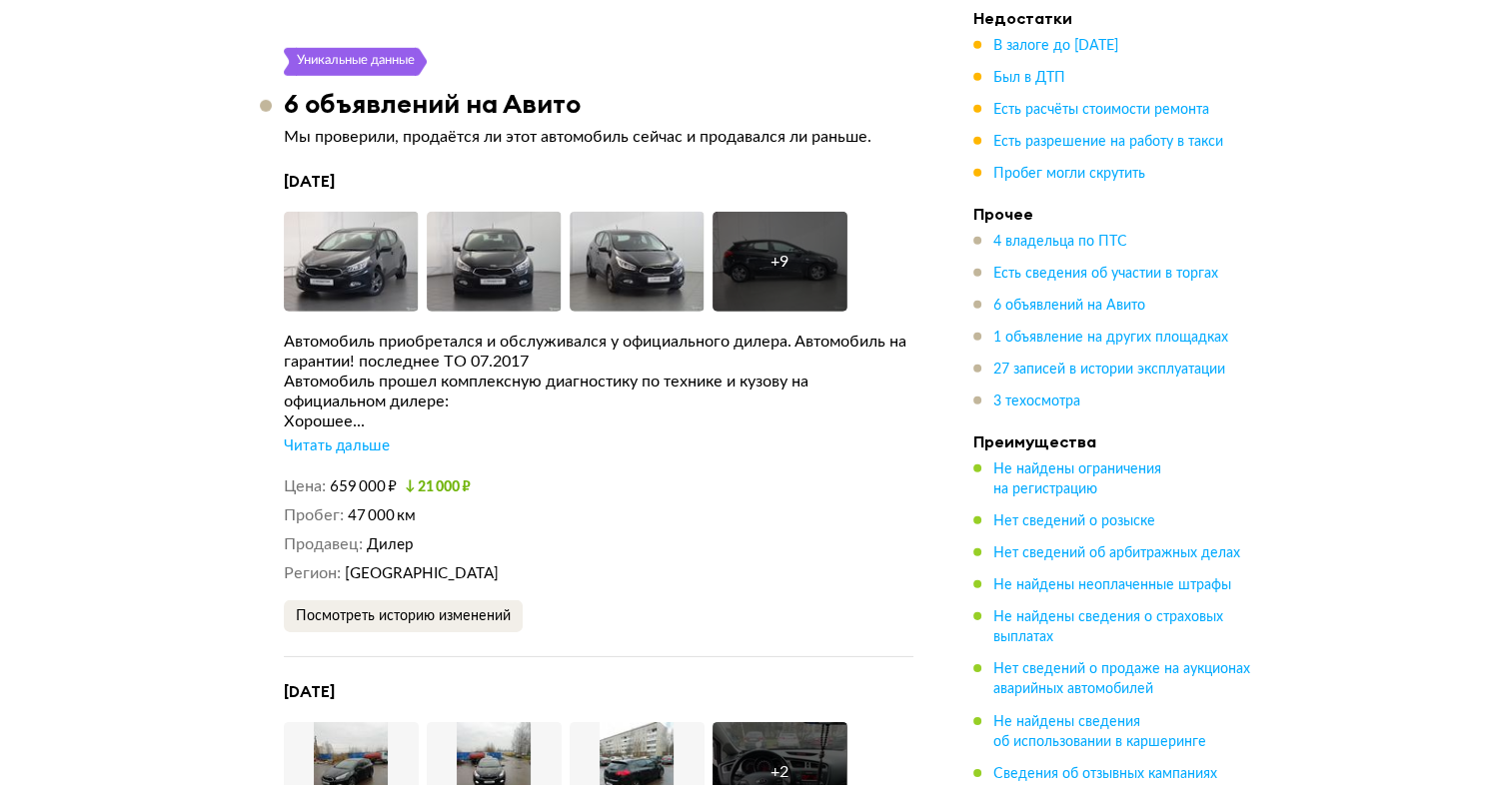 click on "23 сентября 2017 года Увеличить фото Увеличить фото Увеличить фото + 9 Увеличить фото Автомобиль приобретался и обслуживался у официального дилера. Автомобиль на гарантии! последнее ТО 07.2017 Автомобиль прошел комплексную диагностику по технике и кузову на официальном дилере: Хорошее... Читать дальше Цена 659 000 ₽ 21 000 ₽ Пробег 47 000 км Продавец Дилер Регион Санкт-Петербург Посмотреть историю изменений" at bounding box center [599, 413] 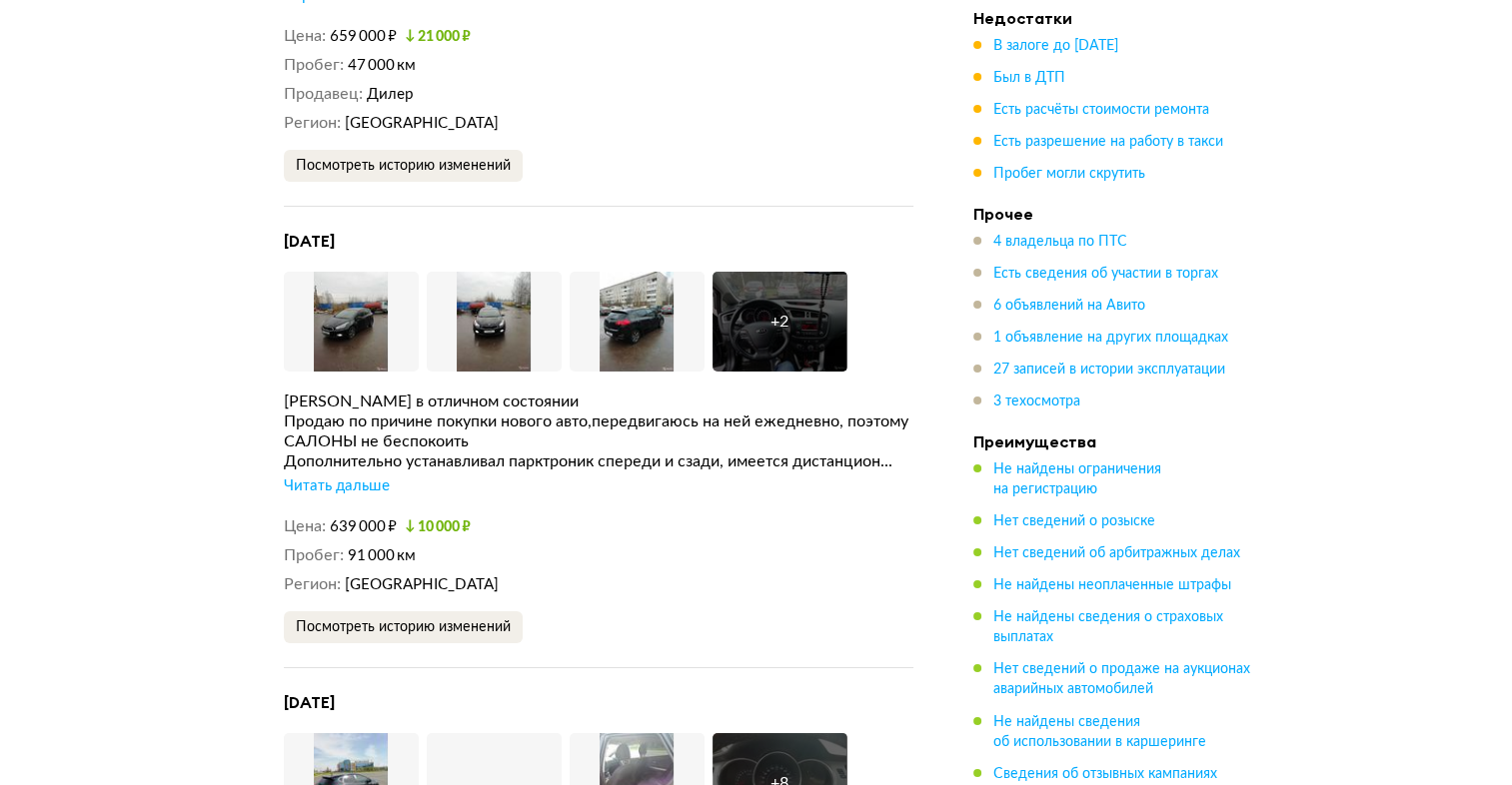 scroll, scrollTop: 7091, scrollLeft: 0, axis: vertical 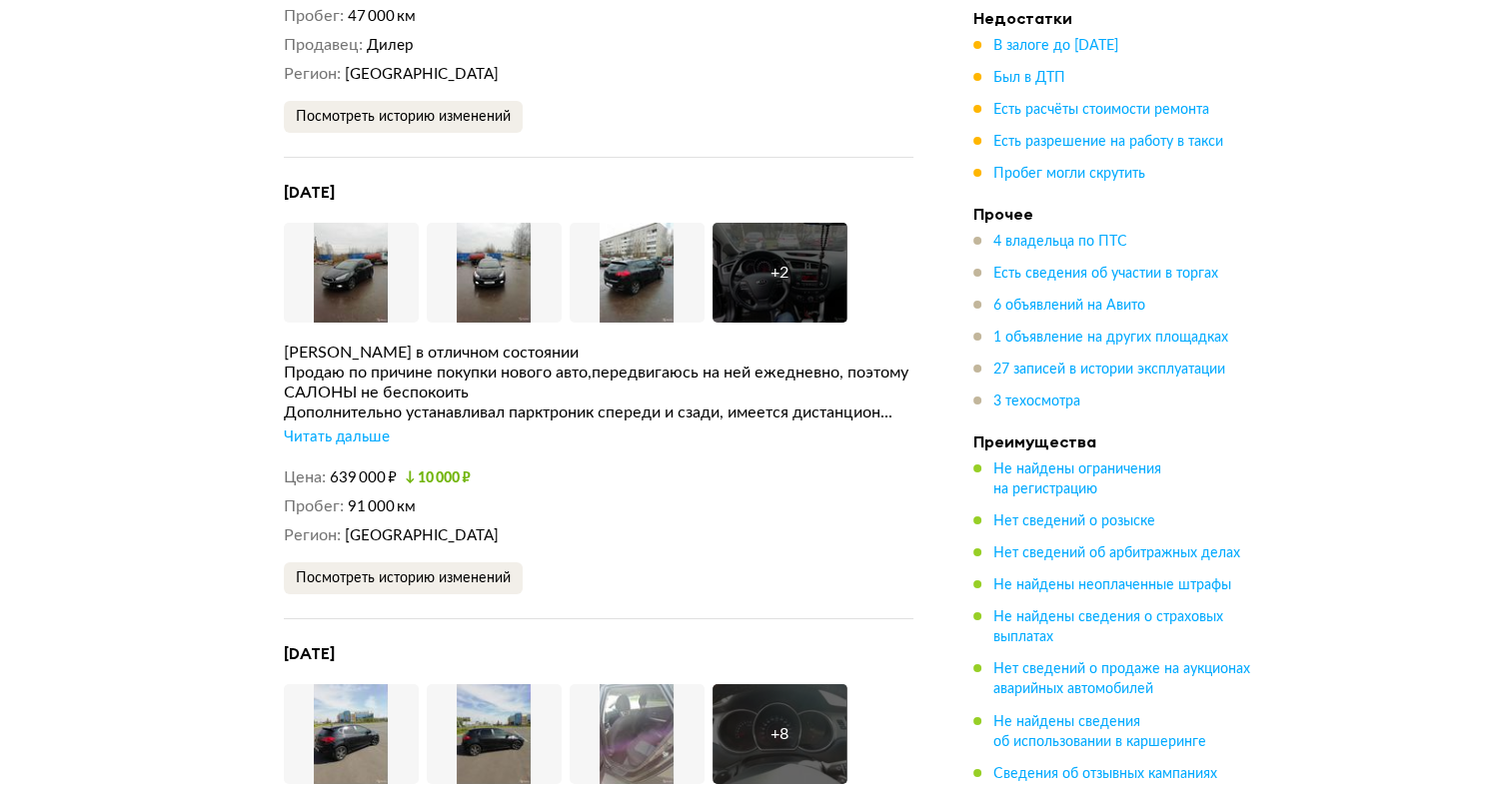 click on "Читать дальше" at bounding box center [337, 437] 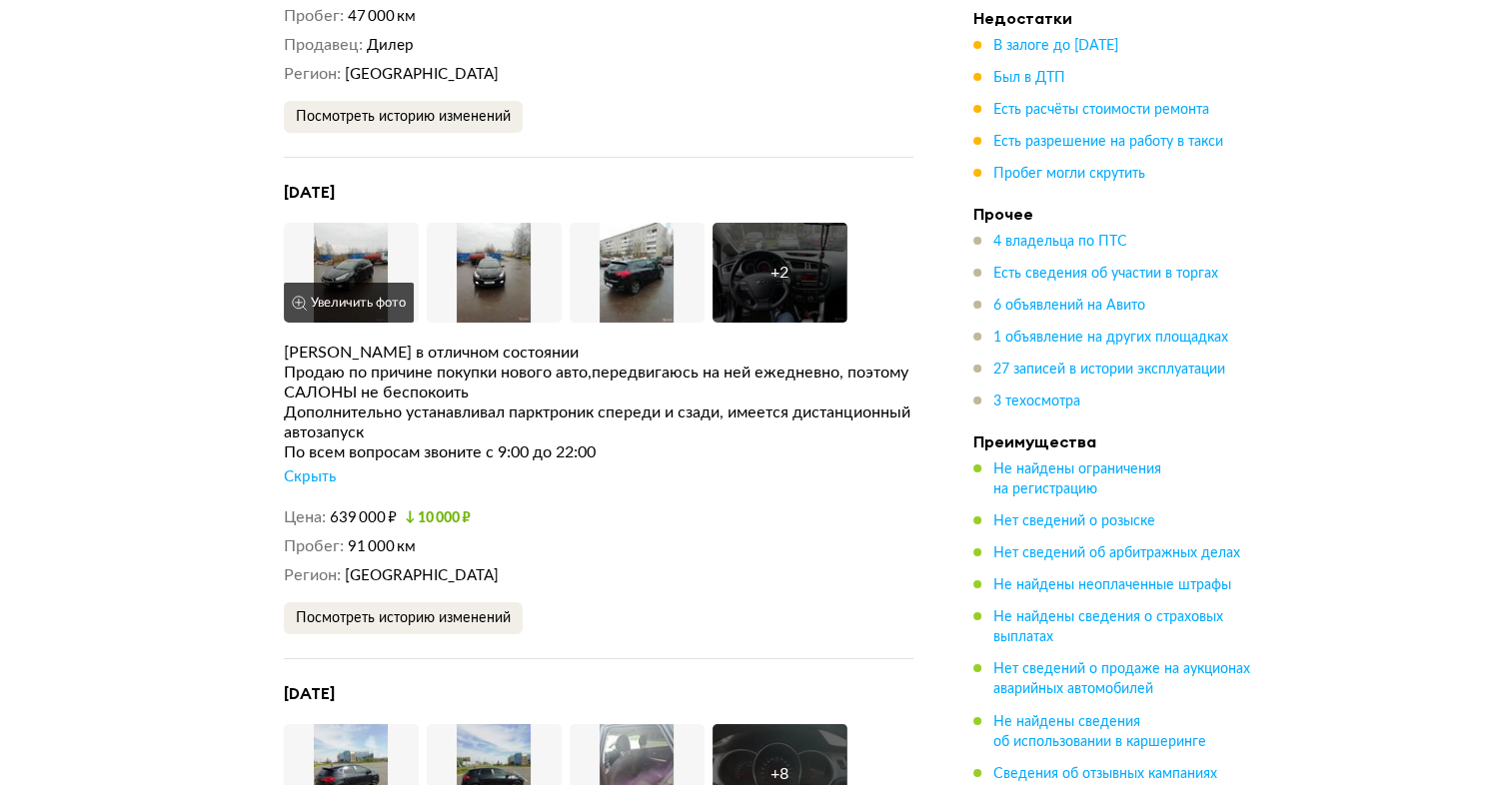 click at bounding box center (351, 273) 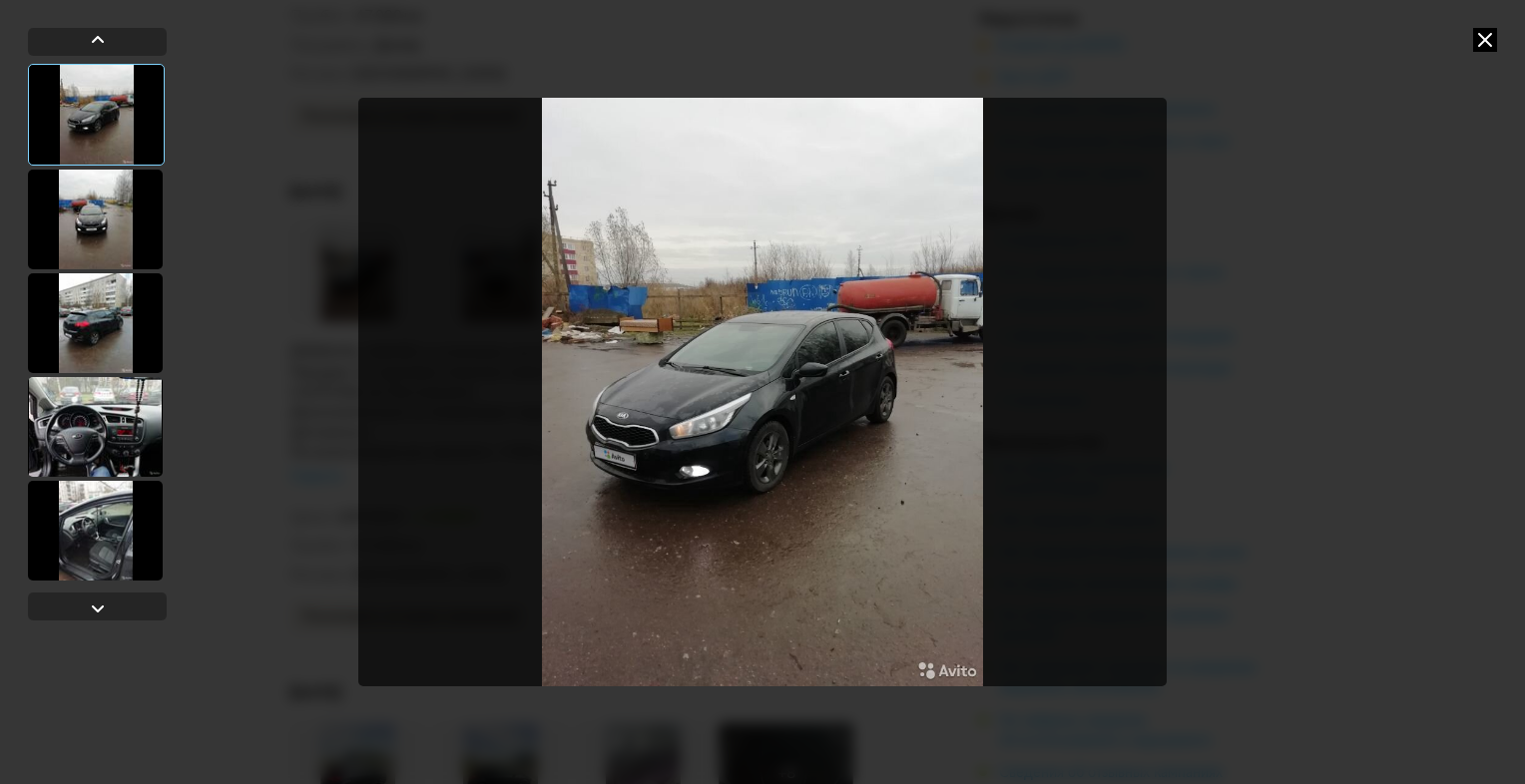 click at bounding box center [95, 219] 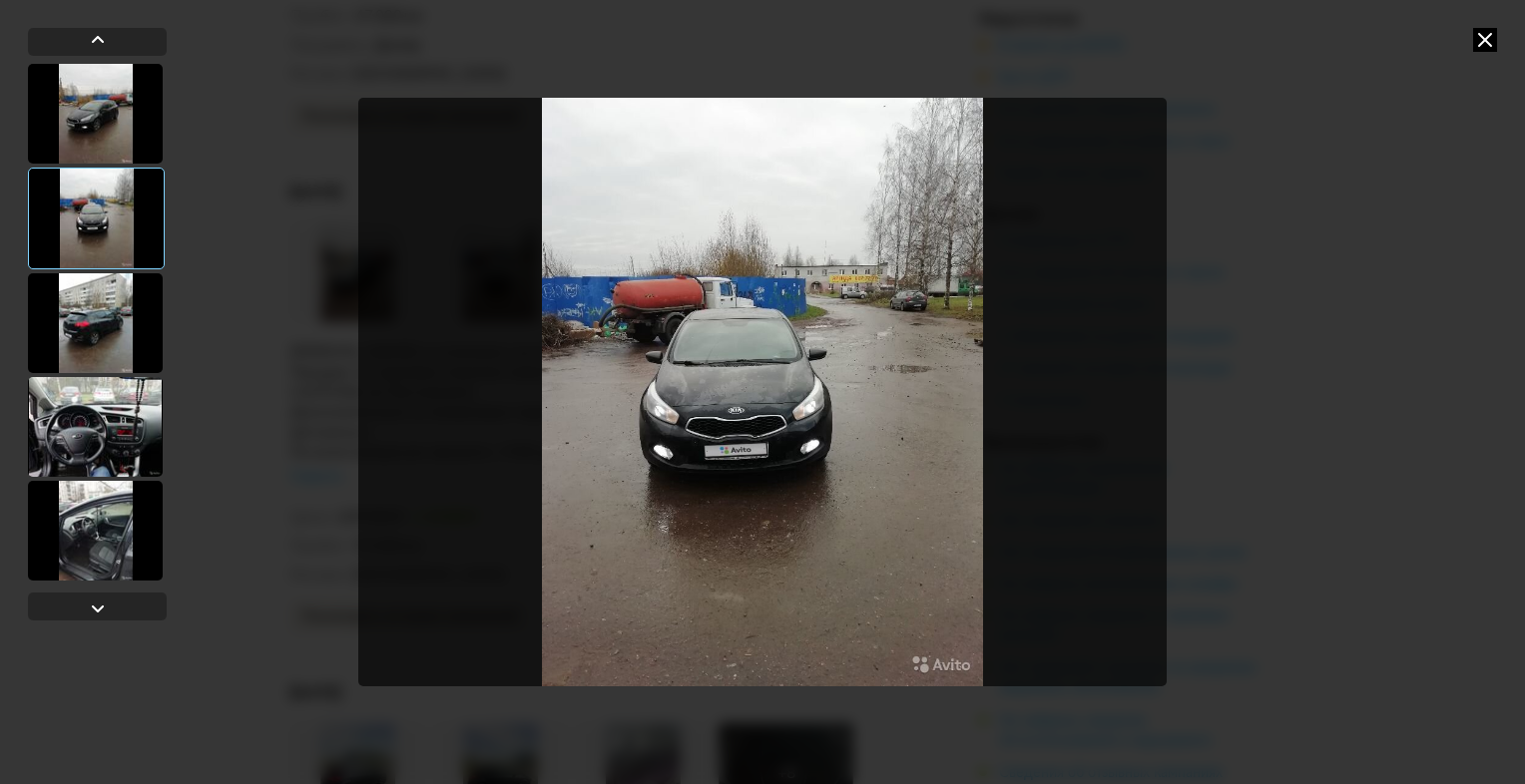 click at bounding box center [95, 323] 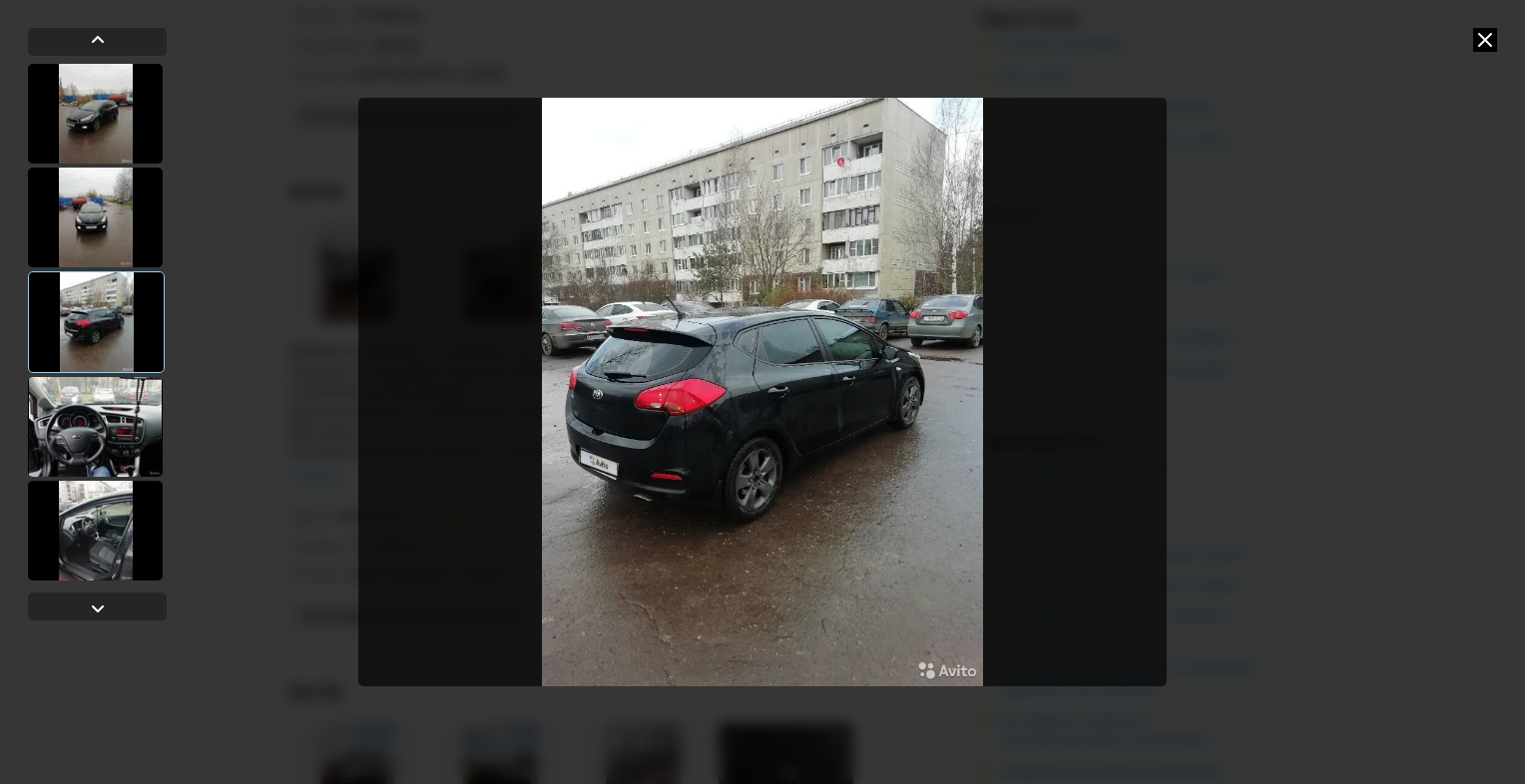 click at bounding box center (762, 392) 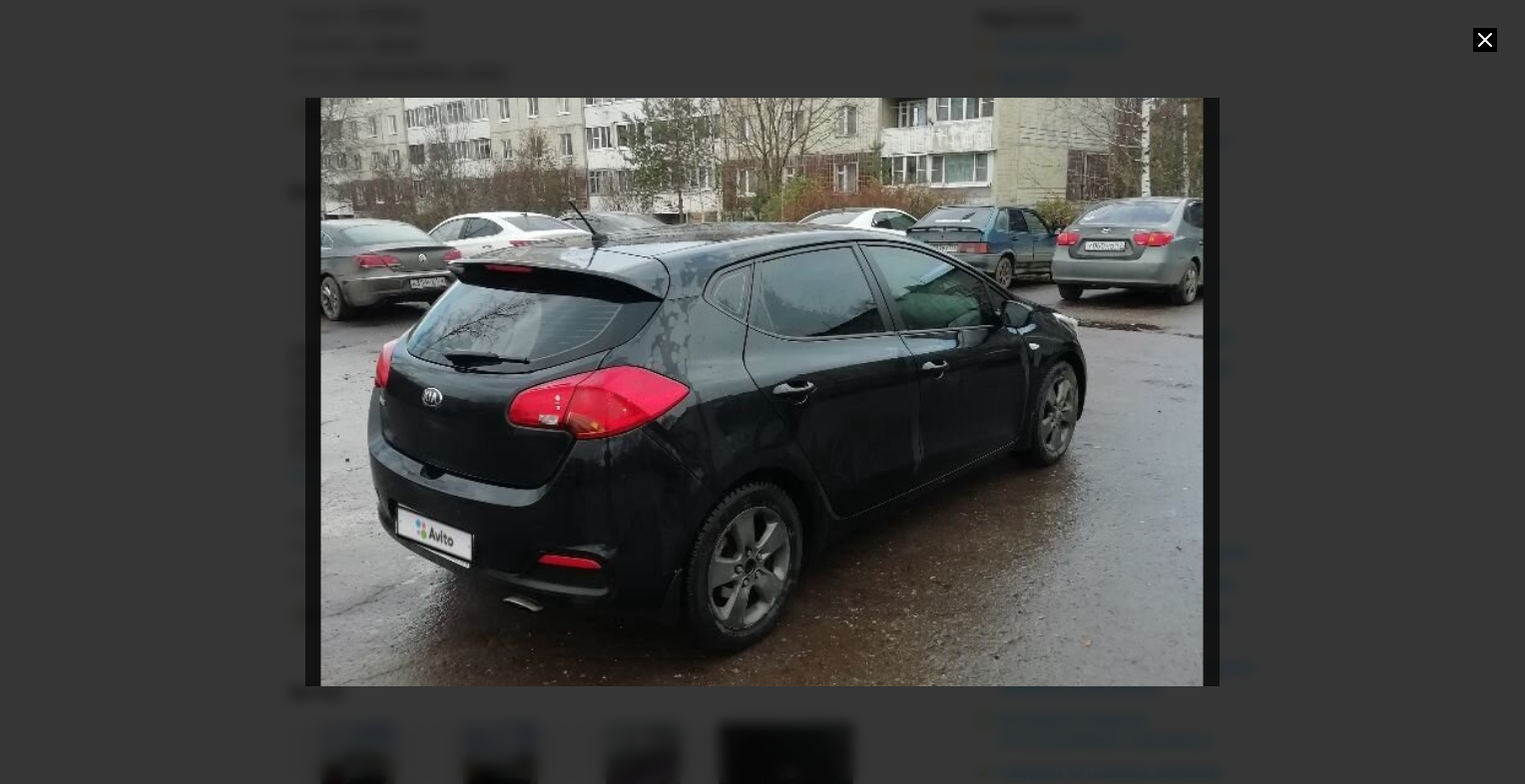 click at bounding box center (1485, 40) 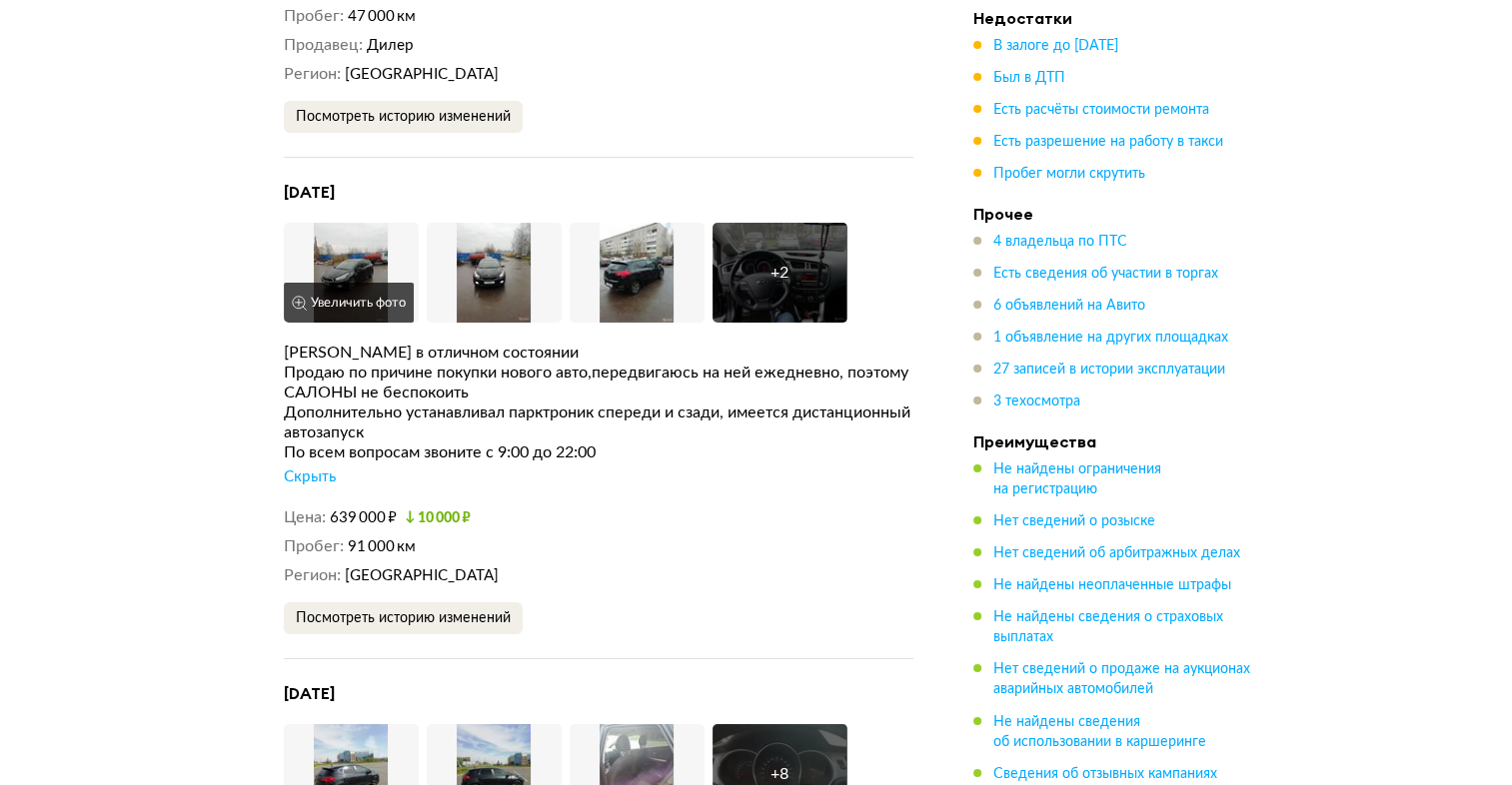 click at bounding box center [351, 273] 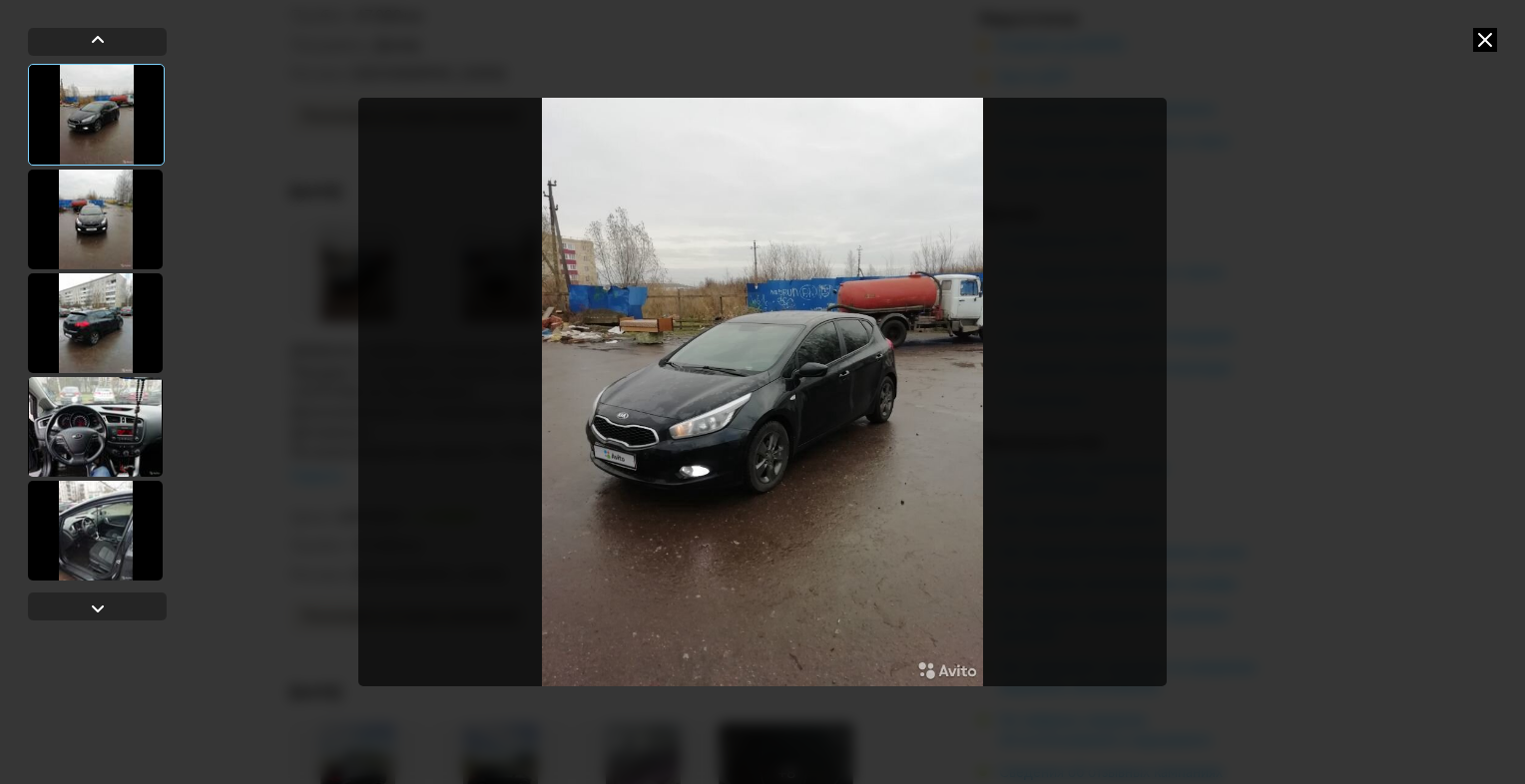 click at bounding box center (95, 427) 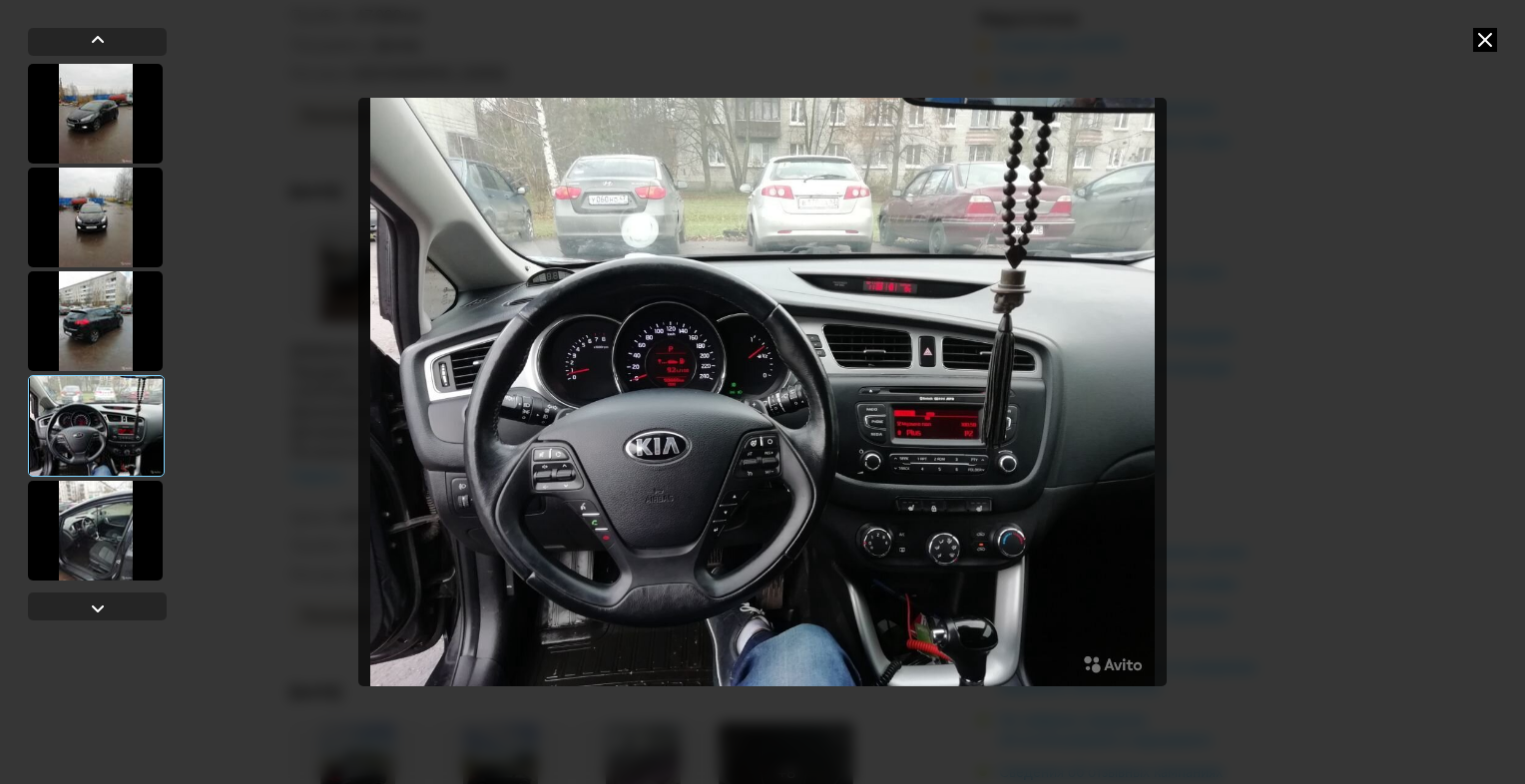 click at bounding box center [762, 392] 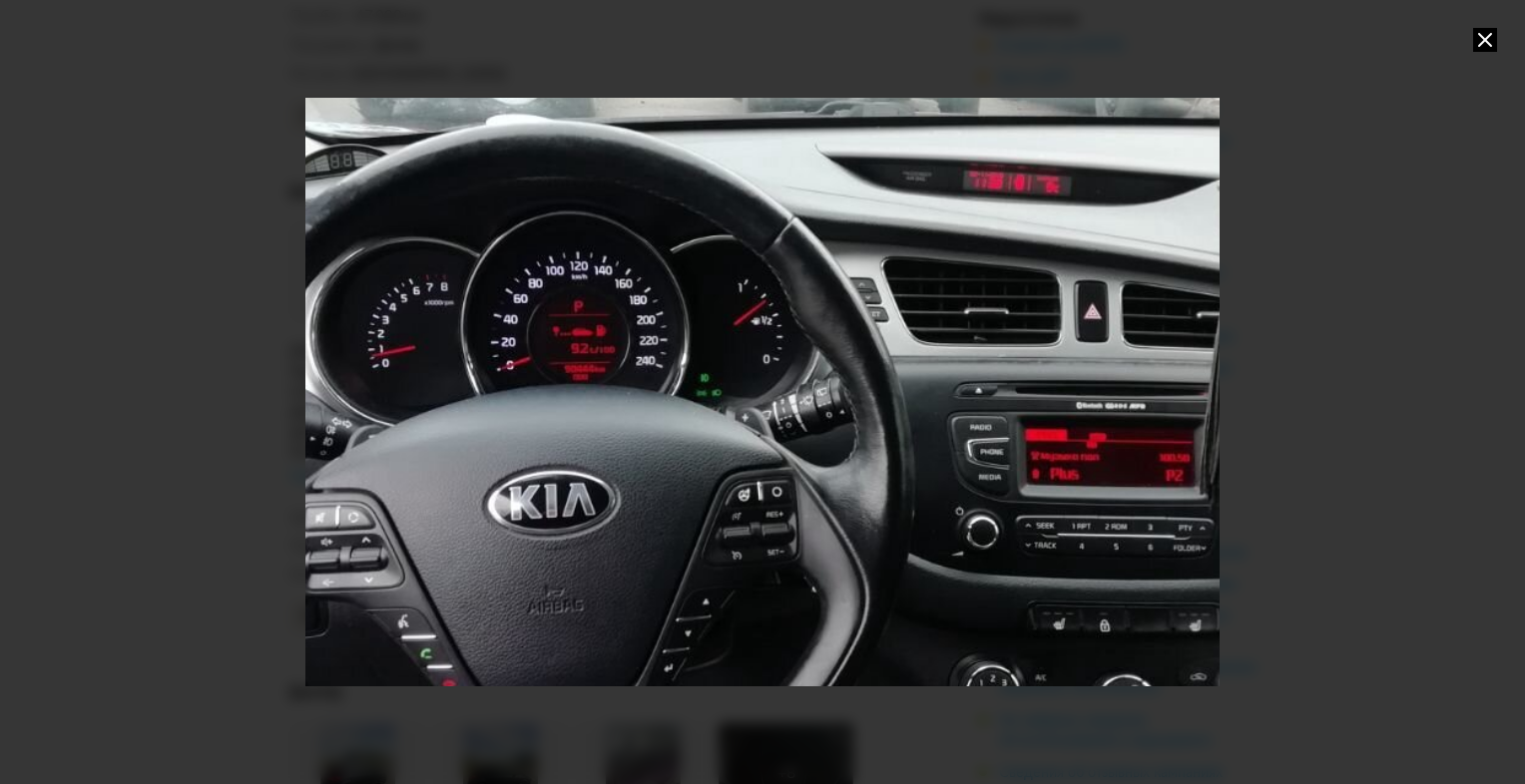 click at bounding box center (762, 392) 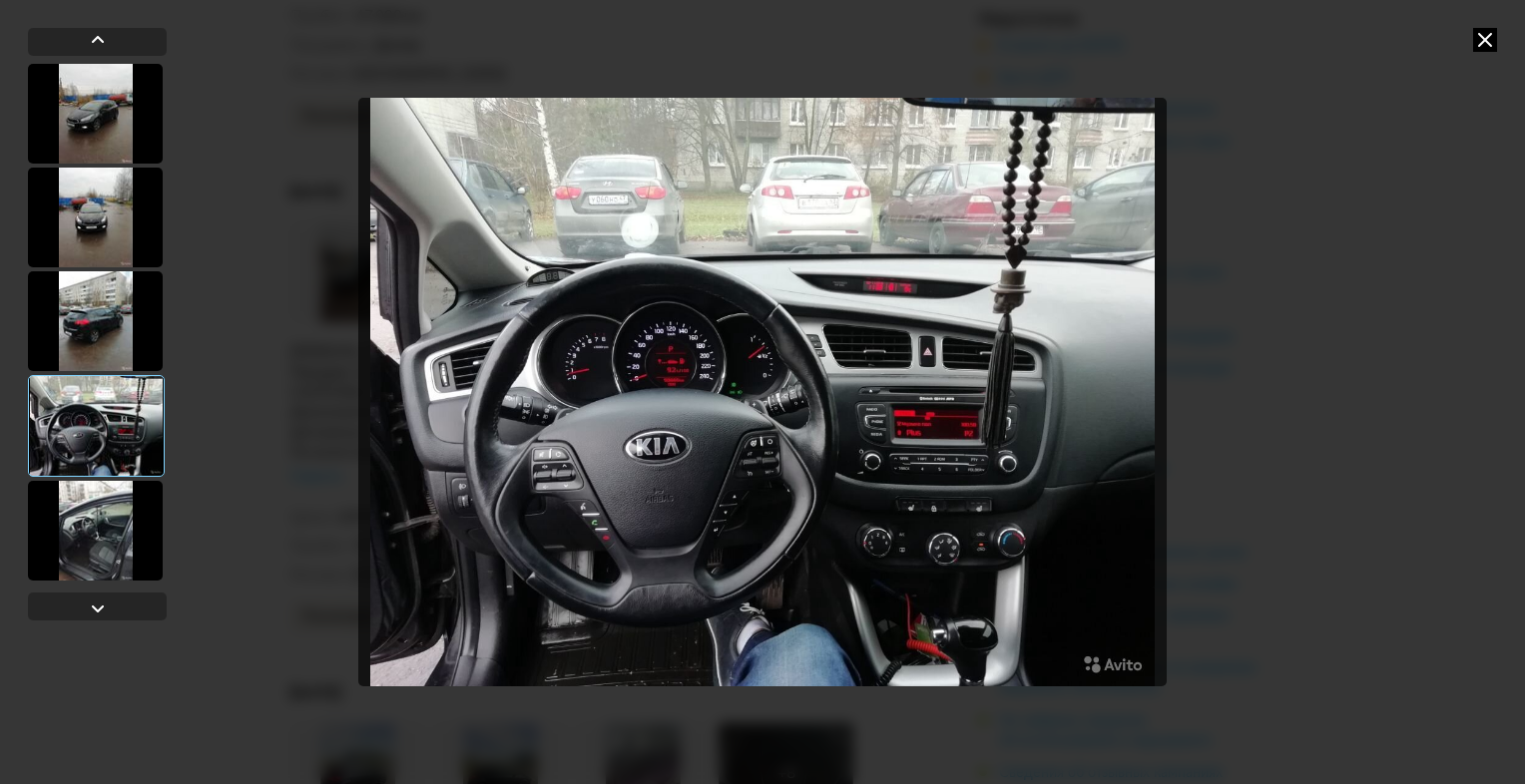 click at bounding box center (95, 531) 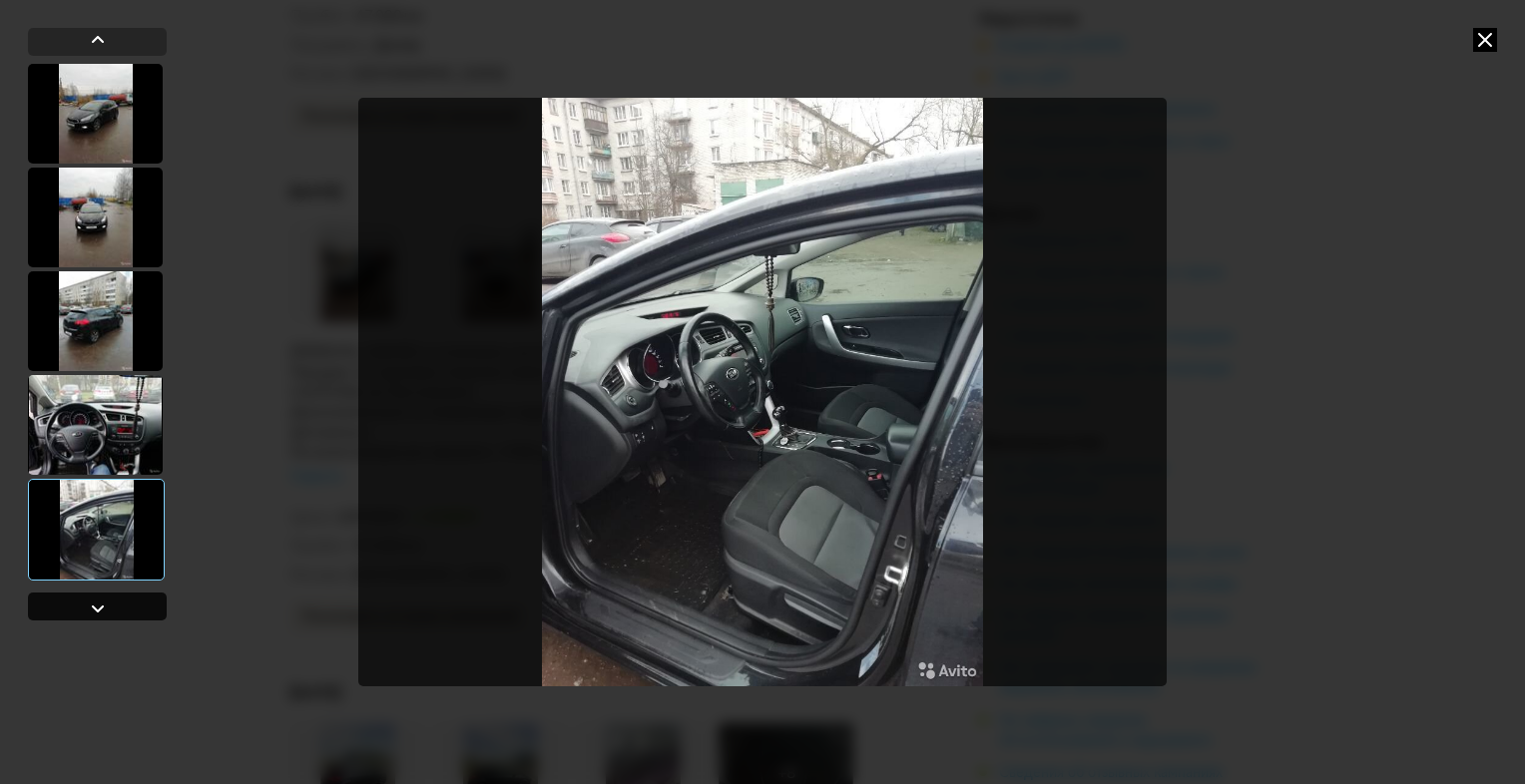 click at bounding box center (98, 608) 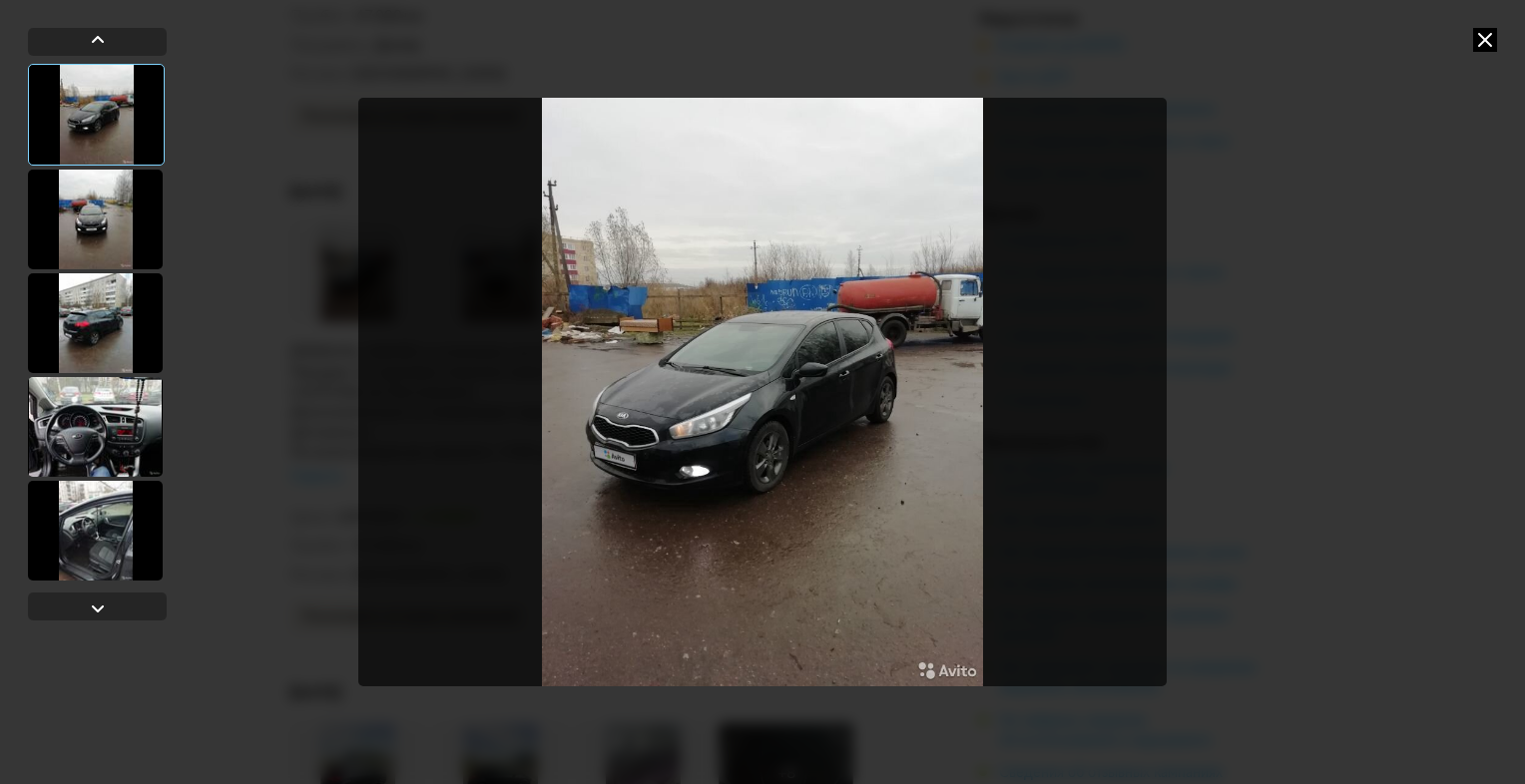 click at bounding box center [95, 531] 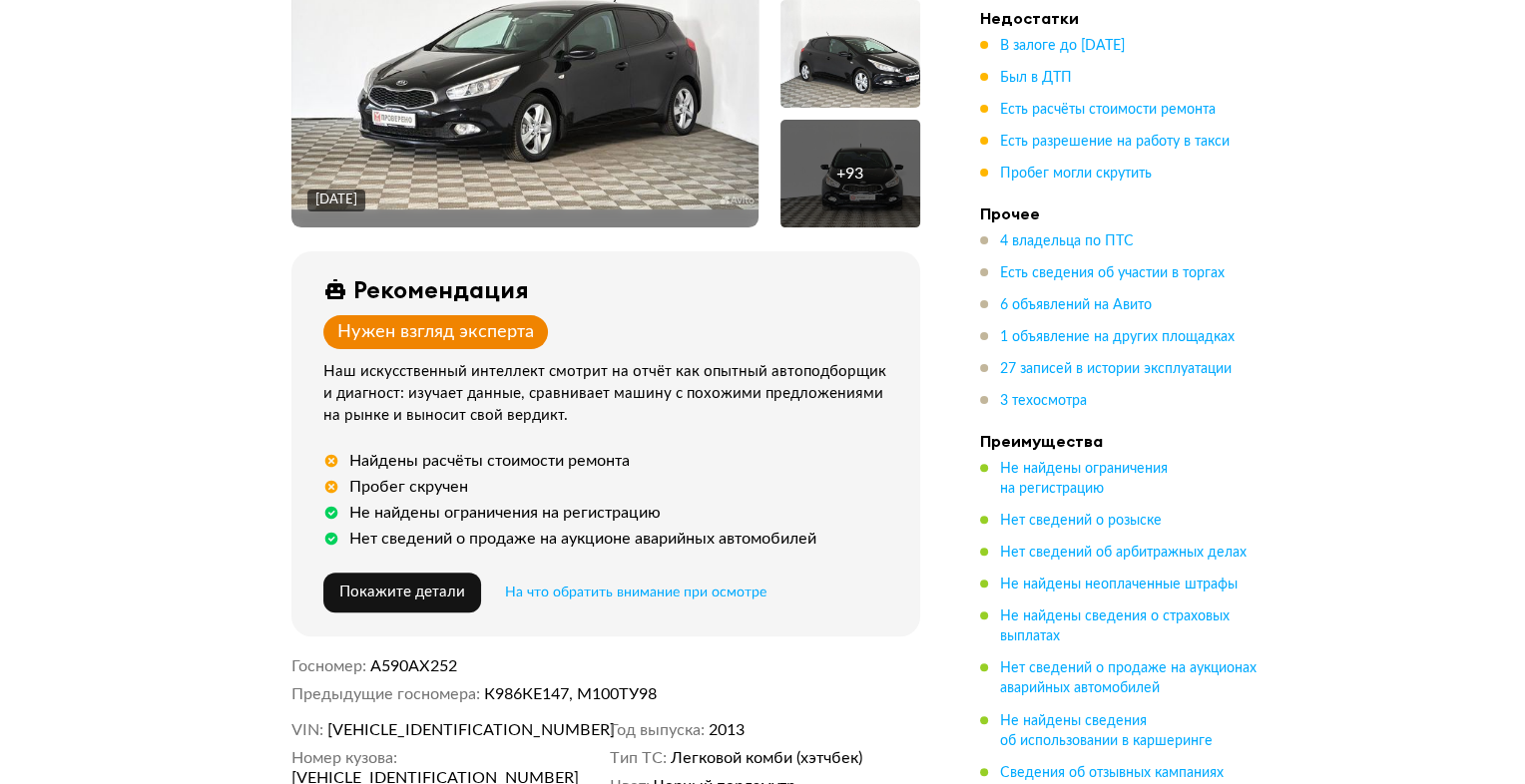 scroll, scrollTop: 0, scrollLeft: 0, axis: both 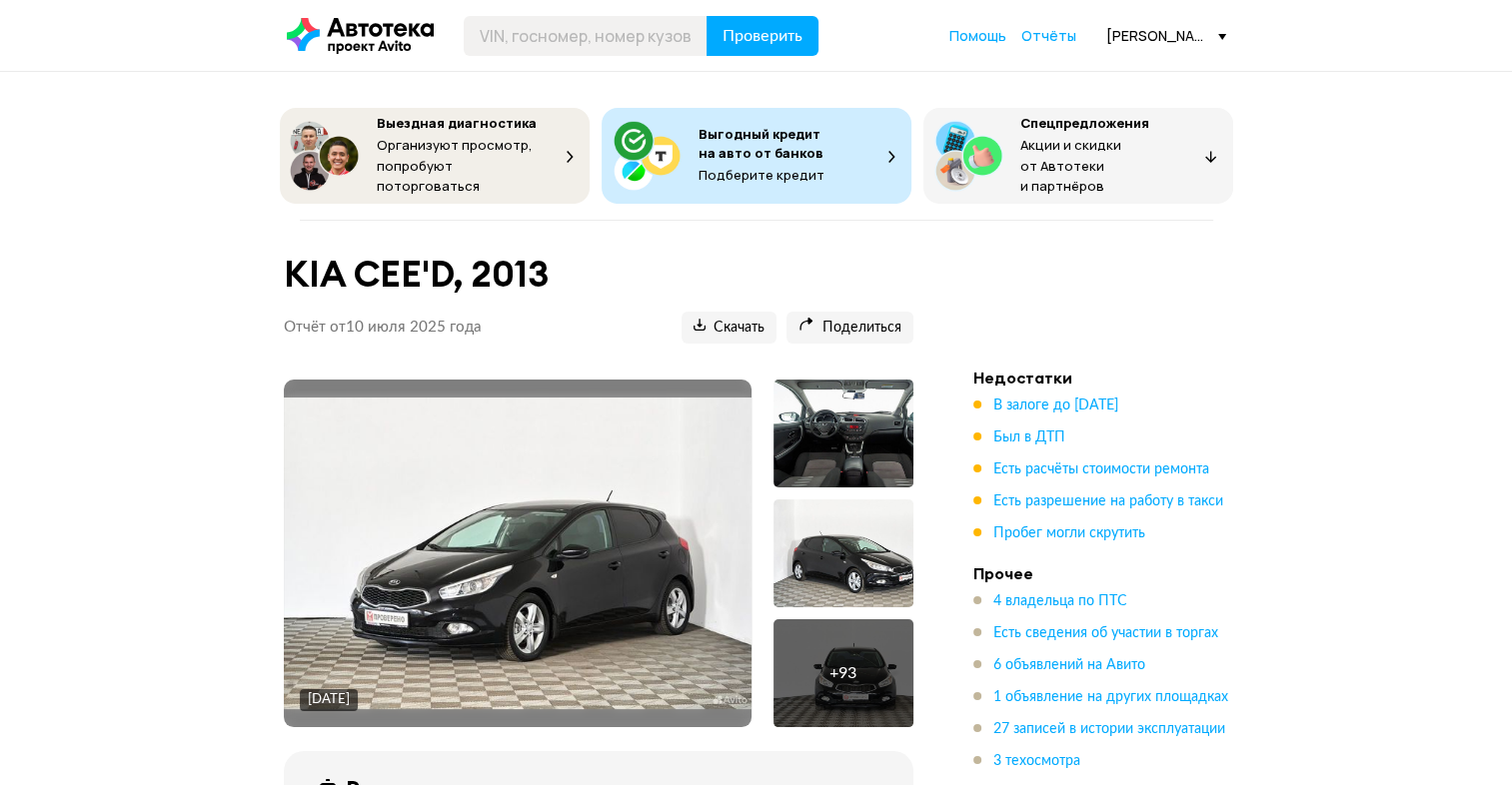 click at bounding box center [518, 553] 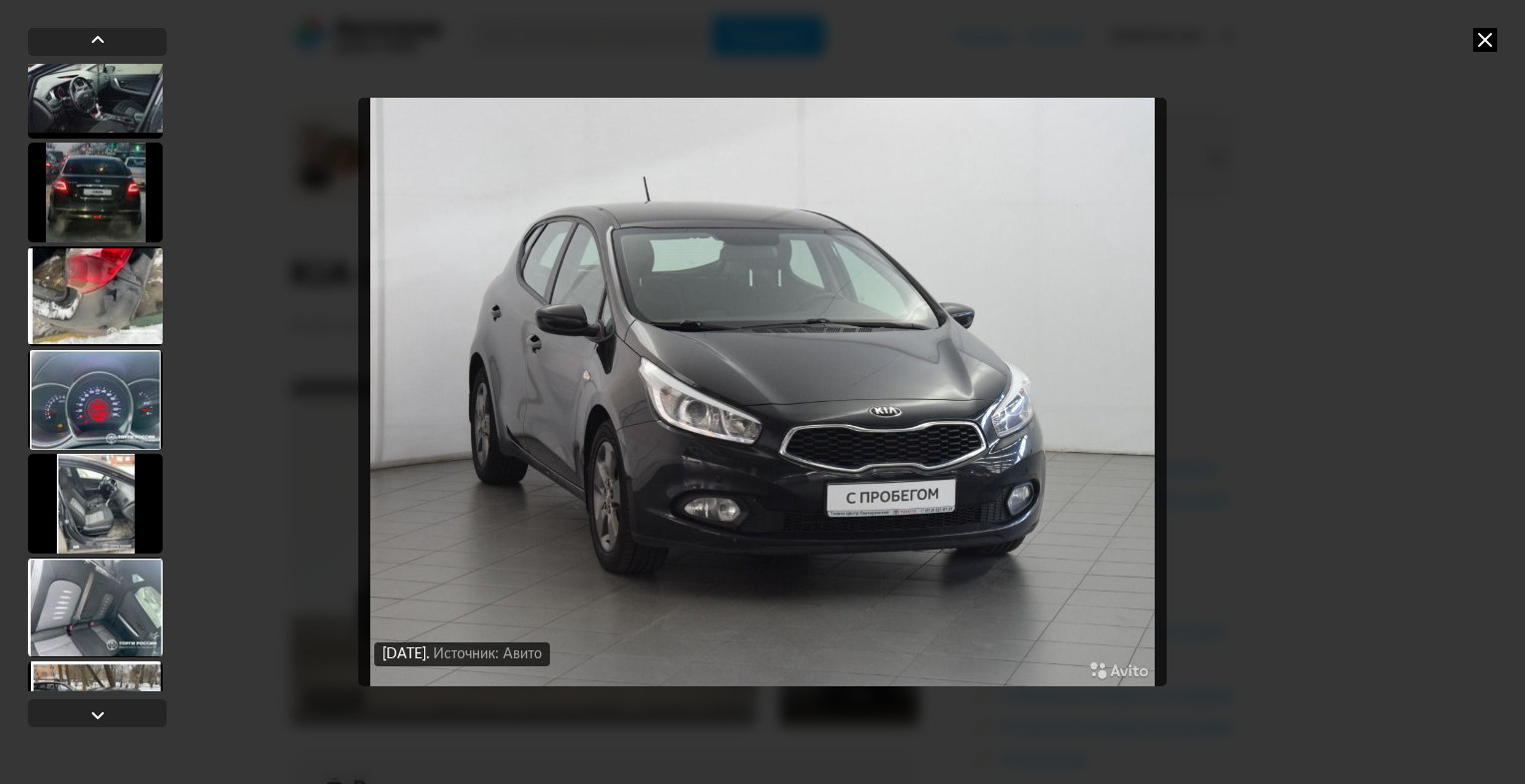 scroll, scrollTop: 7736, scrollLeft: 0, axis: vertical 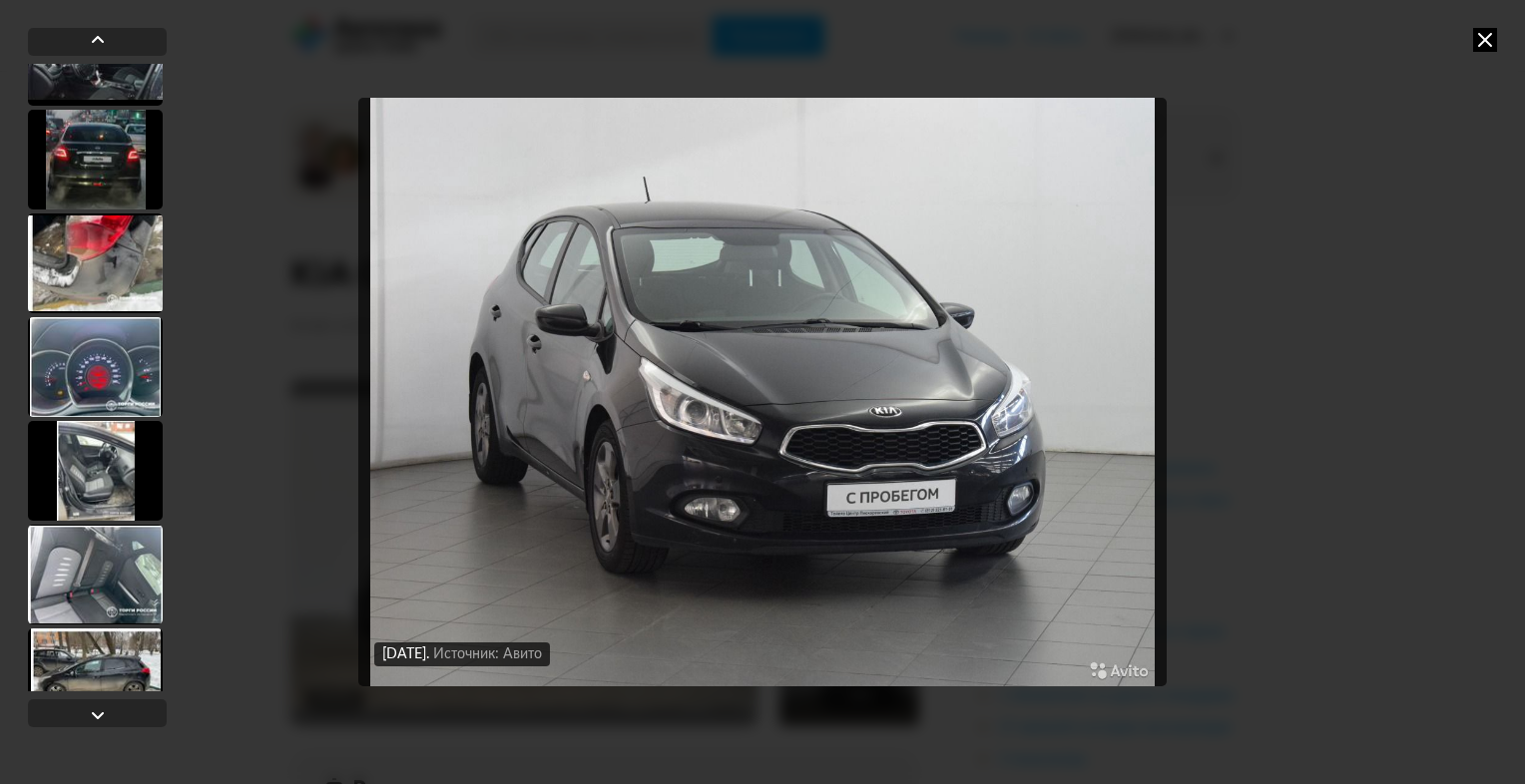 click at bounding box center [95, 263] 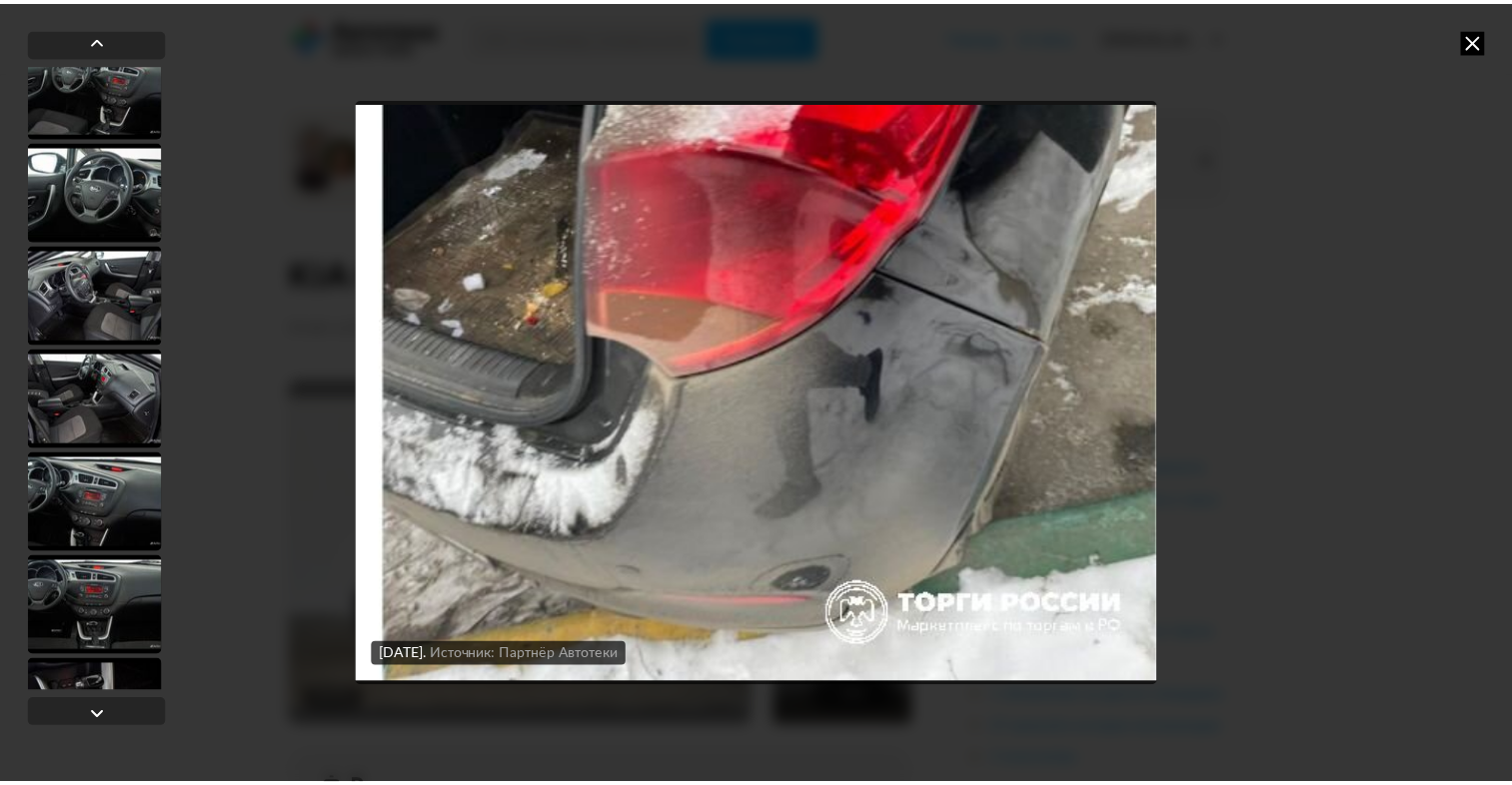 scroll, scrollTop: 0, scrollLeft: 0, axis: both 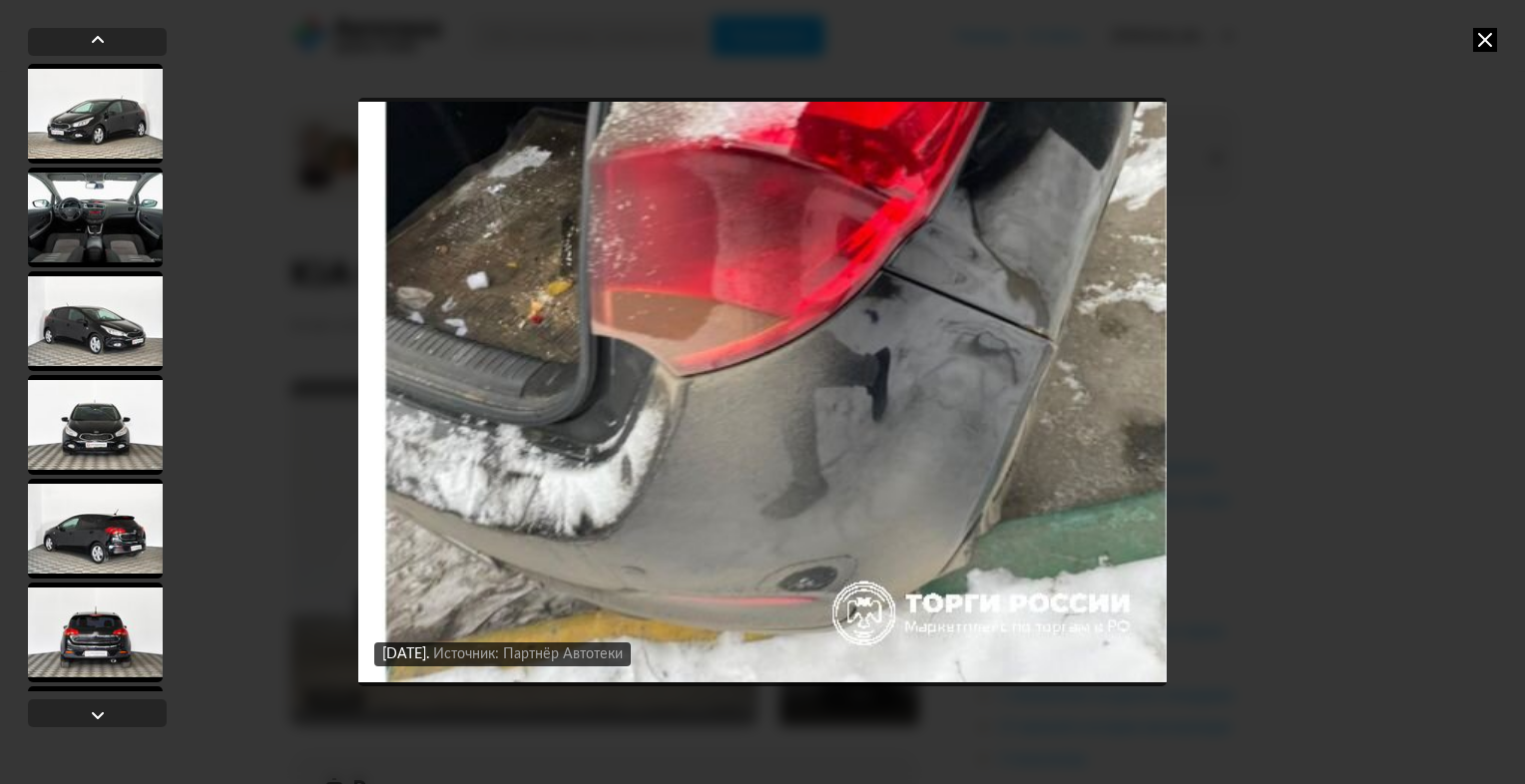 click on "5 июля 2023 года Источник: Авито 5 июля 2023 года Источник: Авито 5 июля 2023 года Источник: Авито 5 июля 2023 года Источник: Авито 5 июля 2023 года Источник: Авито 5 июля 2023 года Источник: Авито 5 июля 2023 года Источник: Авито 5 июля 2023 года Источник: Авито 5 июля 2023 года Источник: Авито 5 июля 2023 года Источник: Авито 5 июля 2023 года Источник: Авито 5 июля 2023 года Источник: Авито 5 июля 2023 года Источник: Авито 5 июля 2023 года Источник: Авито 5 июля 2023 года Источник: Авито 5 июля 2023 года Источник: Авито 5 июля 2023 года Источник: Авито 5 июля 2023 года Источник: Авито 5 июля 2023 года 5 июля 2023 года" at bounding box center (762, 392) 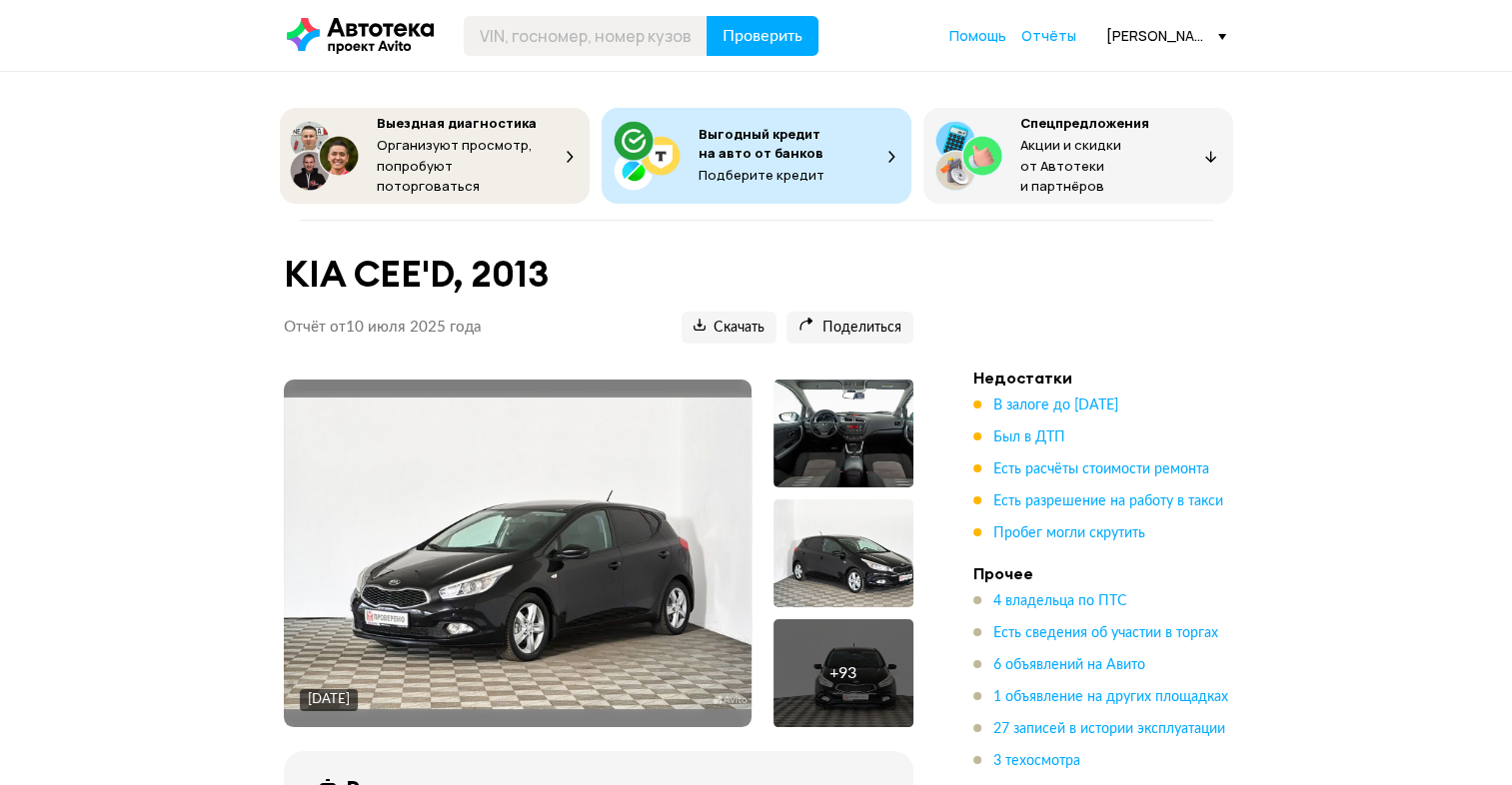 scroll, scrollTop: 200, scrollLeft: 0, axis: vertical 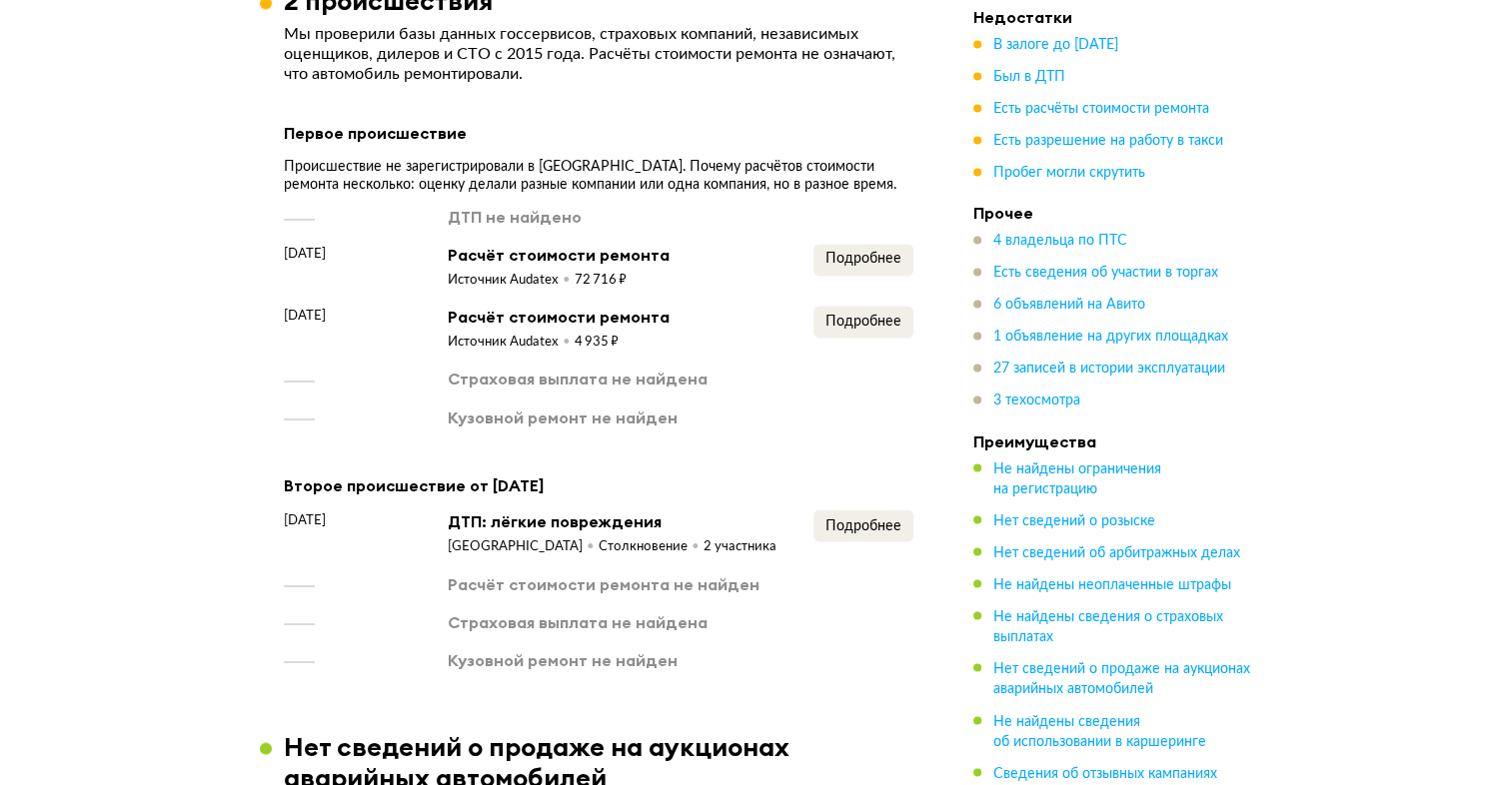 click on "2 происшествия Мы проверили базы данных госсервисов, страховых компаний, независимых оценщиков, дилеров и СТО с 2015 года. Расчёты стоимости ремонта не означают, что автомобиль ремонтировали. Первое происшествие Происшествие не зарегистрировали в ГАИ. Почему расчётов стоимости ремонта несколько: оценку делали разные компании или одна компания, но в разное время. ДТП не найдено 3 октября 2013 года Расчёт стоимости ремонта Источник Audatex 72 716 ₽ Подробнее 3 октября 2013 года Расчёт стоимости ремонта Источник Audatex 4 935 ₽ Подробнее Страховая выплата не найдена" at bounding box center (599, 328) 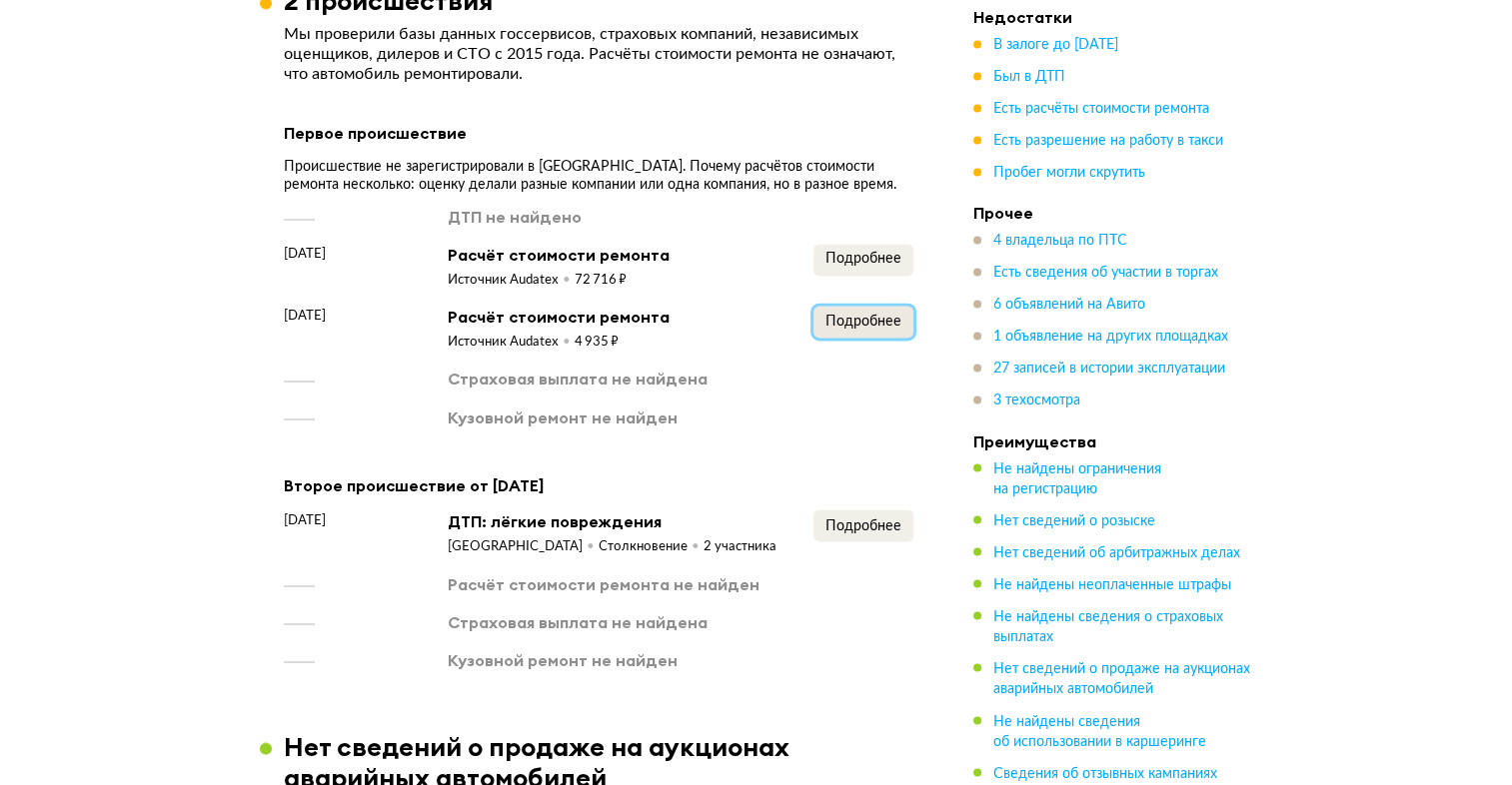 click on "Подробнее" at bounding box center (863, 322) 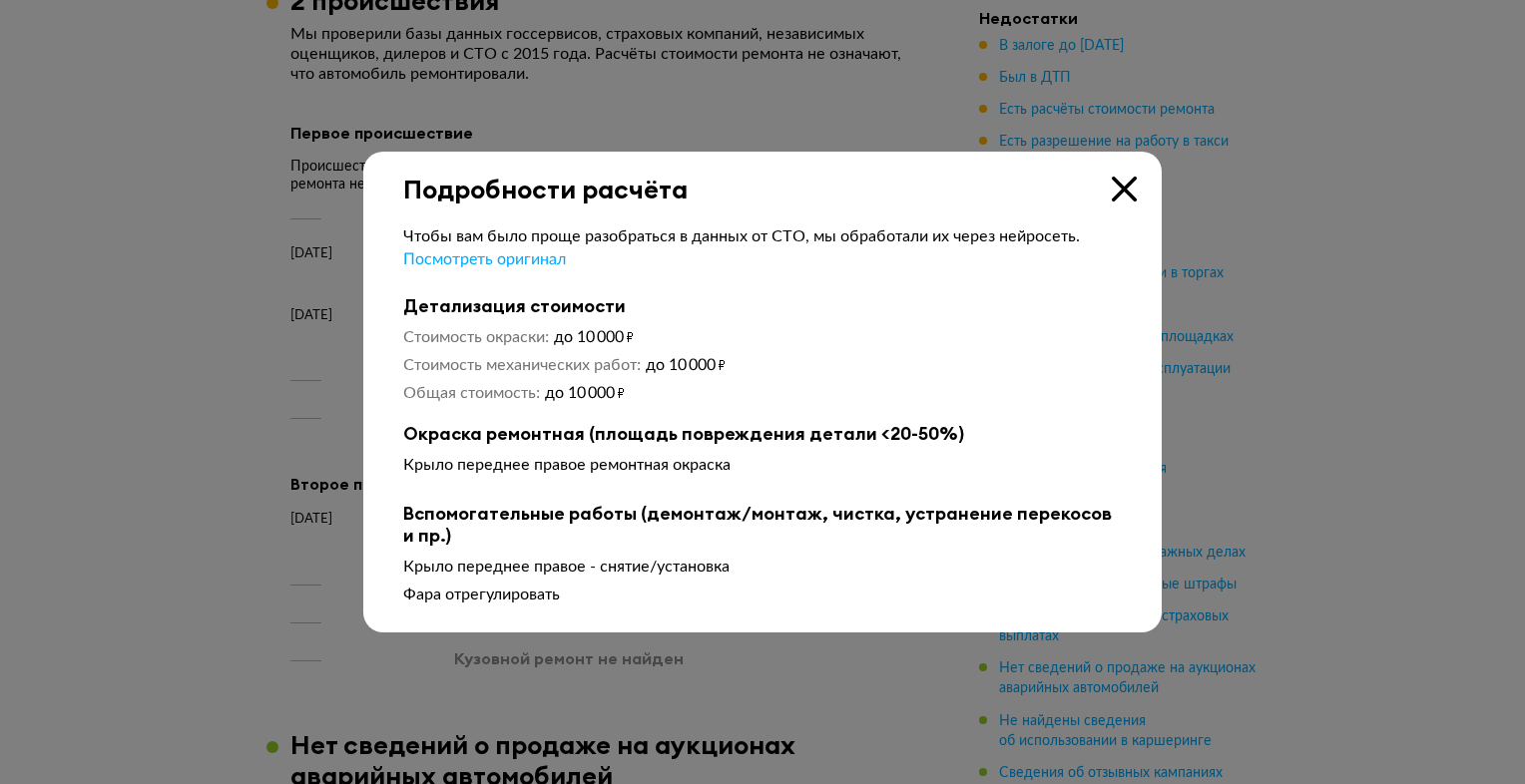 click at bounding box center [1124, 189] 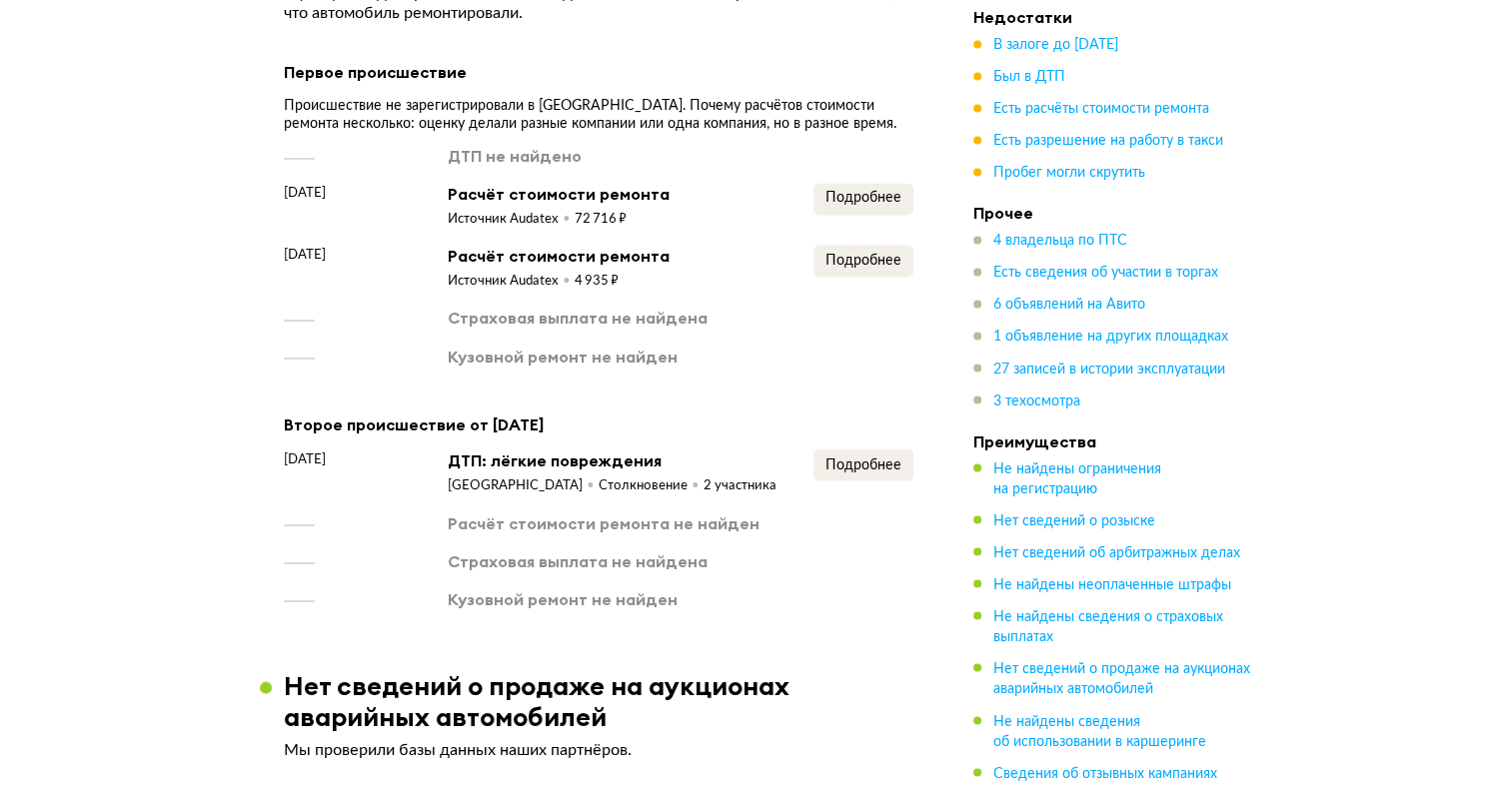 scroll, scrollTop: 3496, scrollLeft: 0, axis: vertical 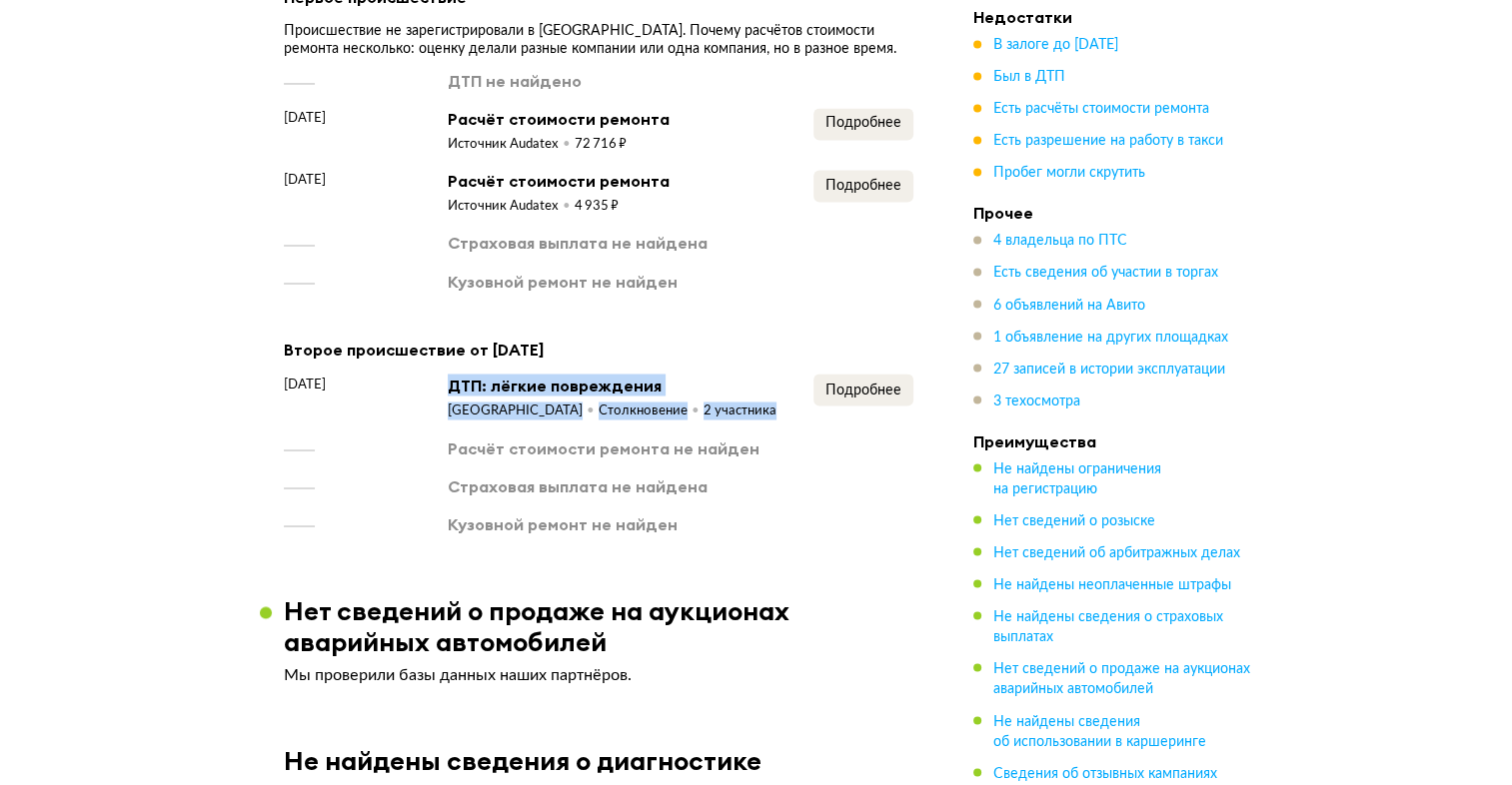 drag, startPoint x: 449, startPoint y: 348, endPoint x: 763, endPoint y: 370, distance: 314.76976 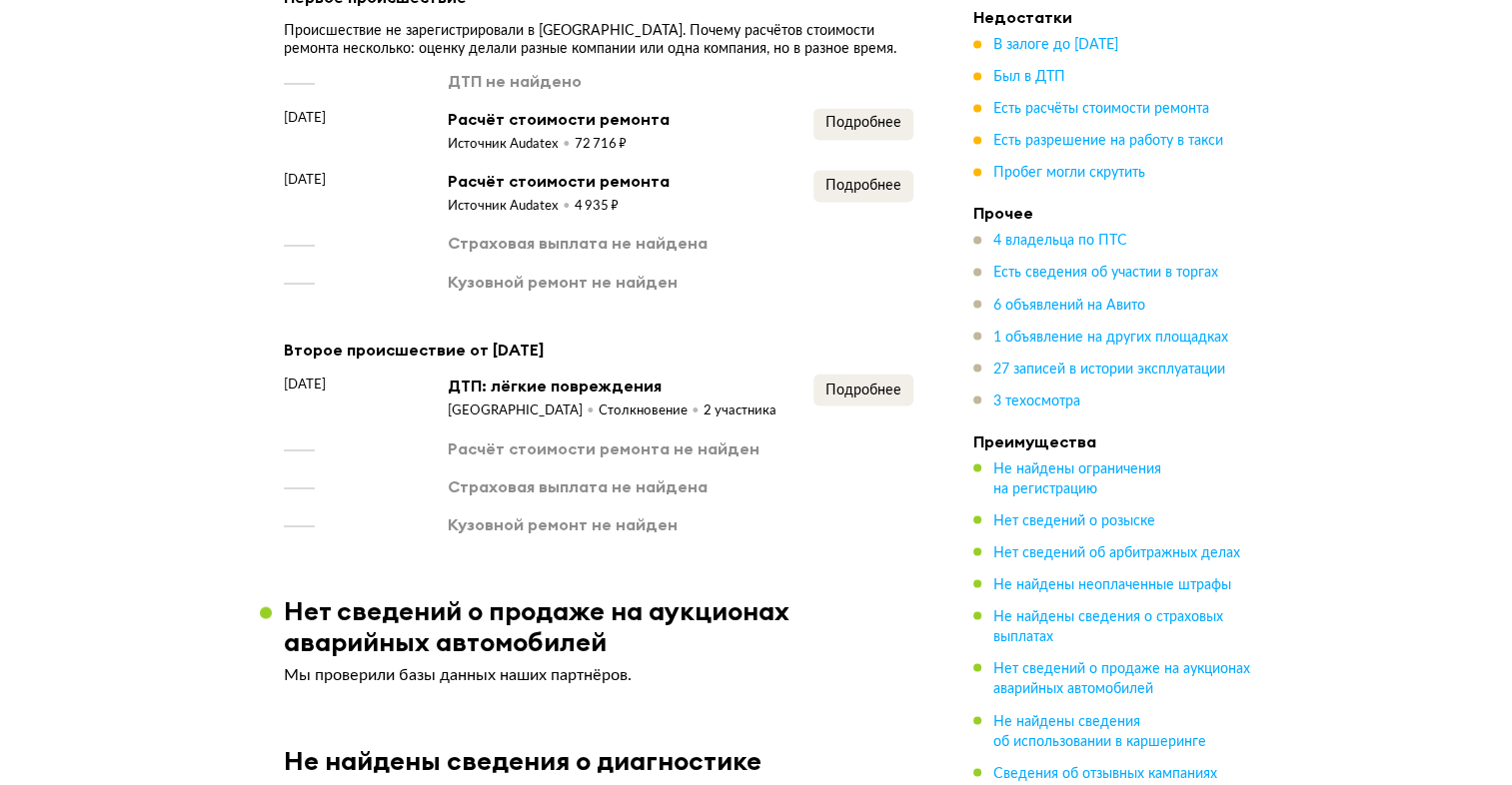 drag, startPoint x: 763, startPoint y: 370, endPoint x: 767, endPoint y: 386, distance: 16.492423 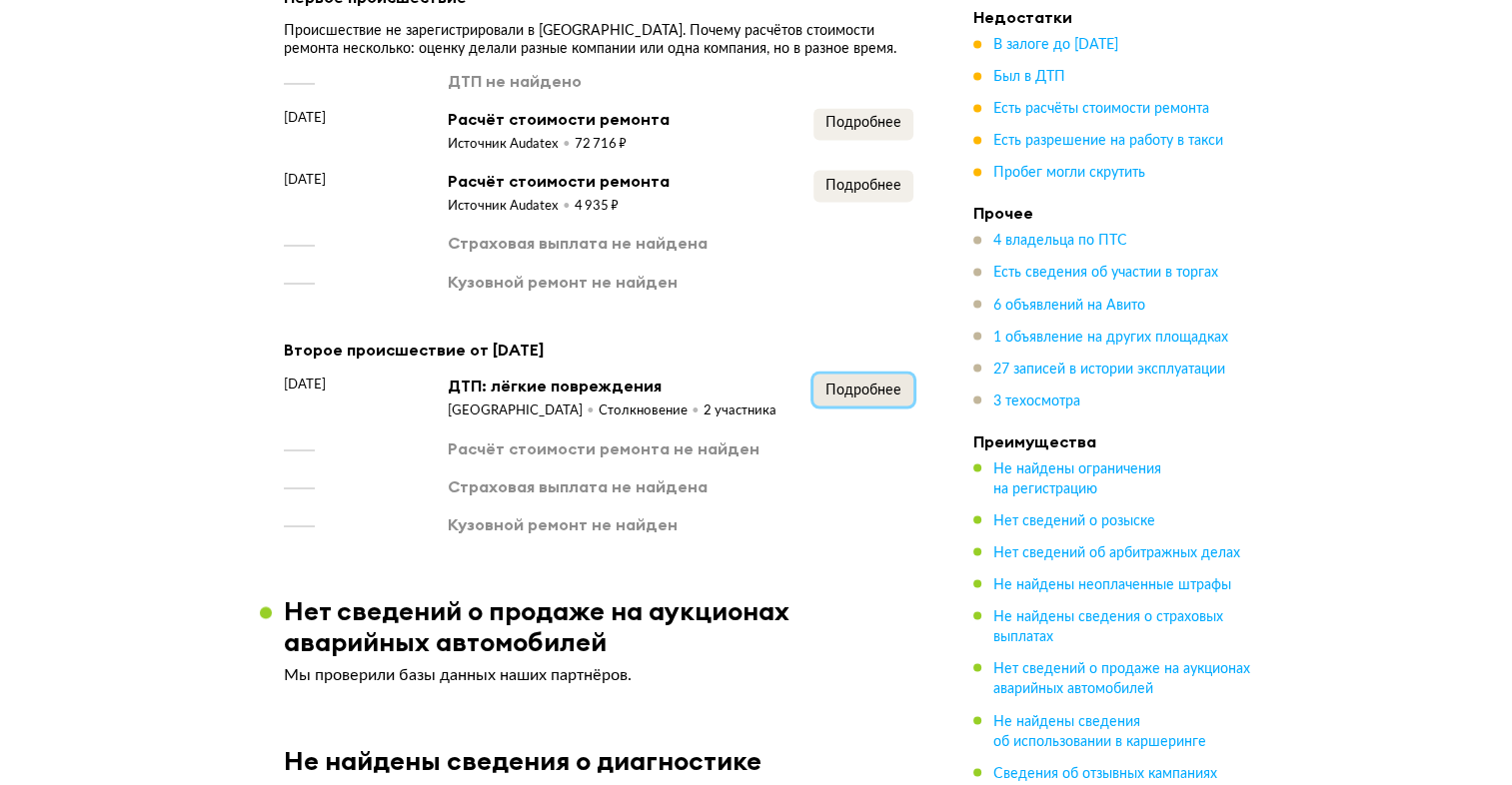 click on "Подробнее" at bounding box center [863, 390] 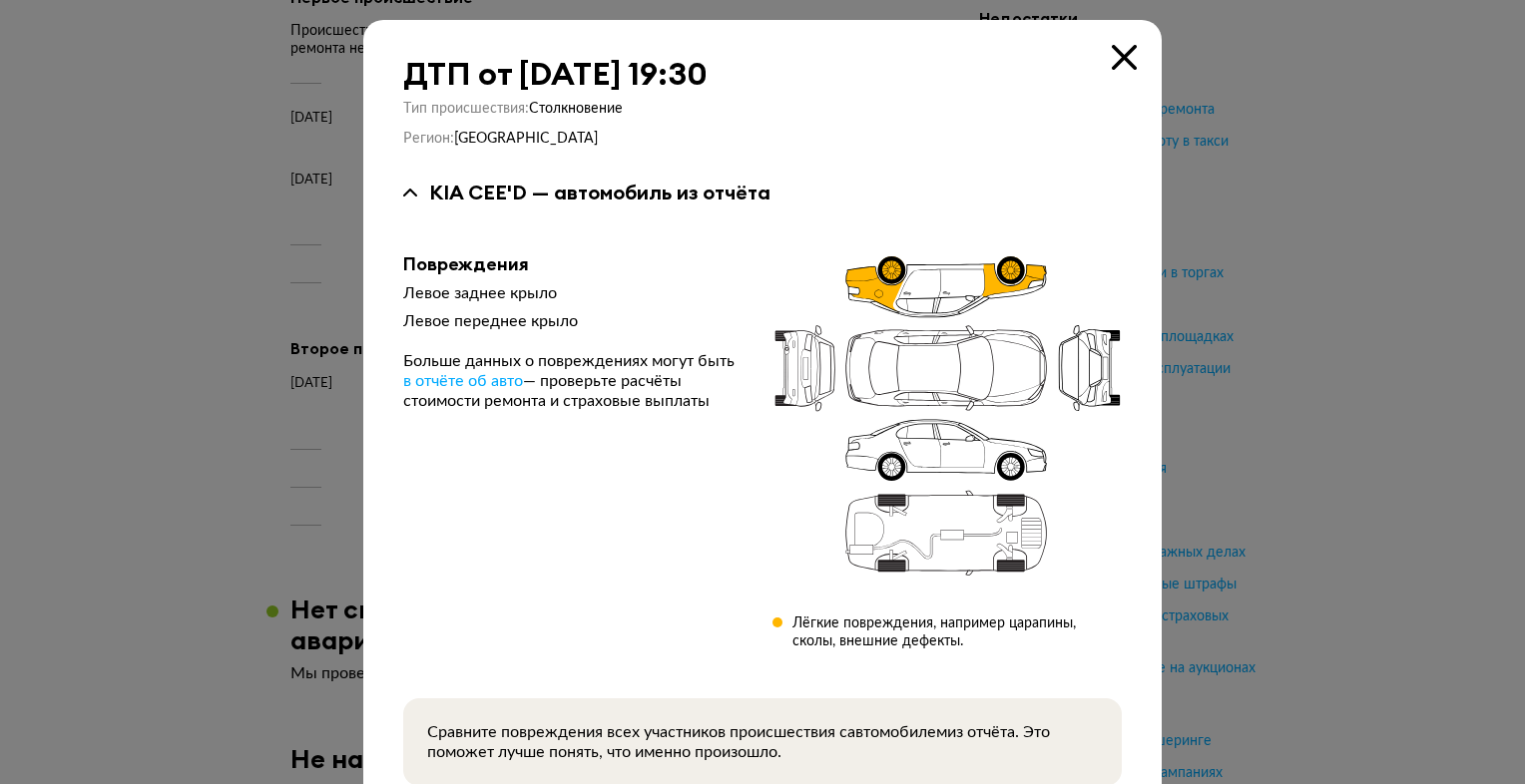 click on "ДТП от 1 февраля 2022 года в 19:30 Тип происшествия :  Столкновение Регион :  Санкт-Петербург KIA   CEE'D   —   автомобиль из отчёта Повреждения Левое заднее крыло Левое переднее крыло Больше данных о повреждениях могут быть  в отчёте об авто   — проверьте расчёты стоимости ремонта и страховые выплаты Лёгкие повреждения, например царапины, сколы, внешние дефекты. Сравните повреждения всех участников происшествия с  автомобилем  из отчёта. Это поможет лучше понять, что именно произошло. Mitsubishi   Outlander   —   другой участник" at bounding box center [762, 468] 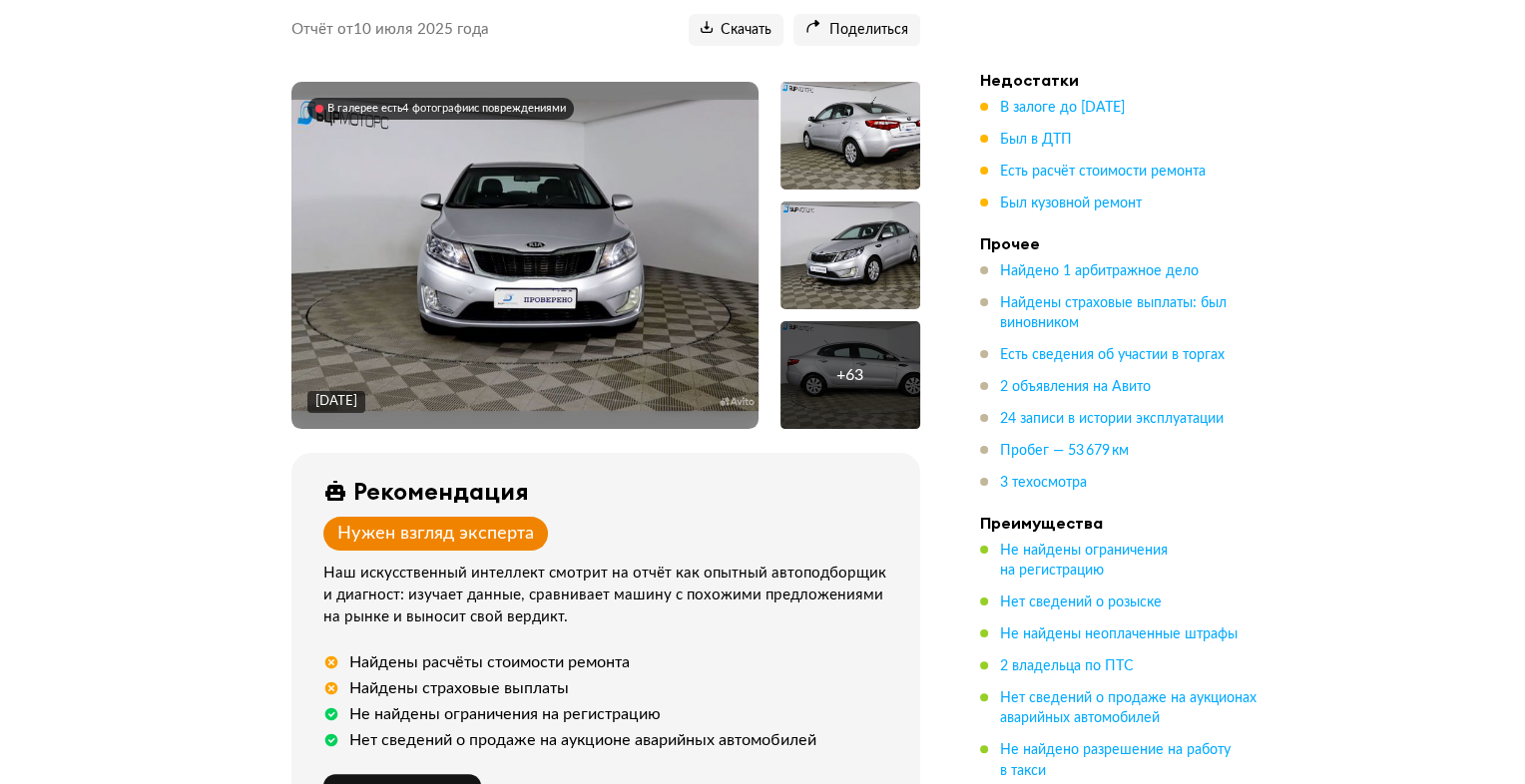scroll, scrollTop: 299, scrollLeft: 0, axis: vertical 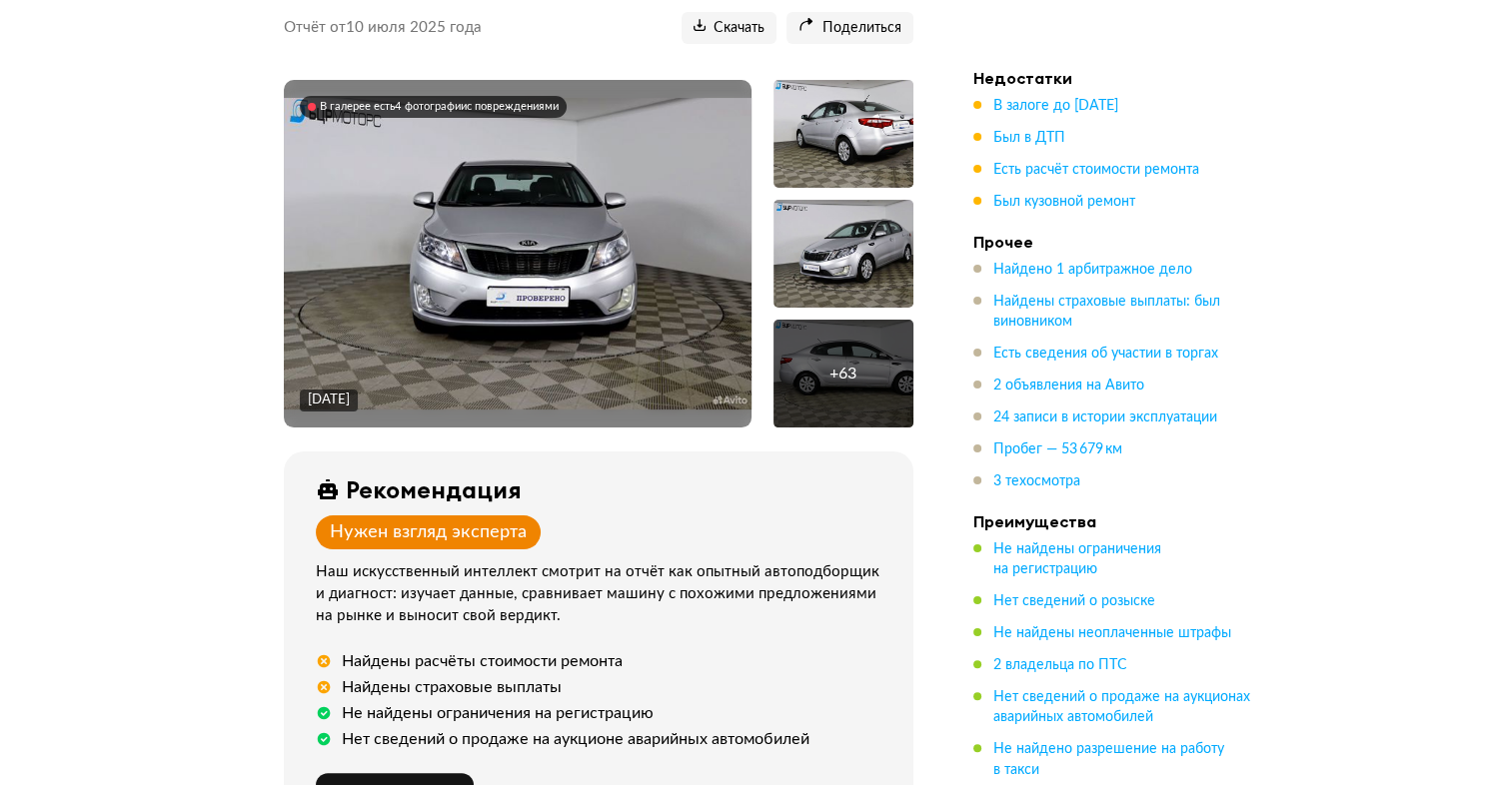 click at bounding box center (518, 254) 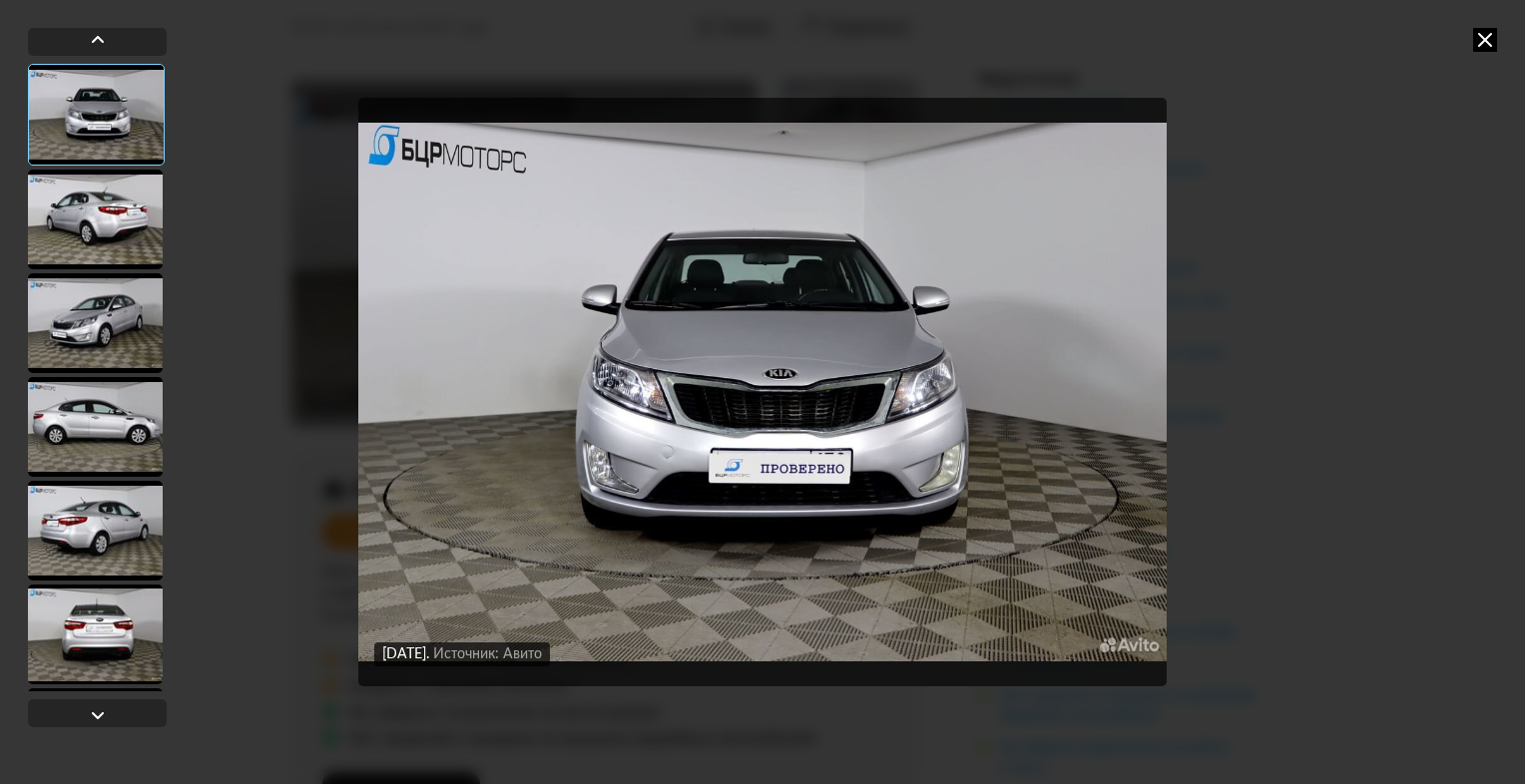 click at bounding box center (95, 219) 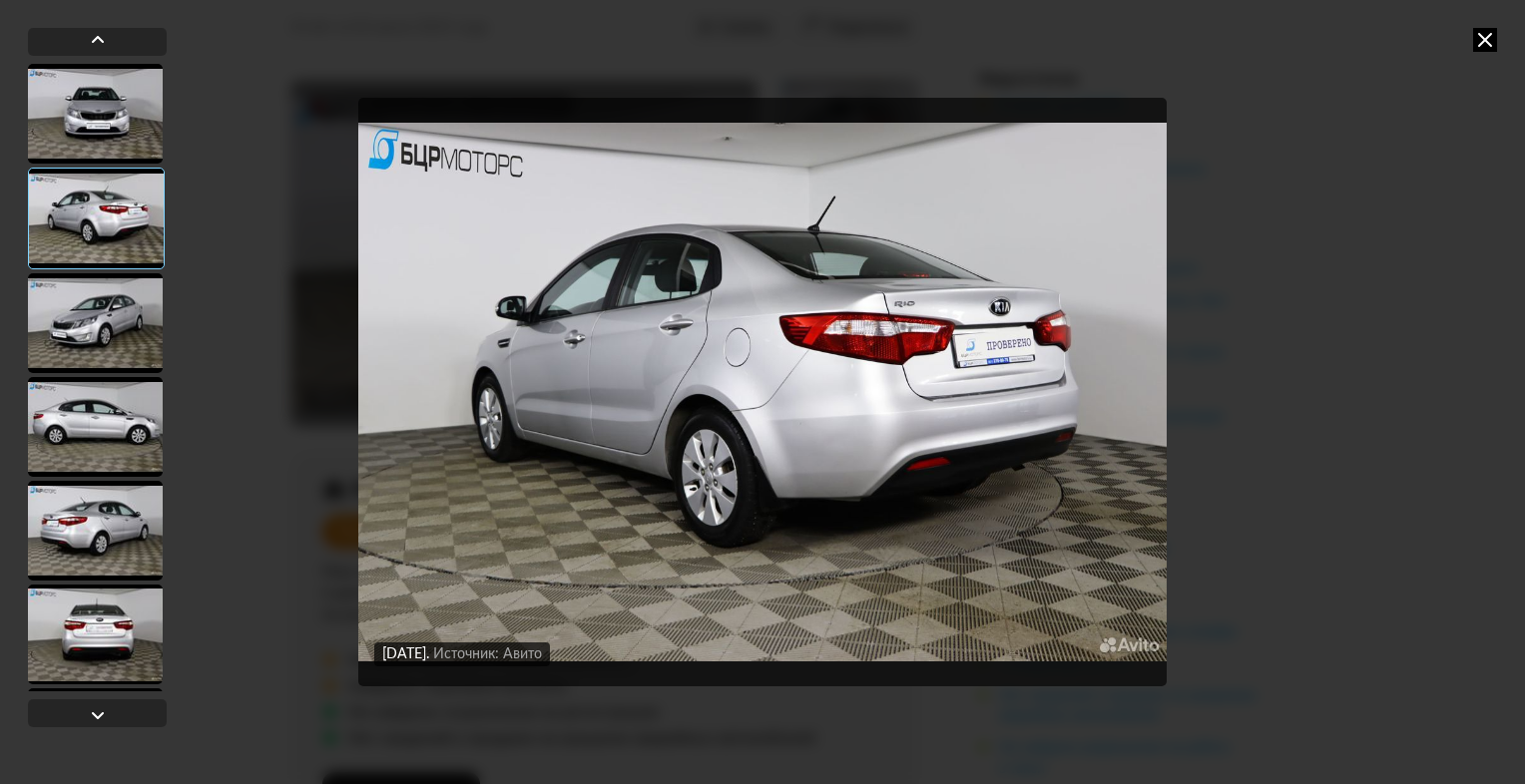 click at bounding box center (95, 323) 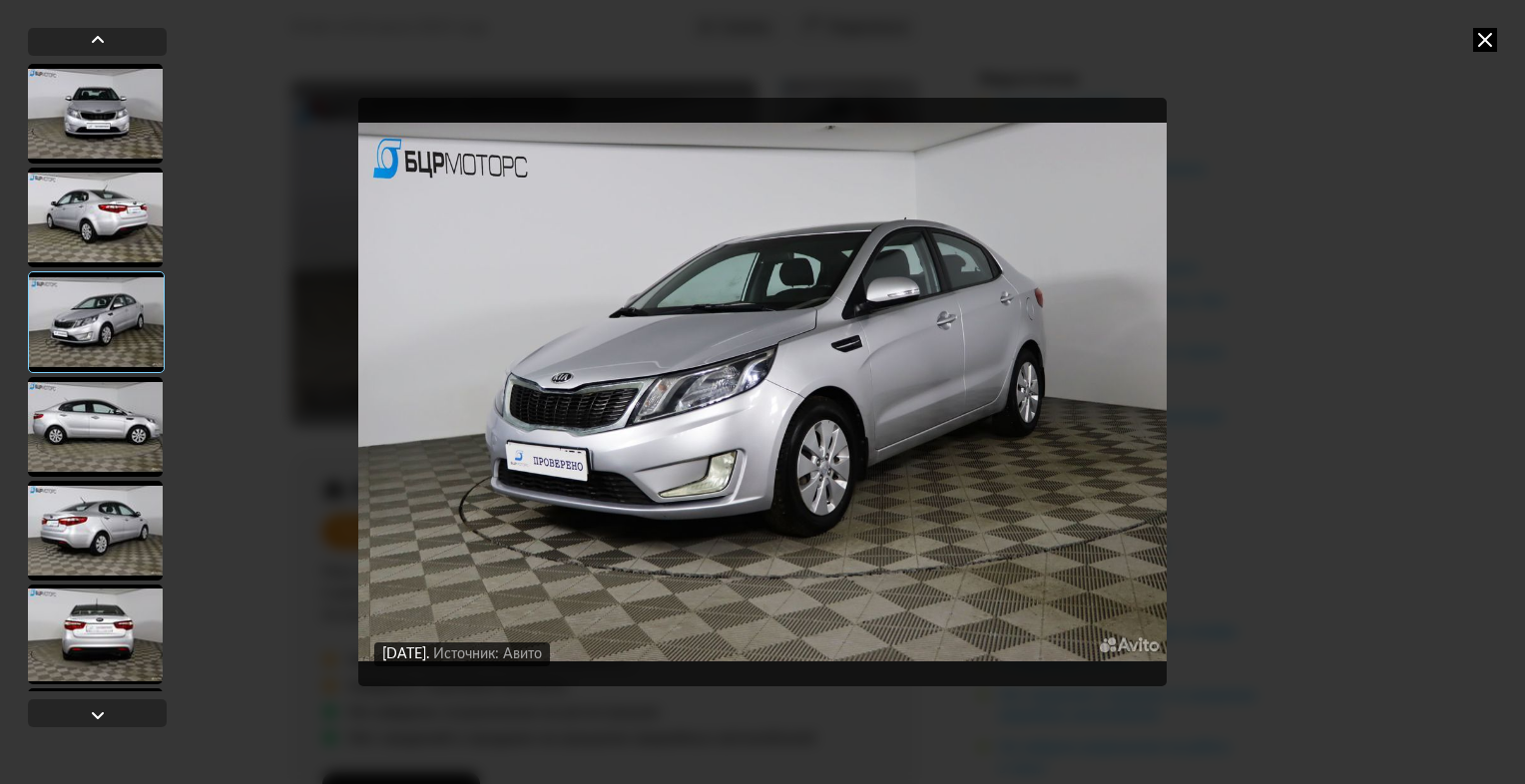 click at bounding box center [95, 427] 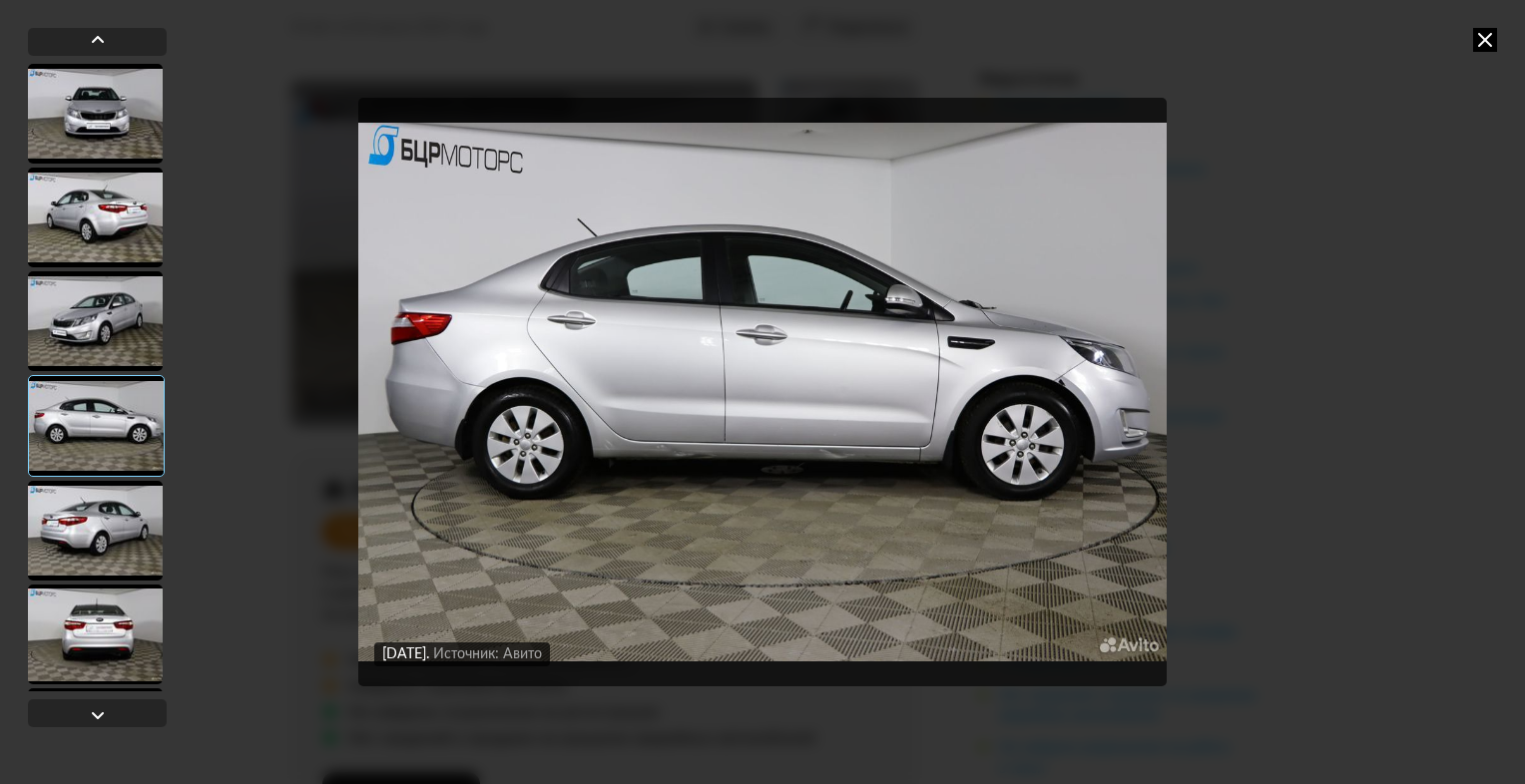 click at bounding box center (95, 531) 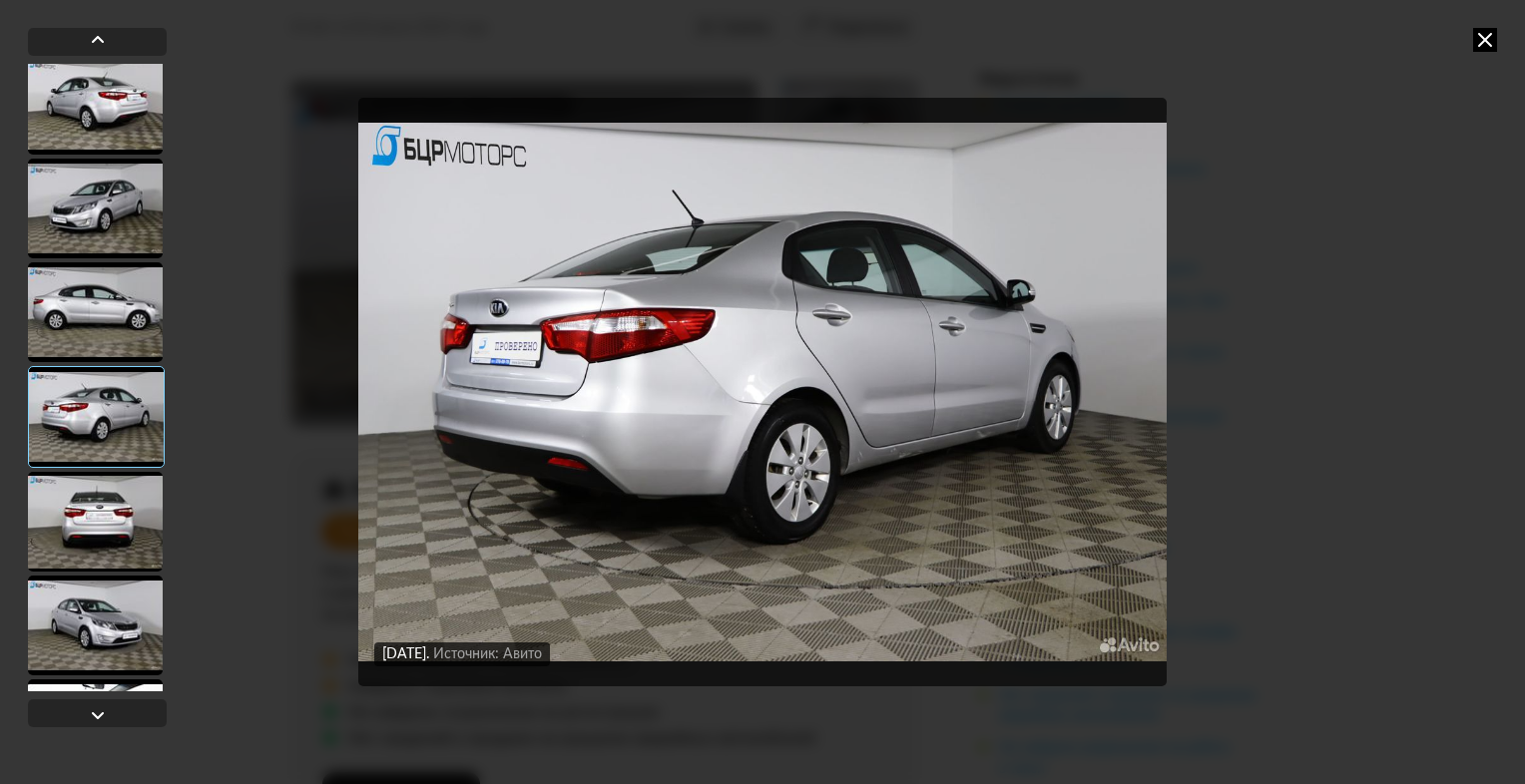 scroll, scrollTop: 199, scrollLeft: 0, axis: vertical 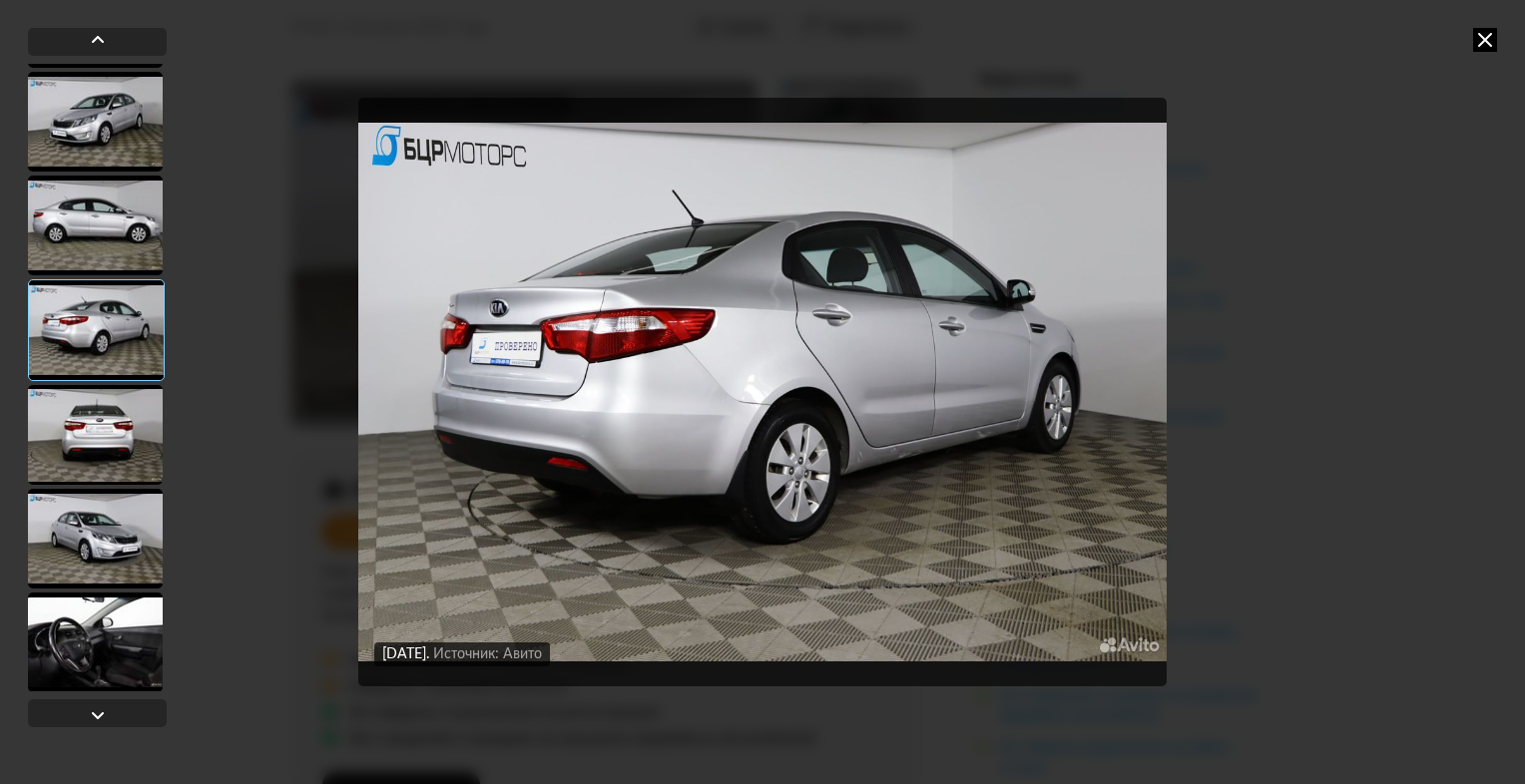 click at bounding box center (95, 539) 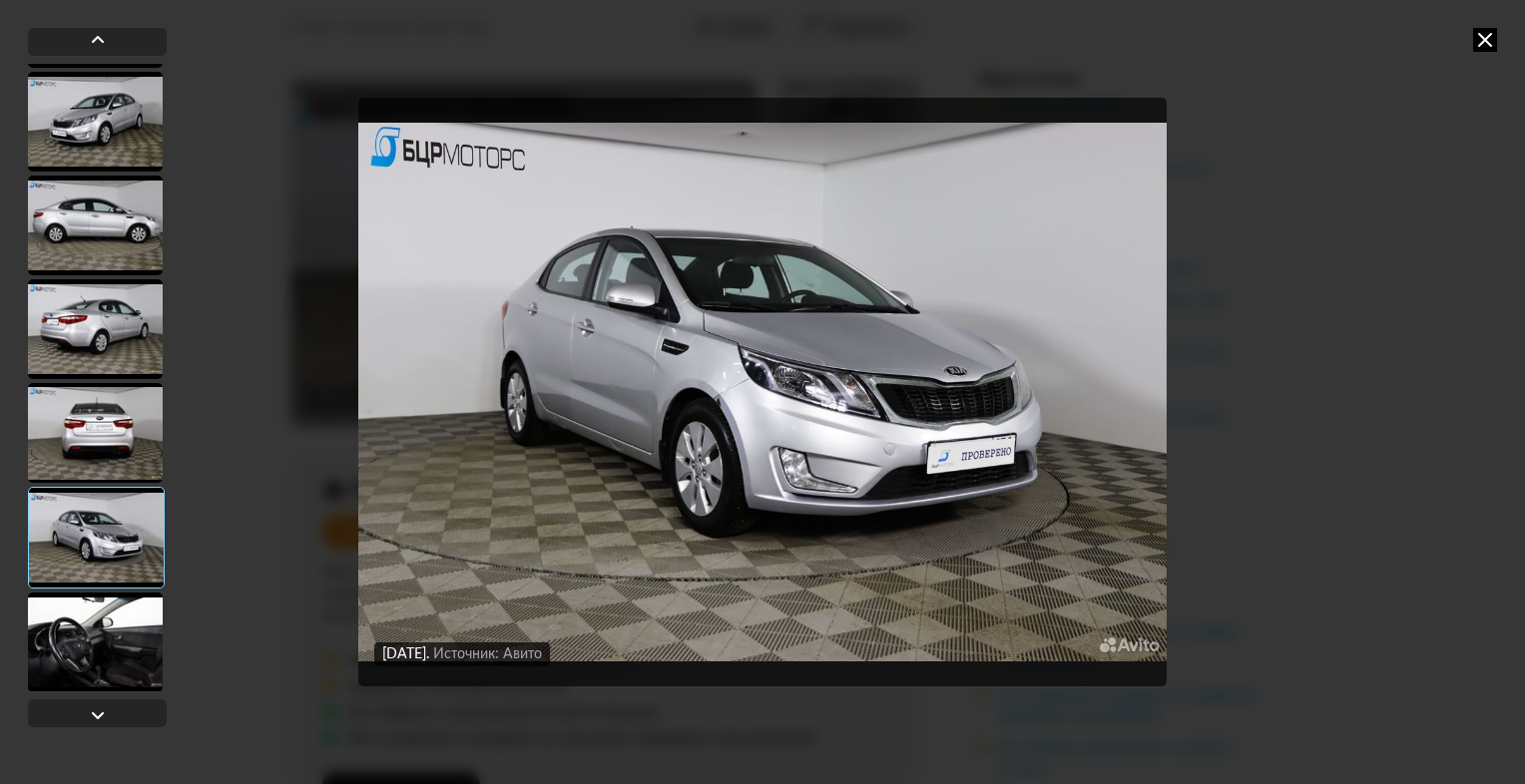 click at bounding box center [95, 433] 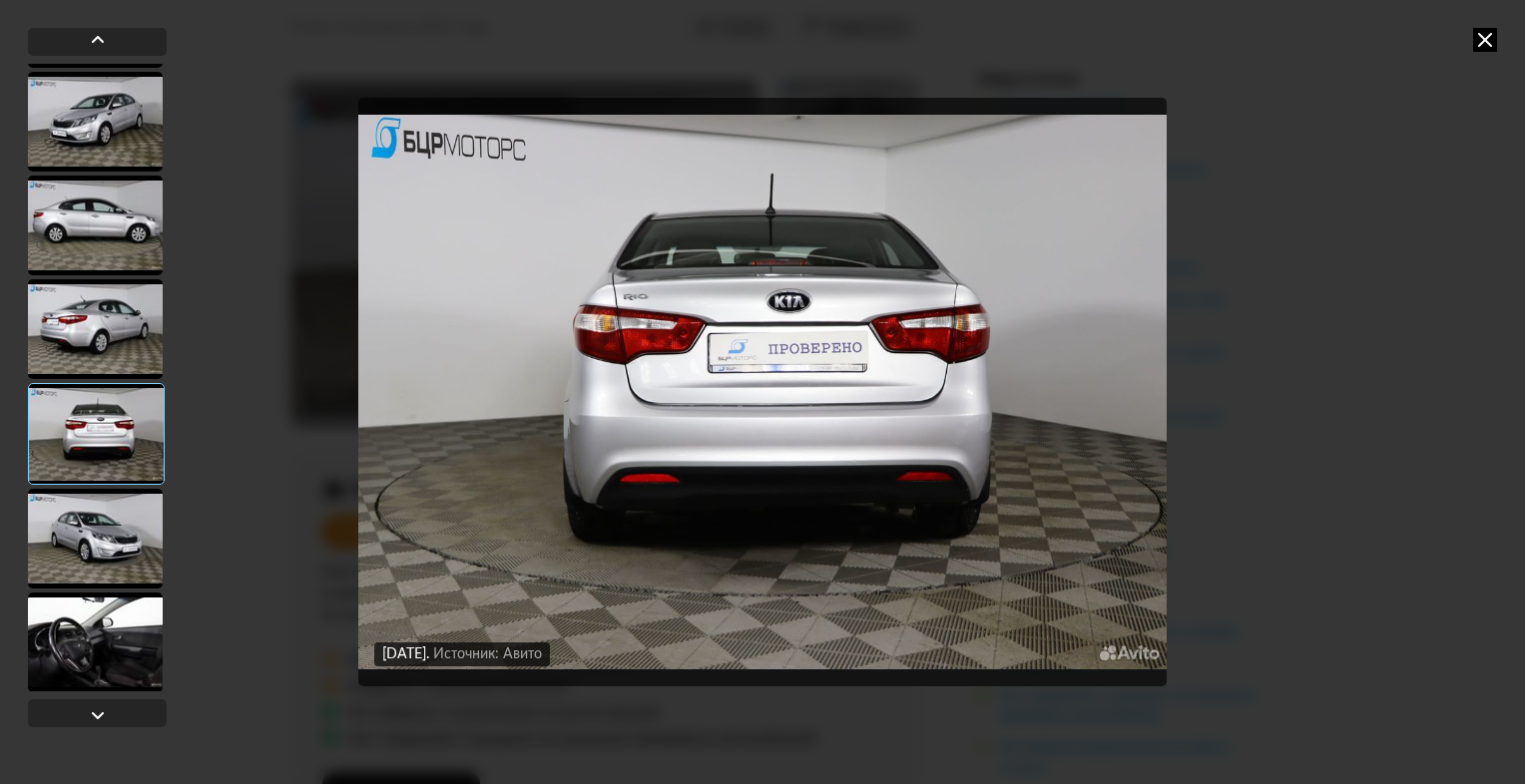 click at bounding box center (95, 225) 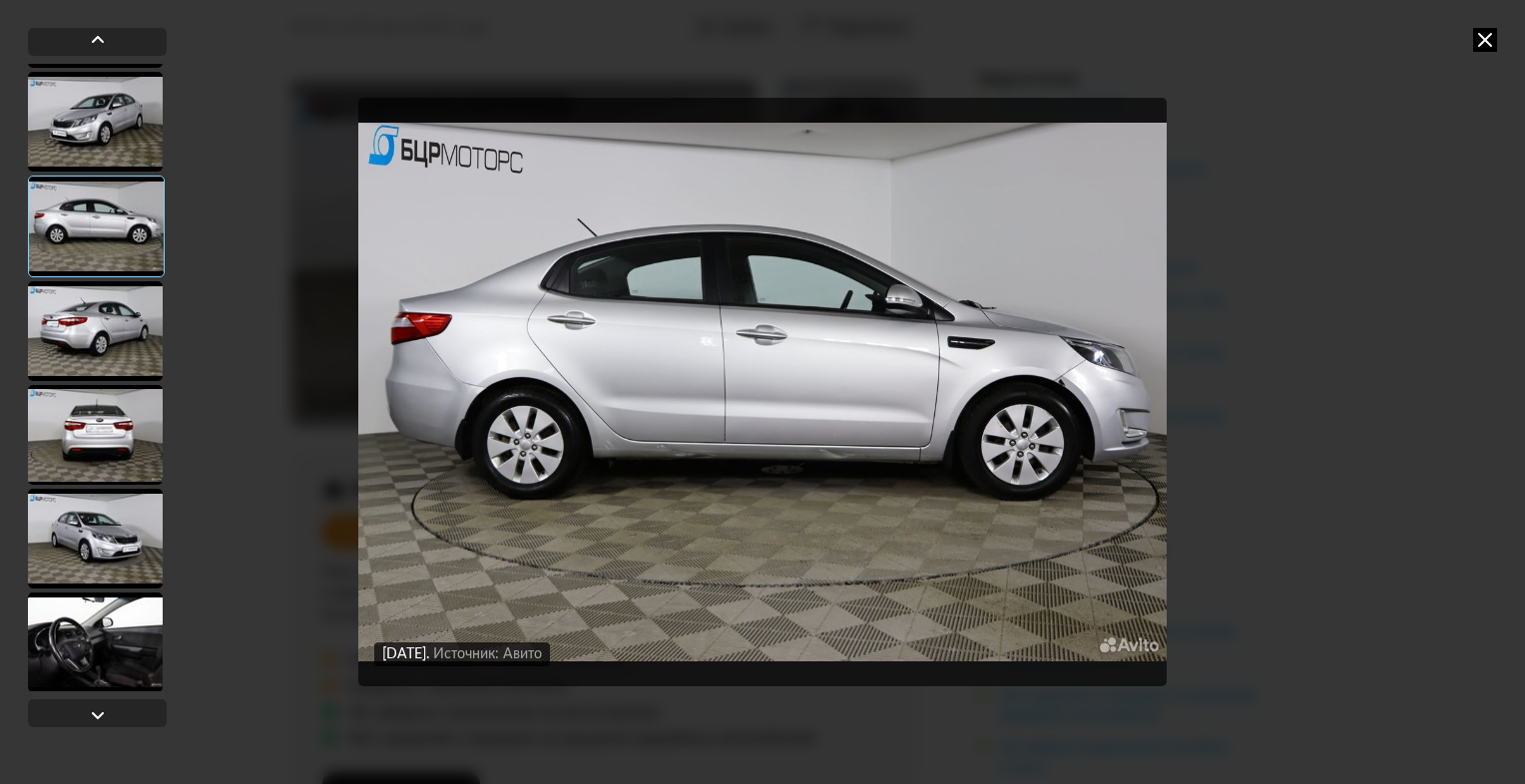 click at bounding box center (95, 122) 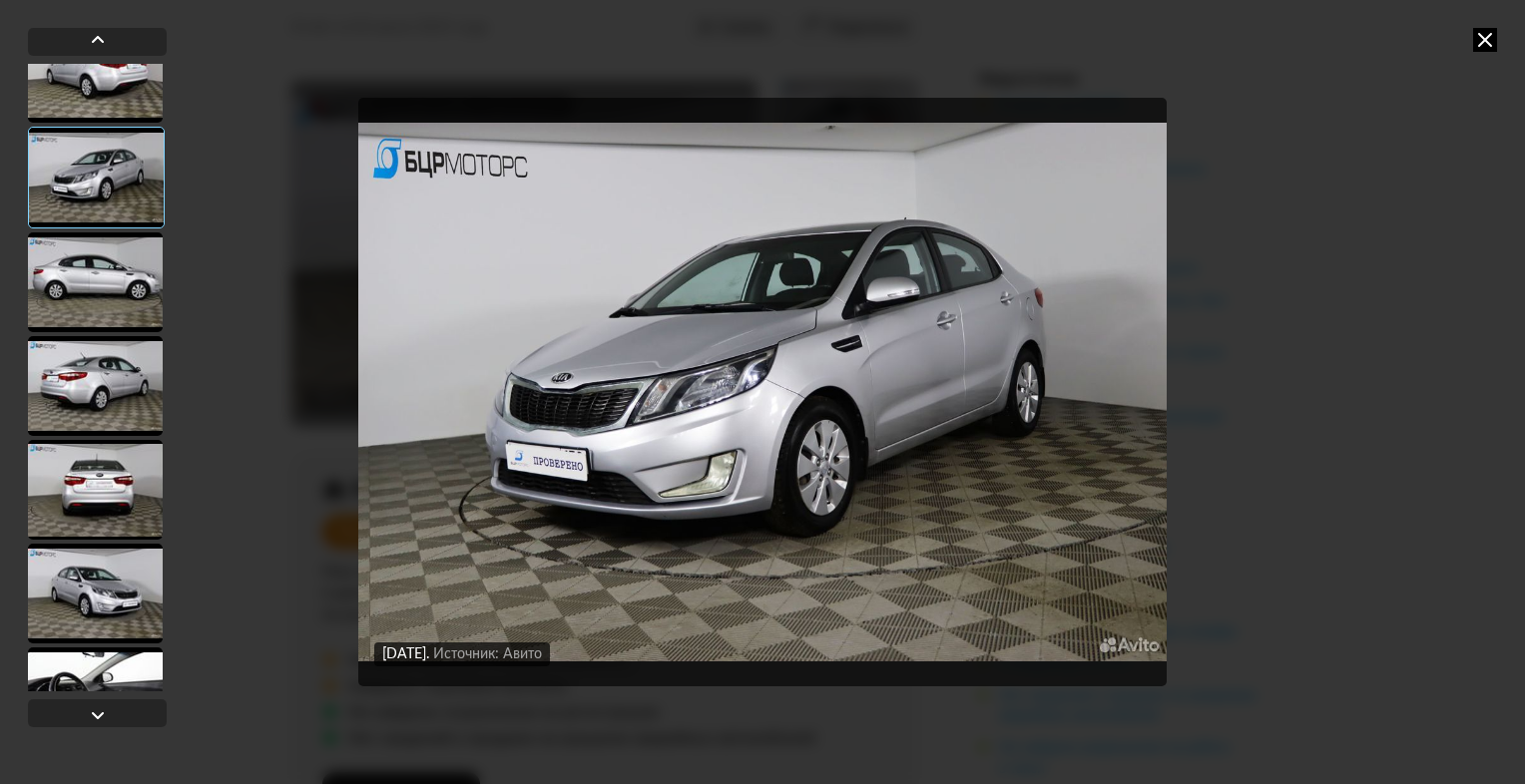 scroll, scrollTop: 100, scrollLeft: 0, axis: vertical 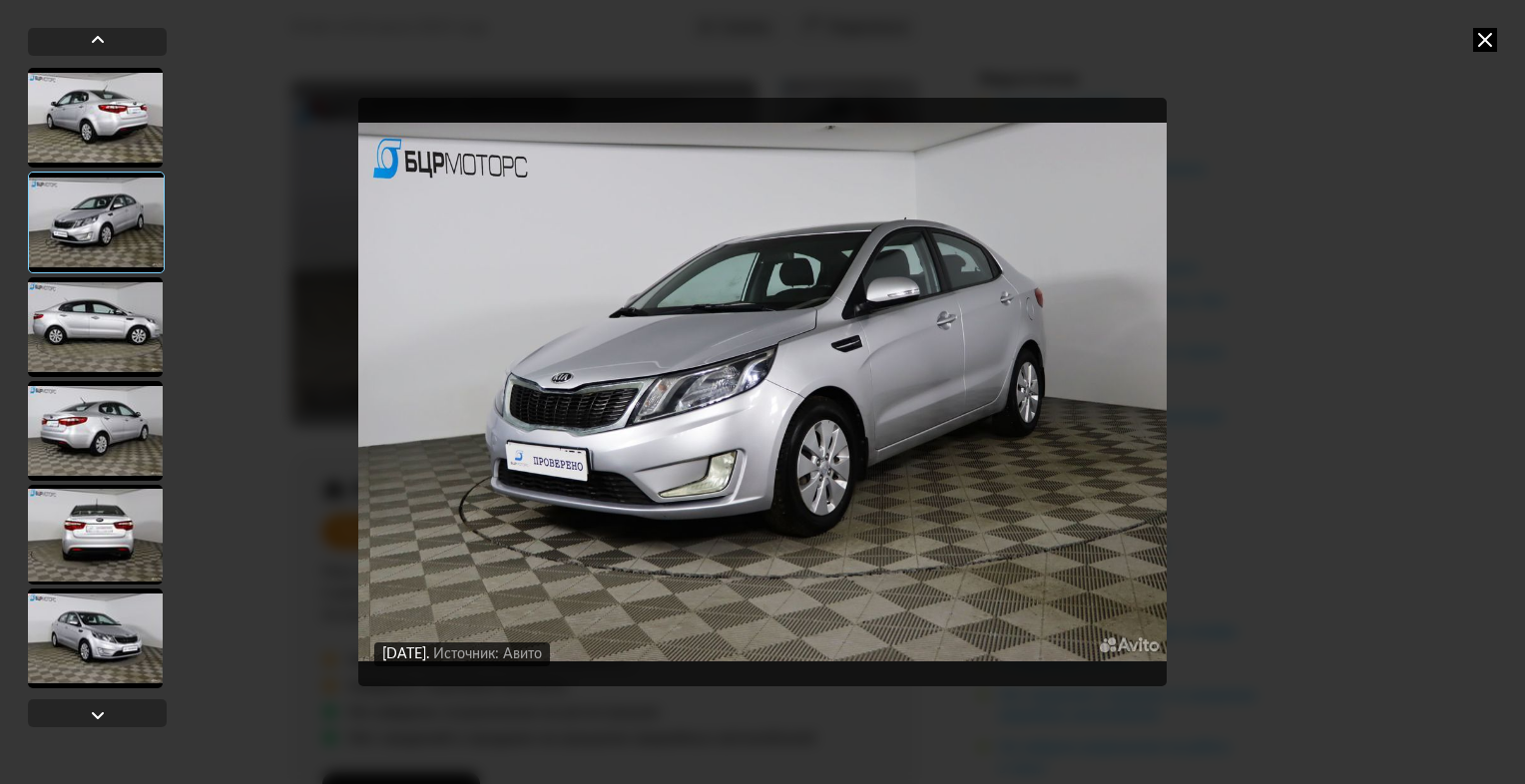 click at bounding box center (95, 118) 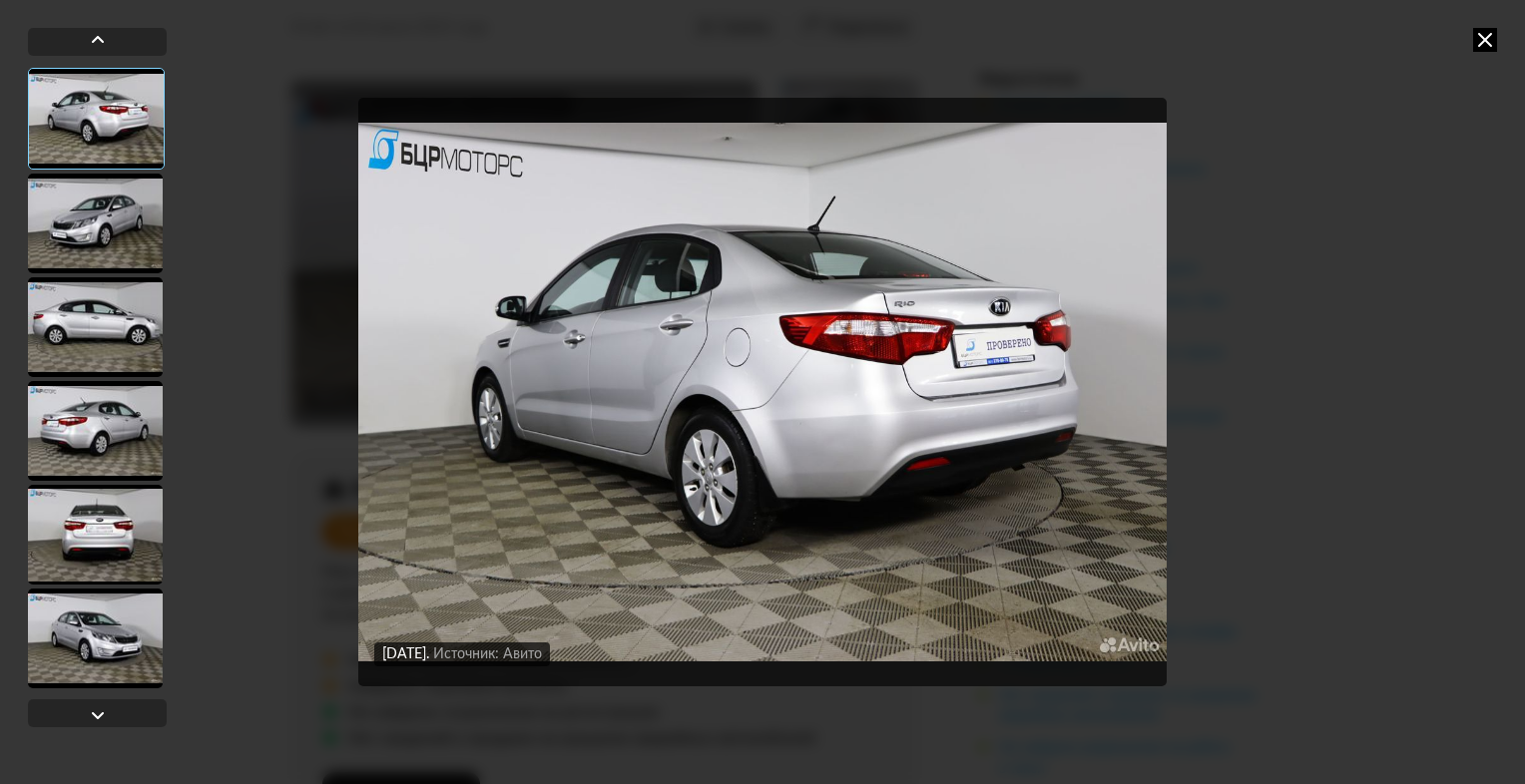 scroll, scrollTop: 0, scrollLeft: 0, axis: both 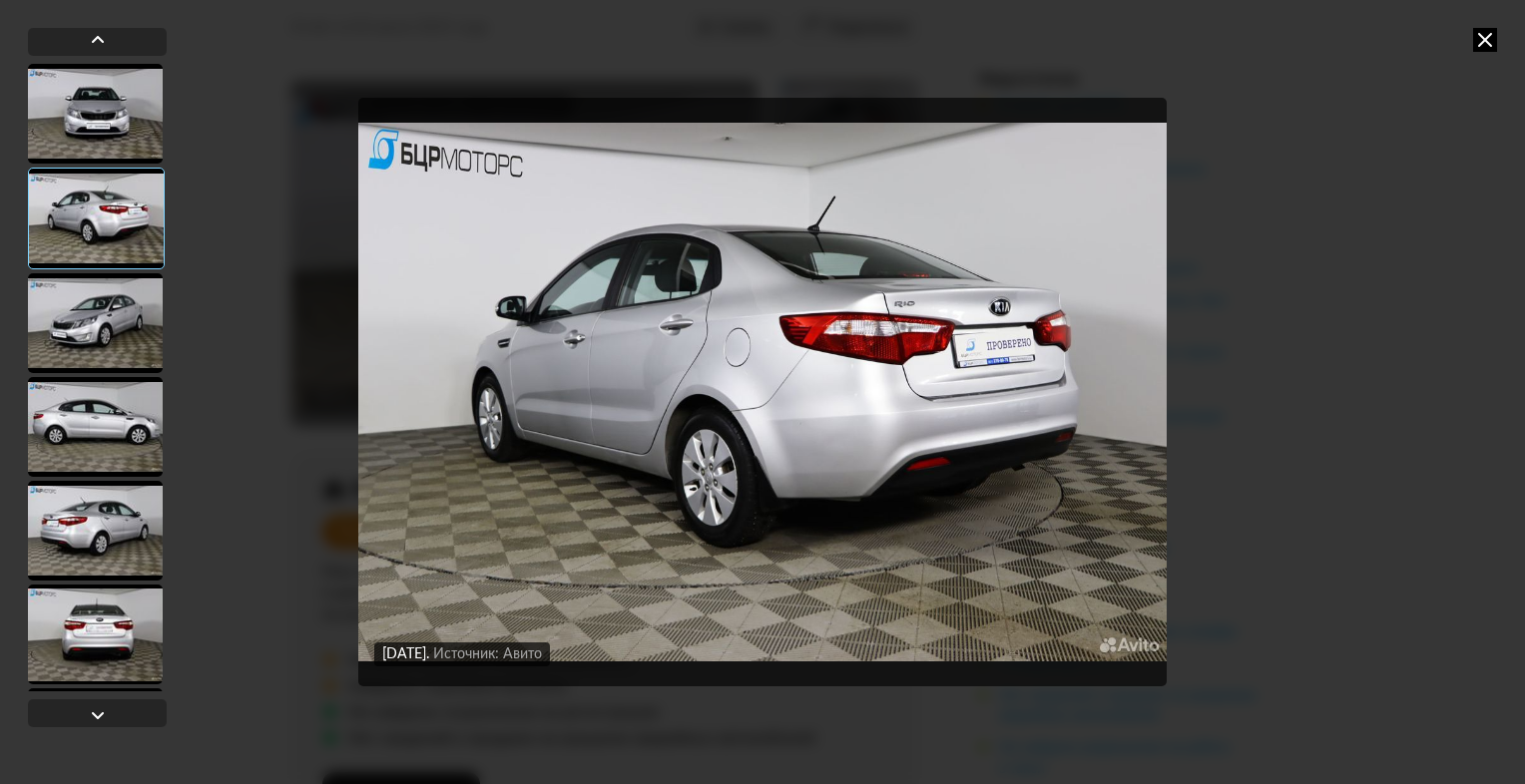 click at bounding box center [95, 114] 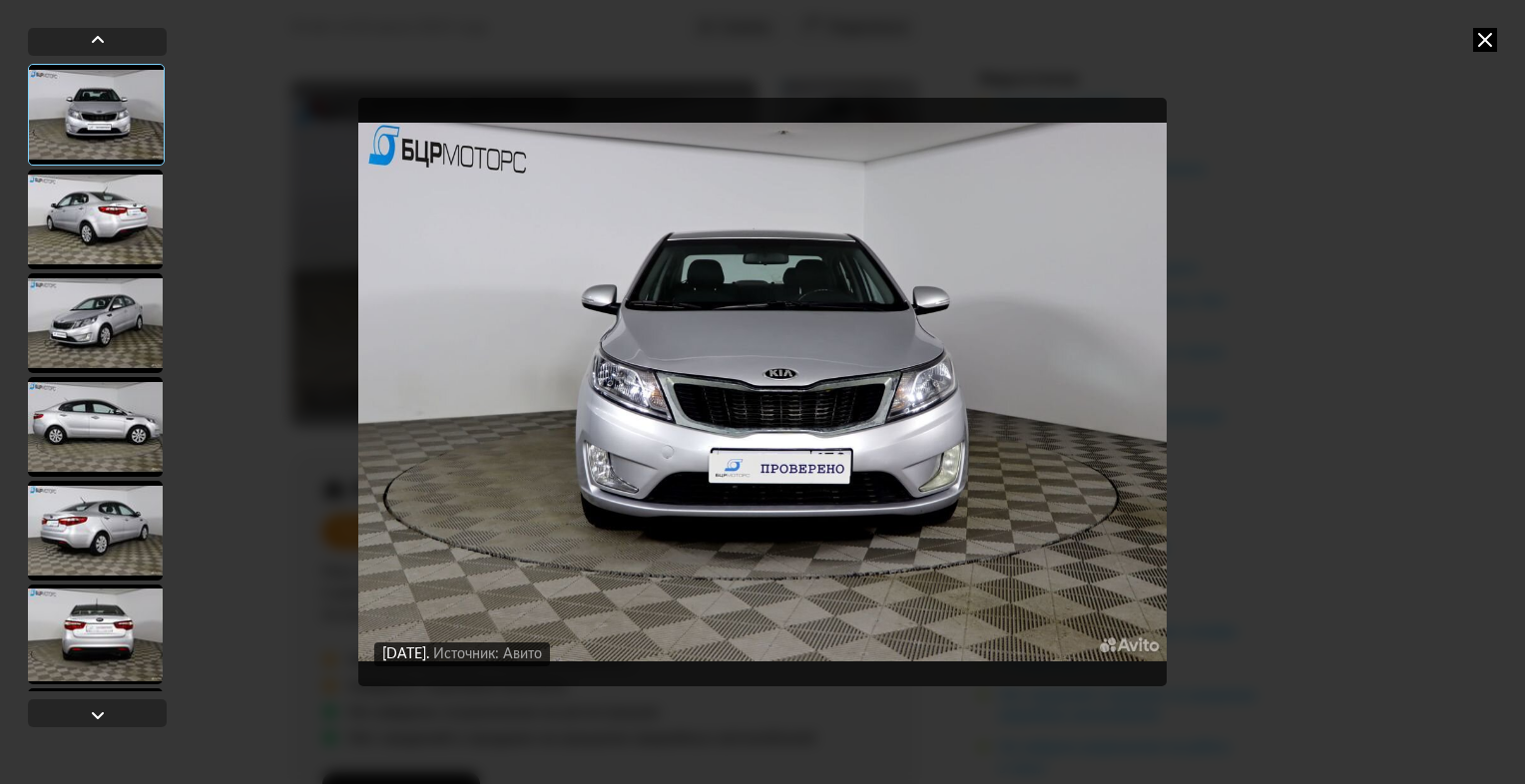 click at bounding box center (95, 531) 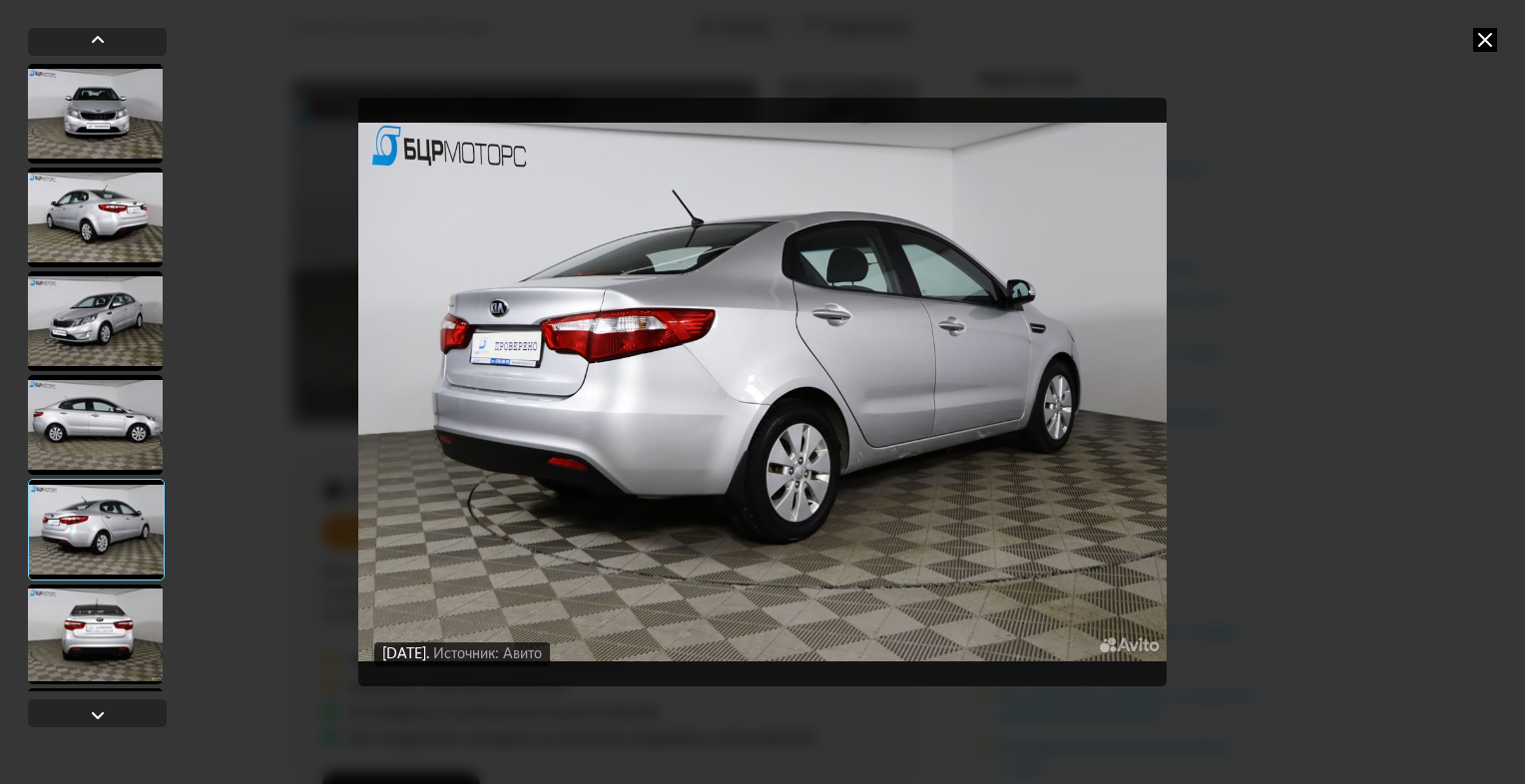 click at bounding box center [96, 530] 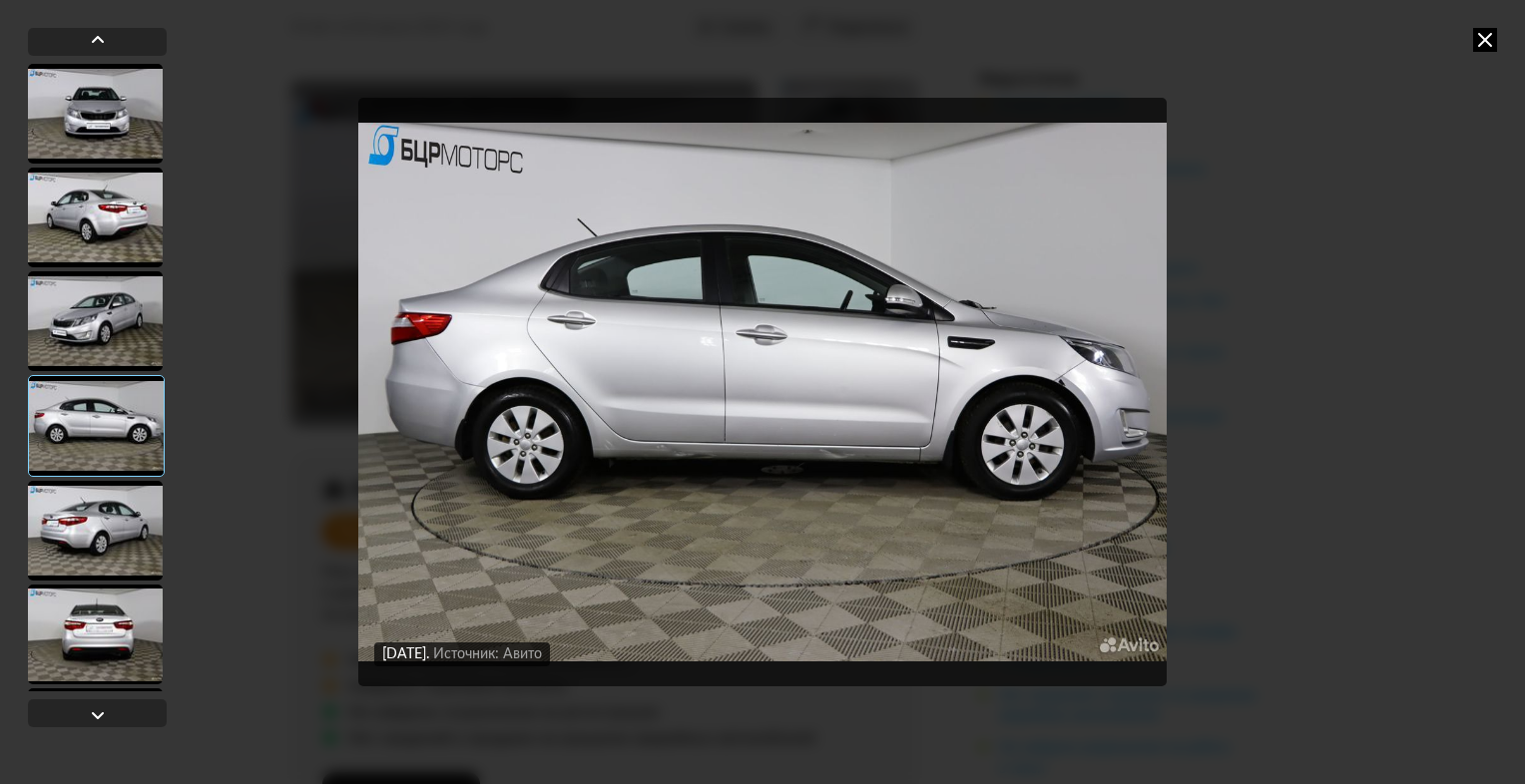 click at bounding box center (95, 217) 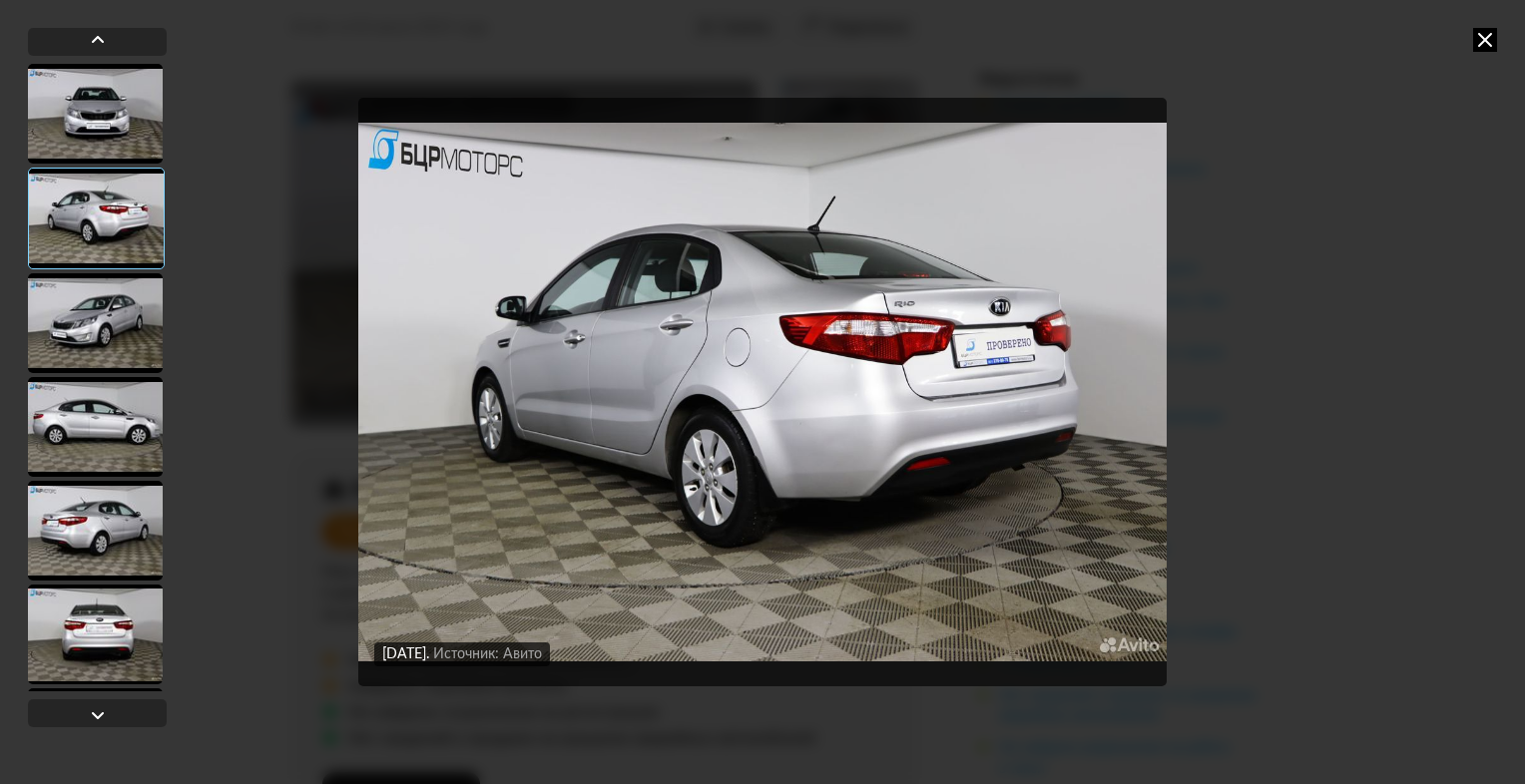 click at bounding box center [95, 427] 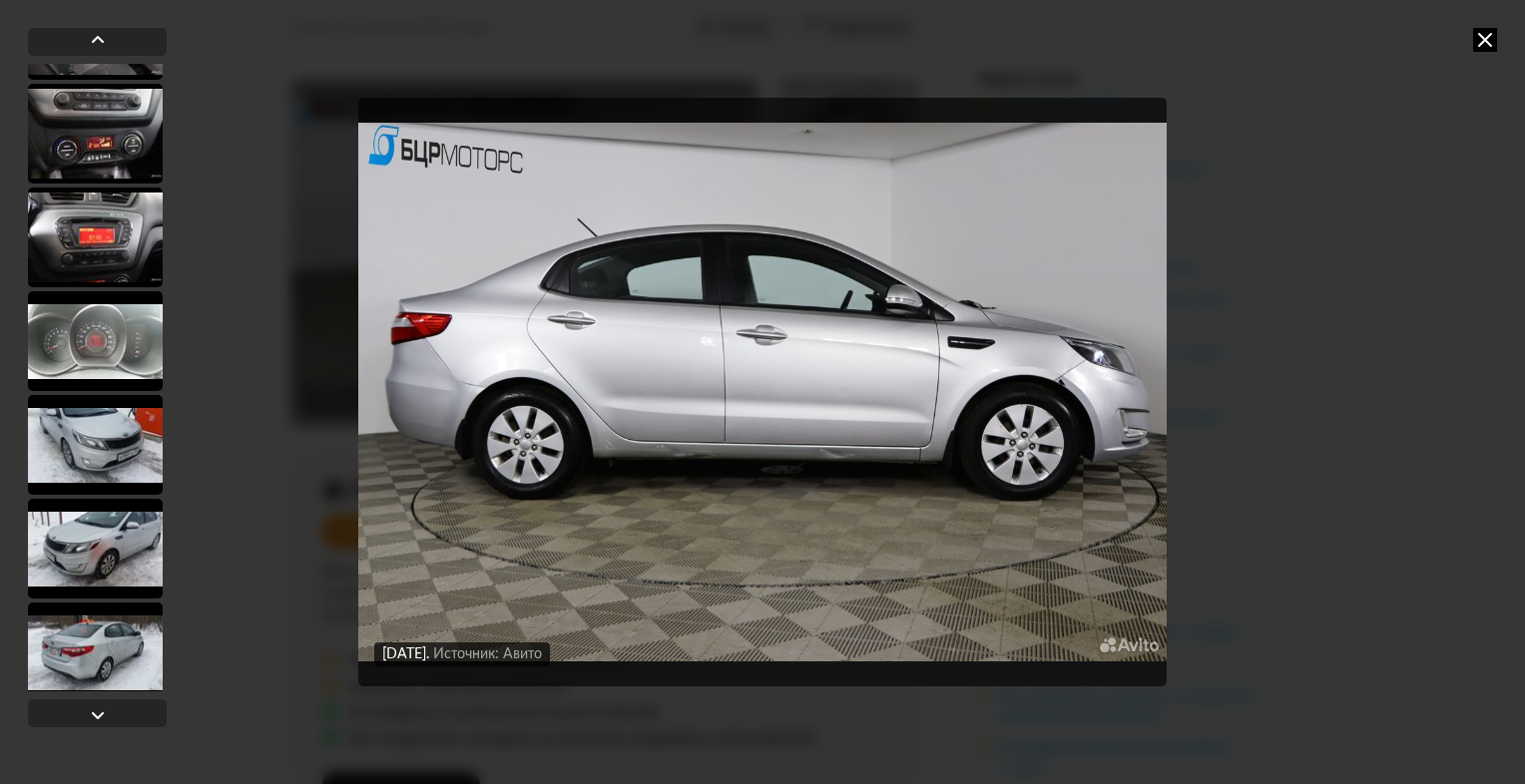 scroll, scrollTop: 1795, scrollLeft: 0, axis: vertical 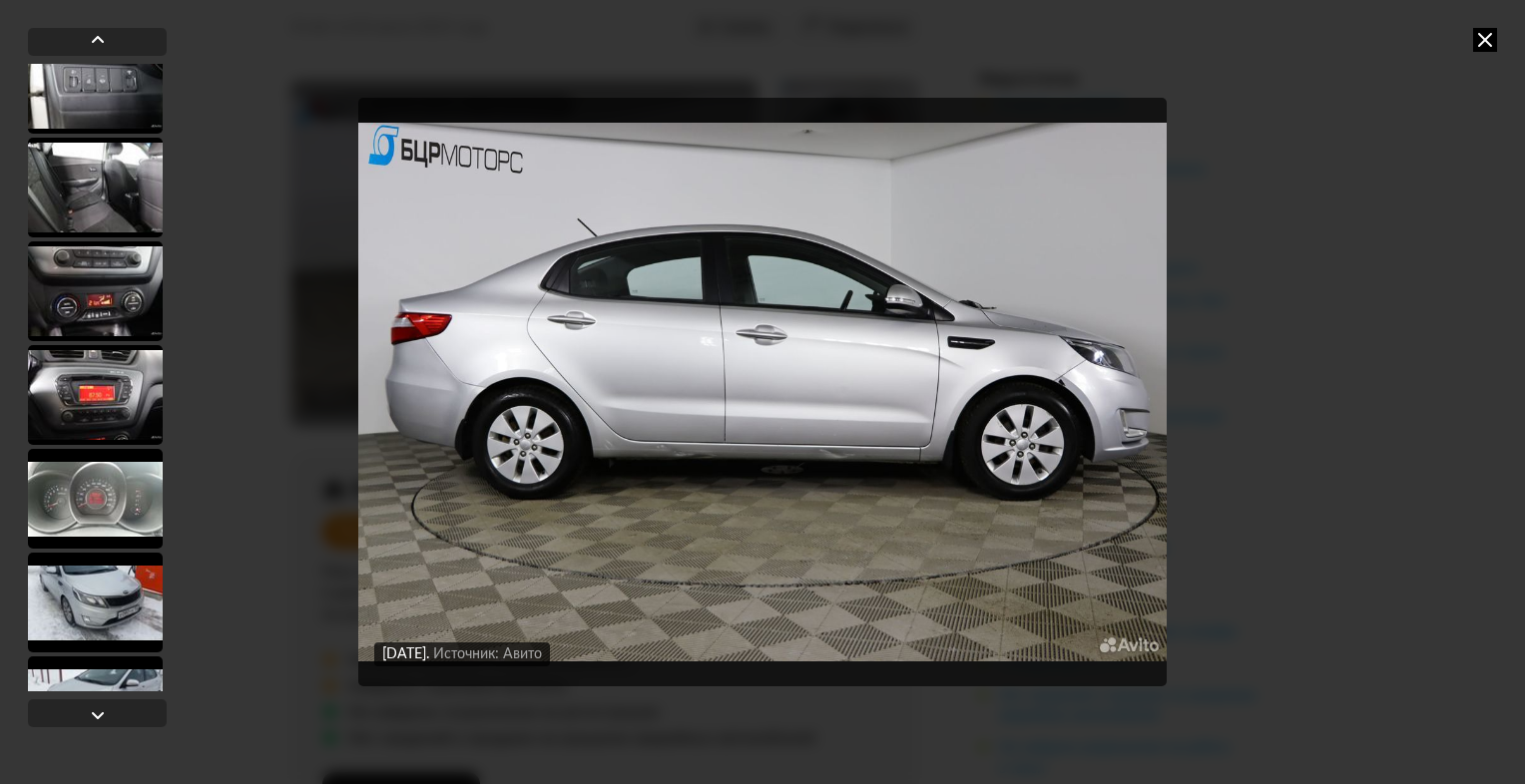 click at bounding box center [95, 499] 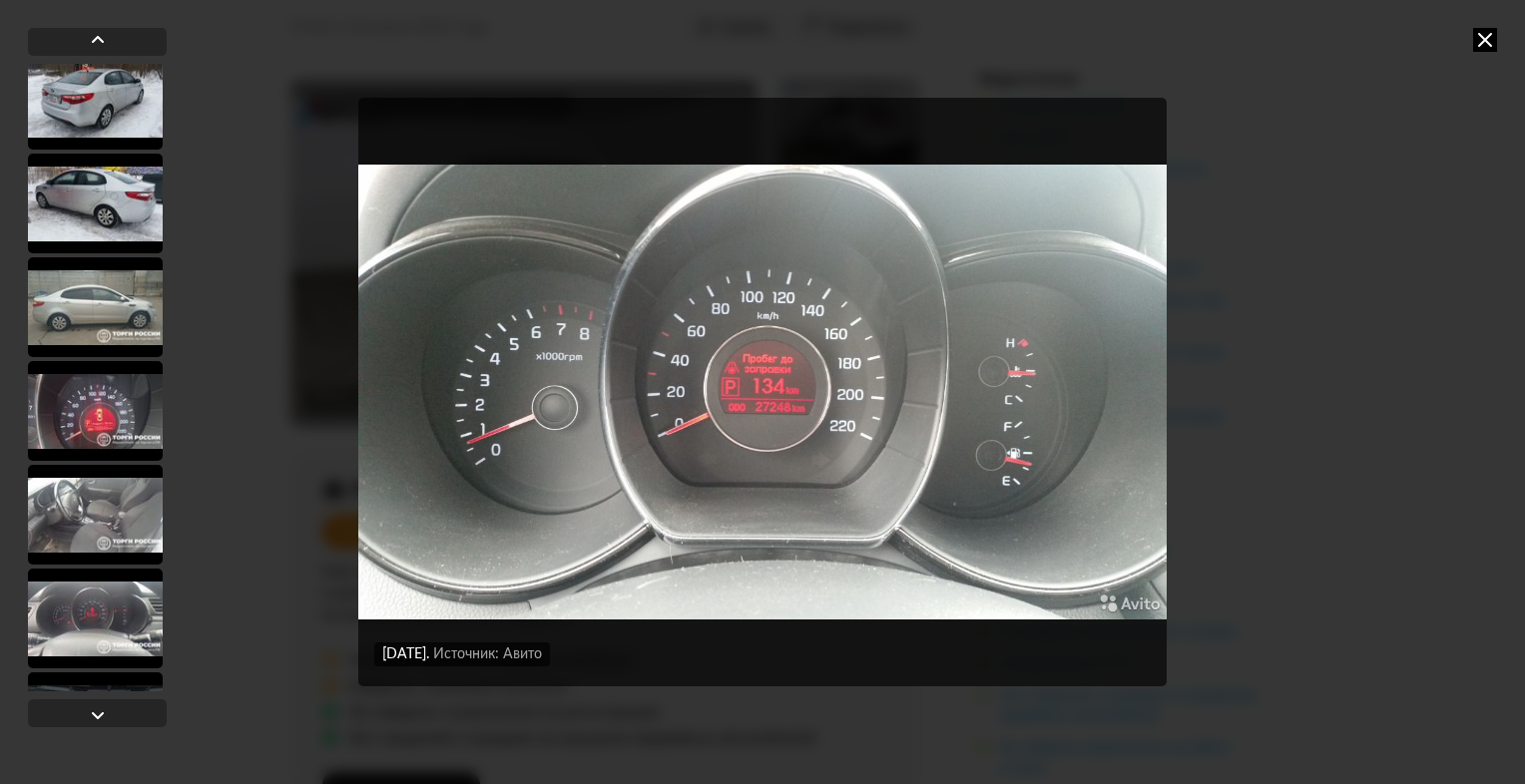 scroll, scrollTop: 2591, scrollLeft: 0, axis: vertical 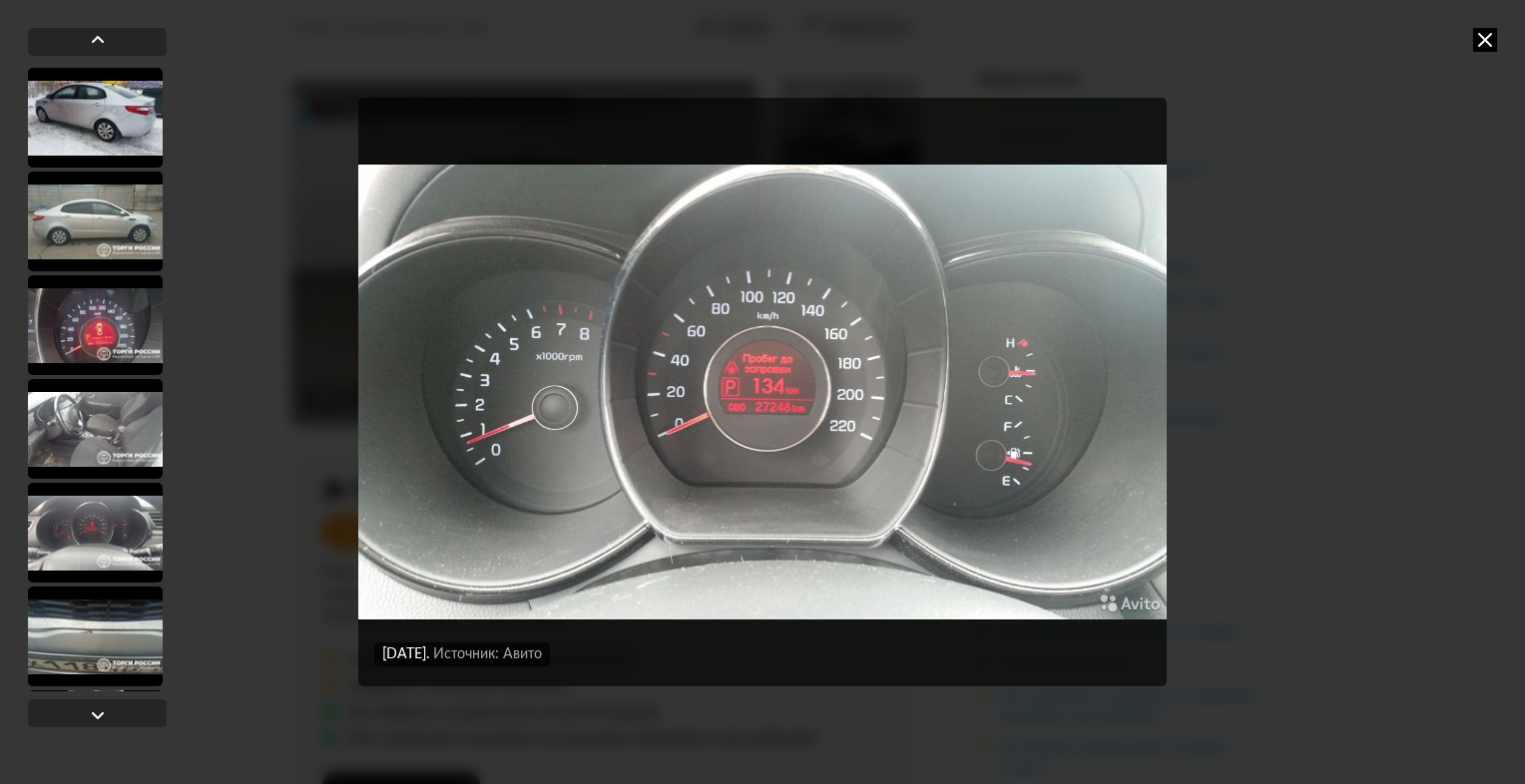 click at bounding box center [95, 325] 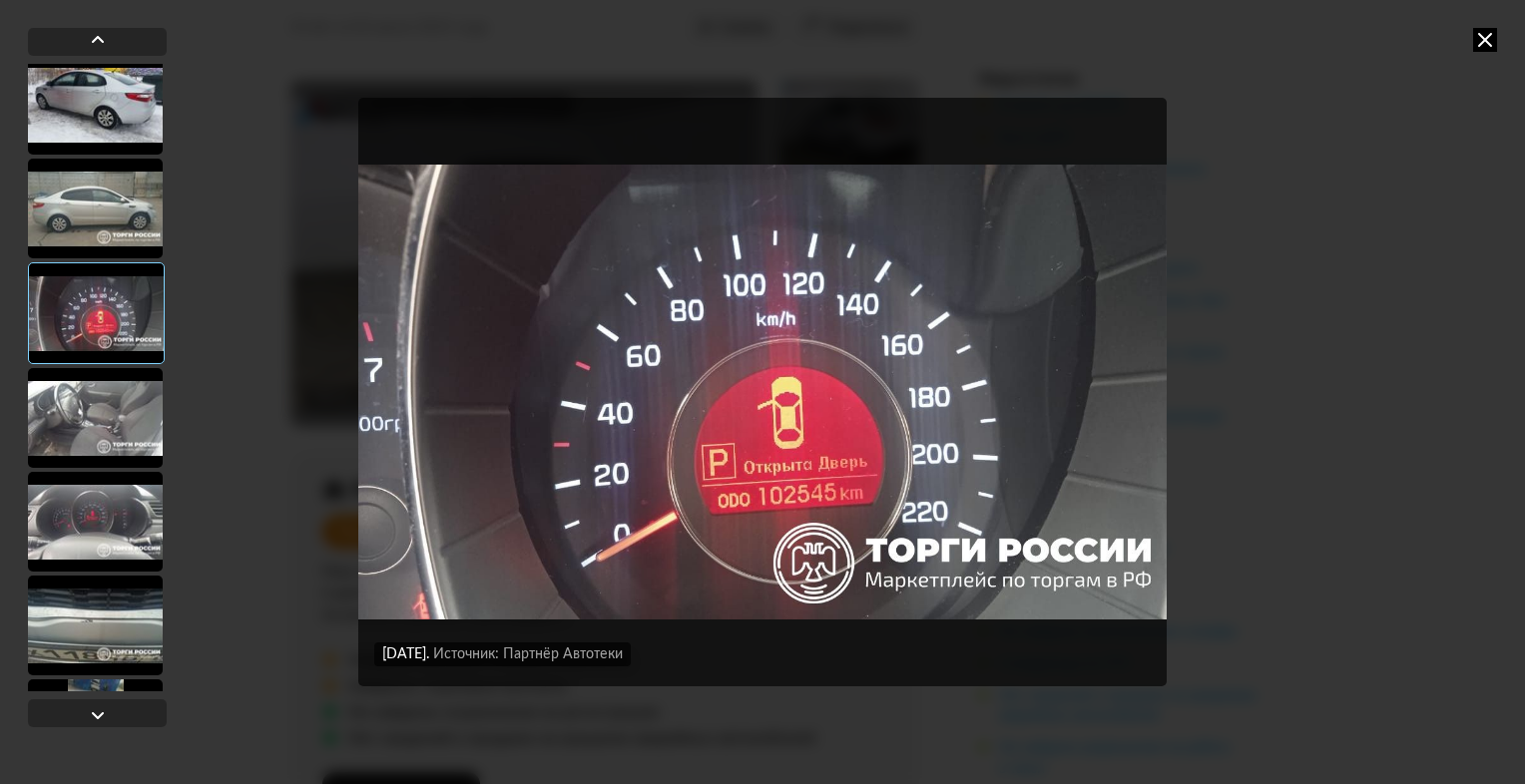 scroll, scrollTop: 2589, scrollLeft: 0, axis: vertical 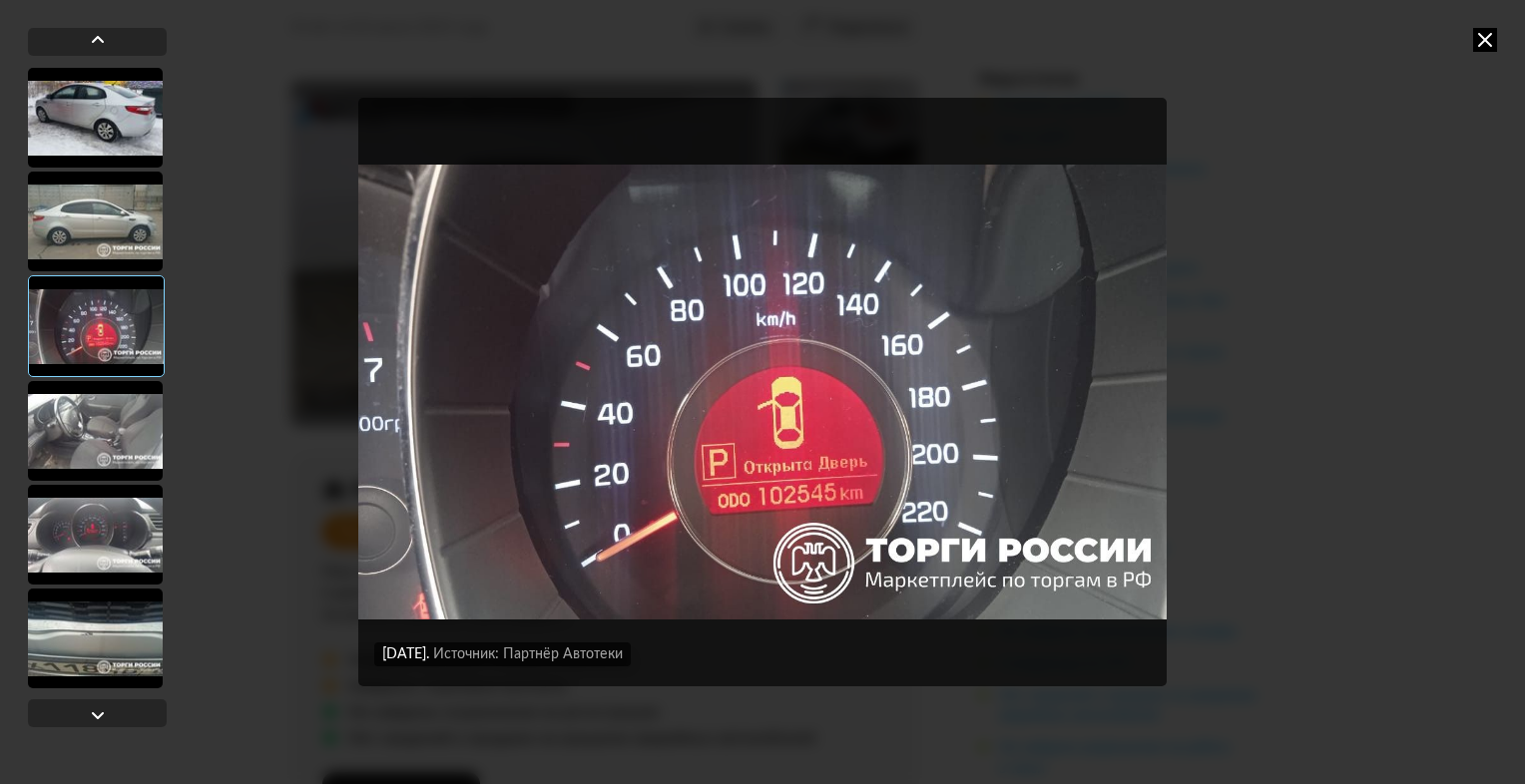 click at bounding box center (95, 221) 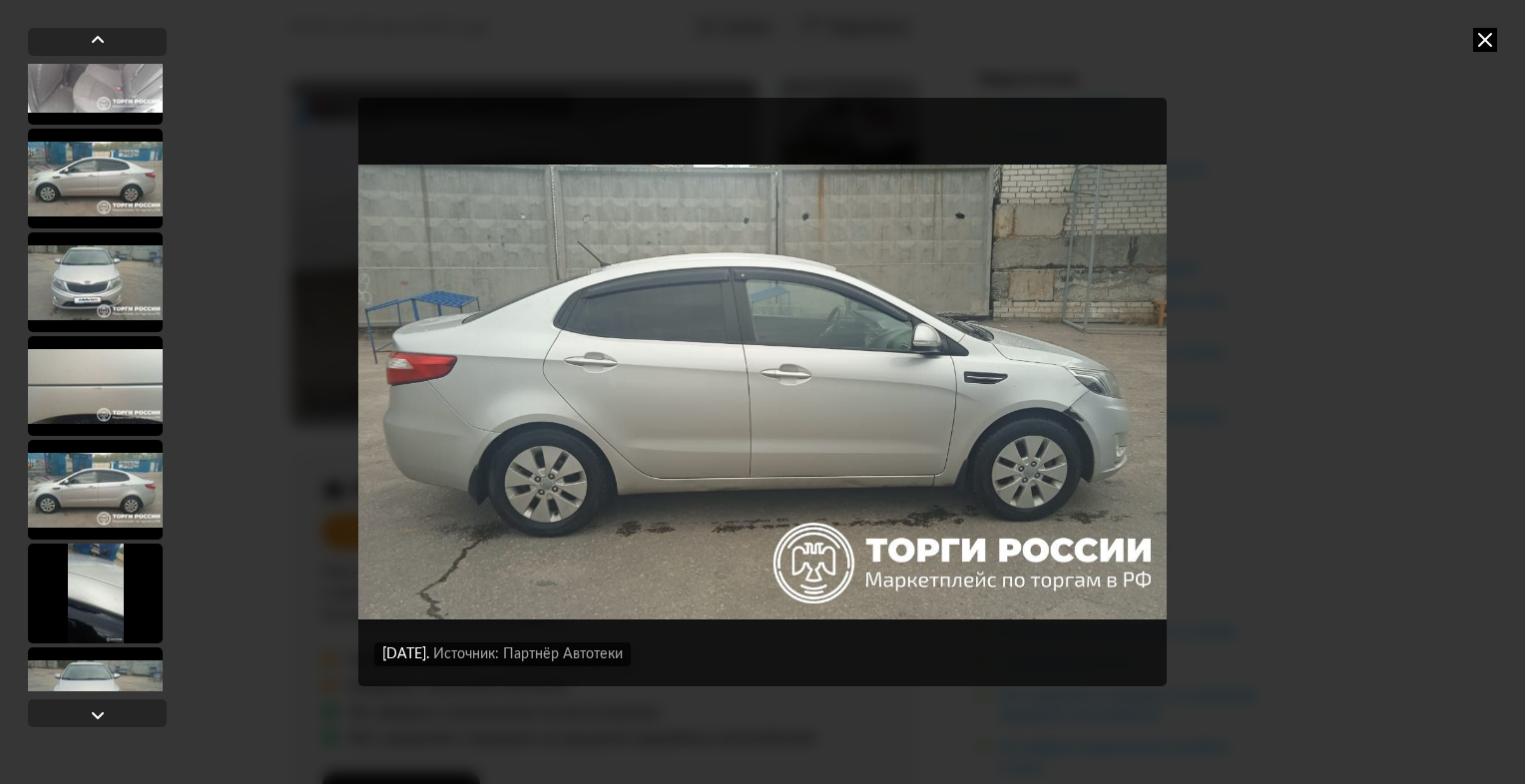 scroll, scrollTop: 4086, scrollLeft: 0, axis: vertical 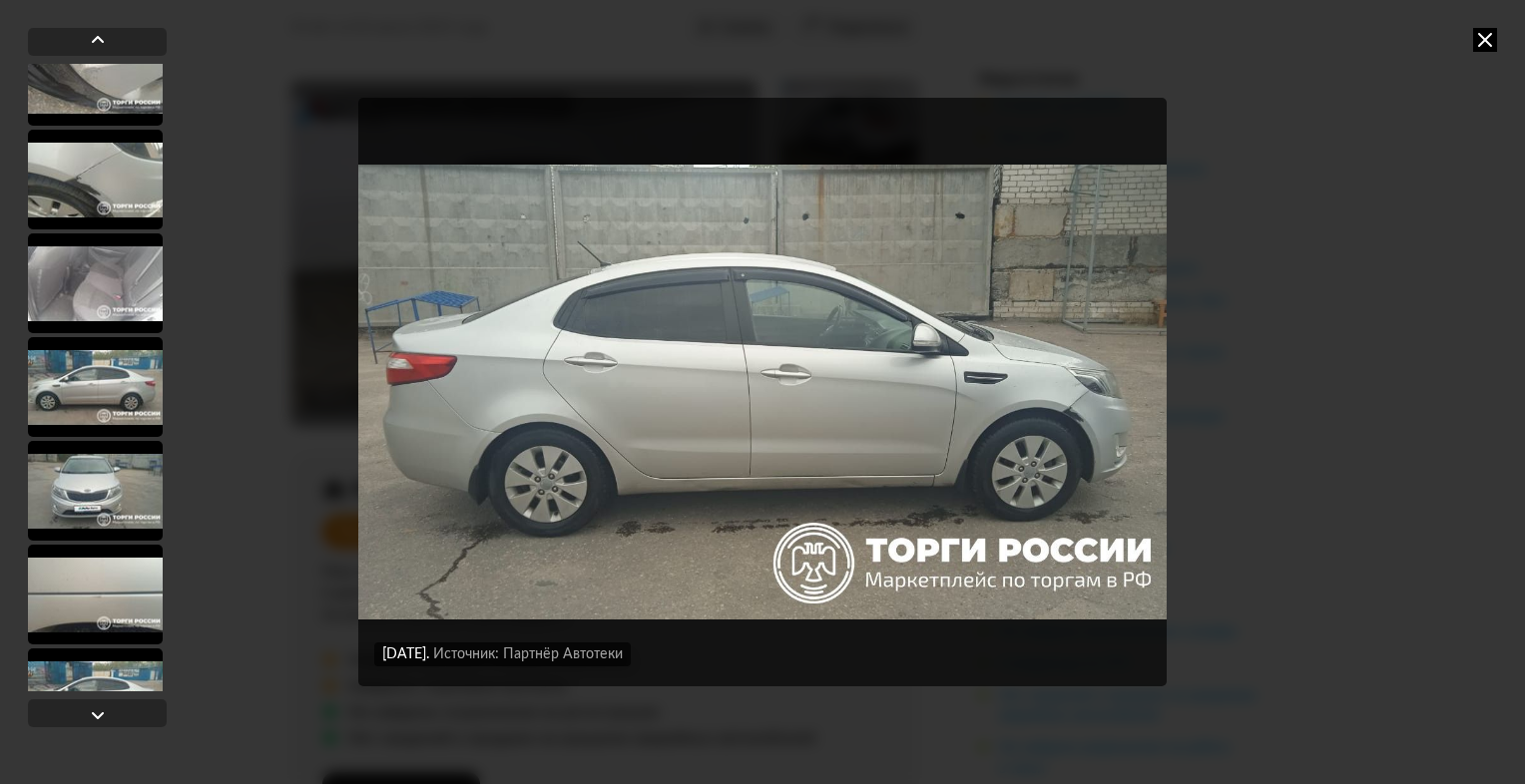 click at bounding box center [95, 180] 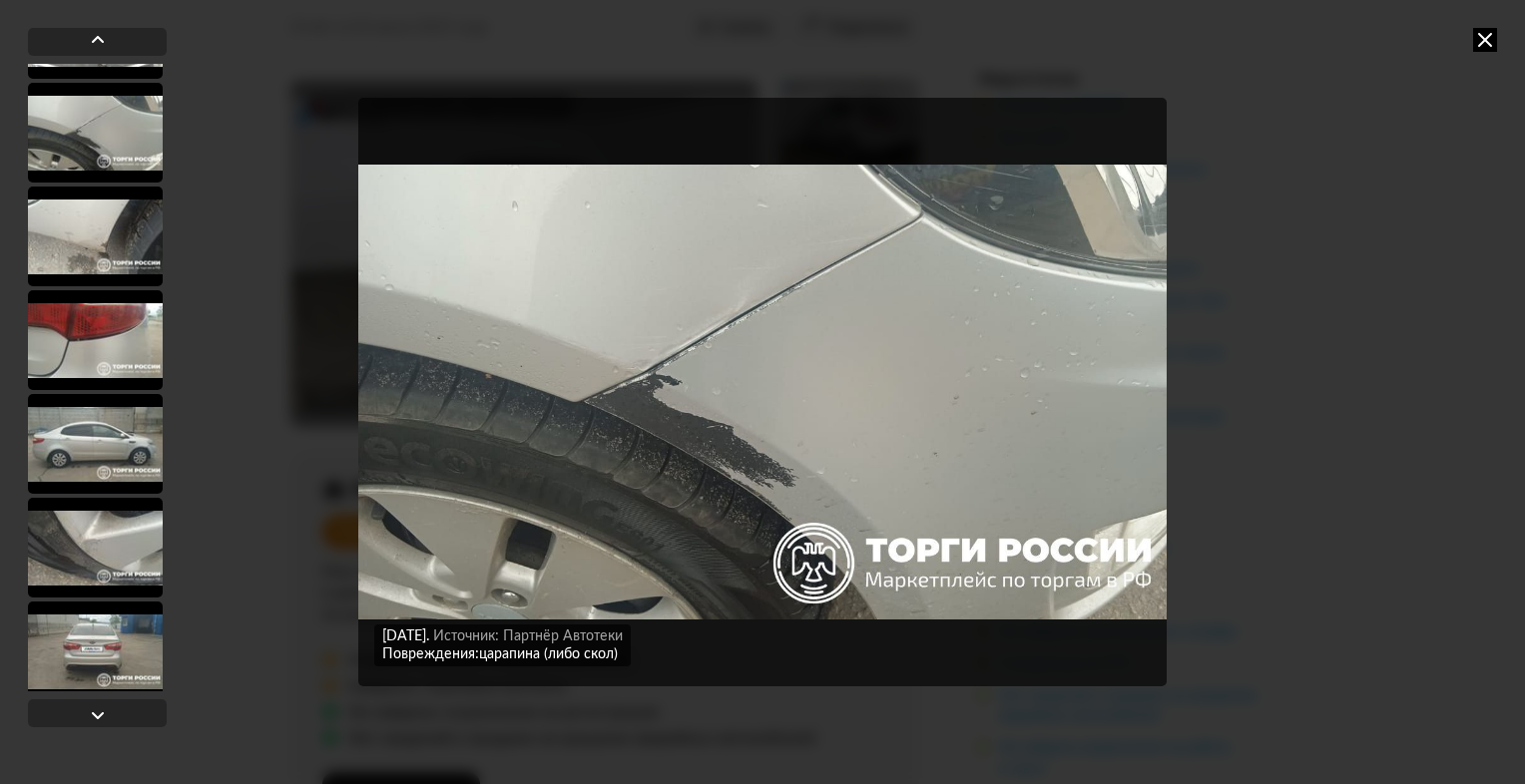 scroll, scrollTop: 6220, scrollLeft: 0, axis: vertical 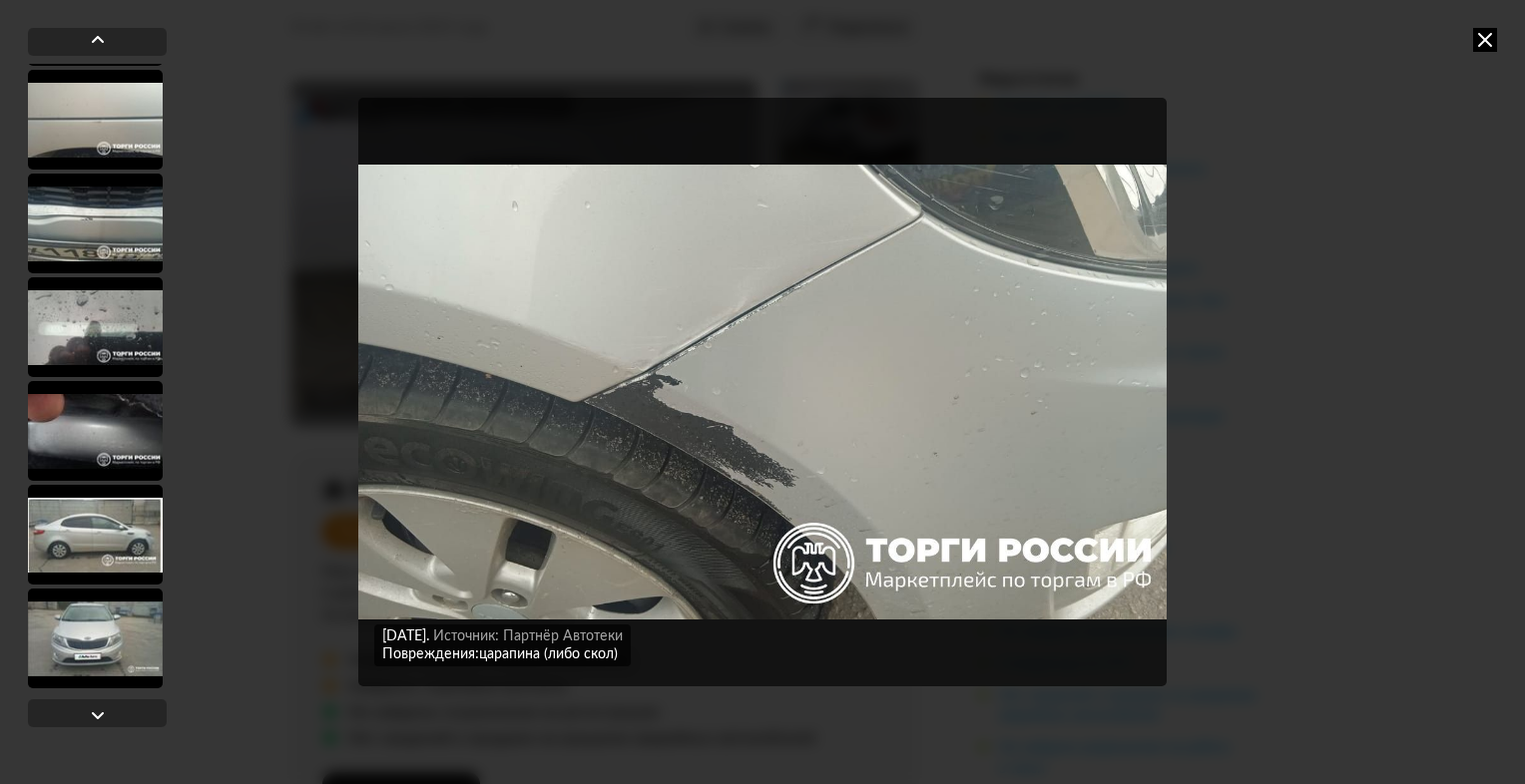 click at bounding box center [95, 431] 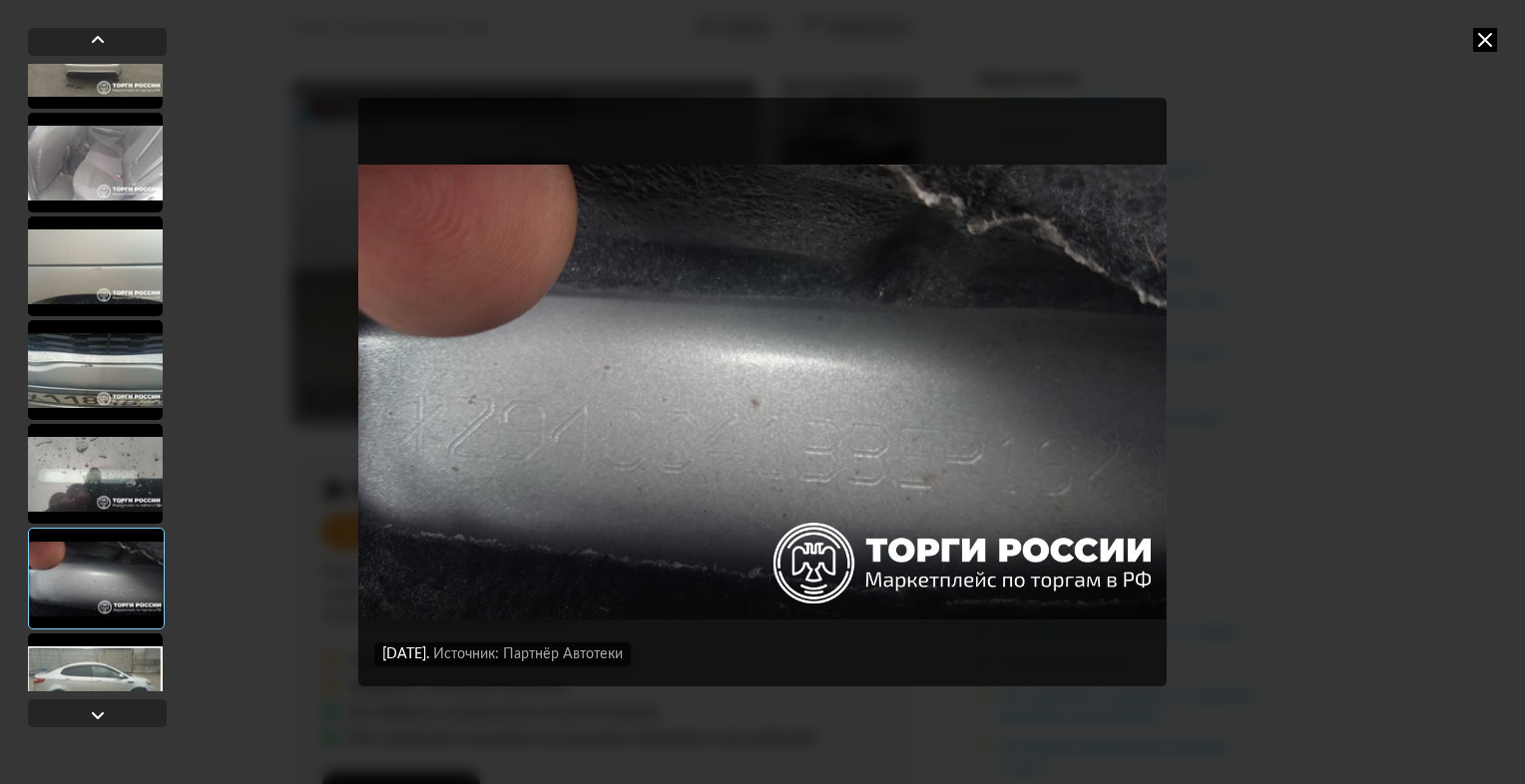 scroll, scrollTop: 6020, scrollLeft: 0, axis: vertical 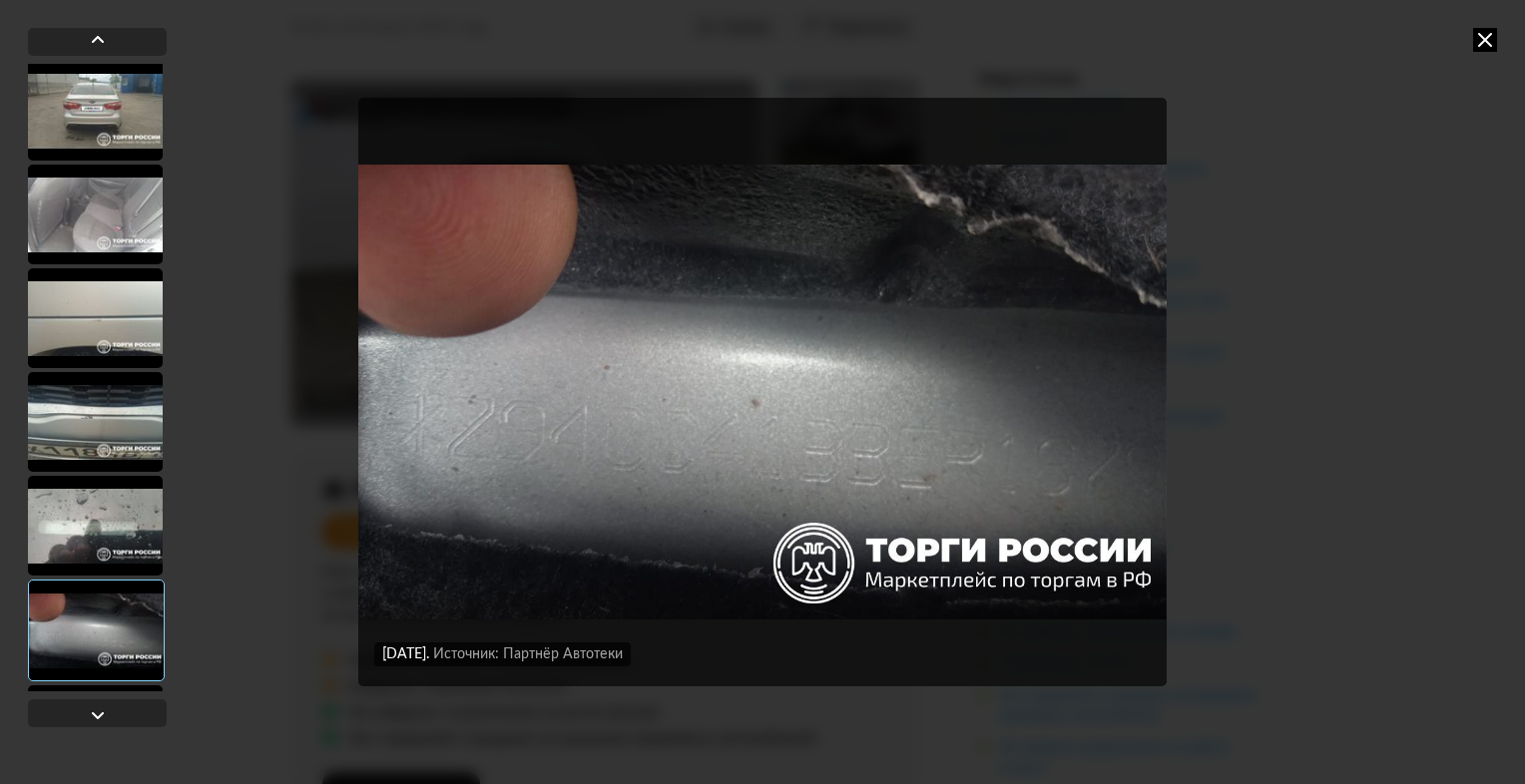 click at bounding box center [95, 526] 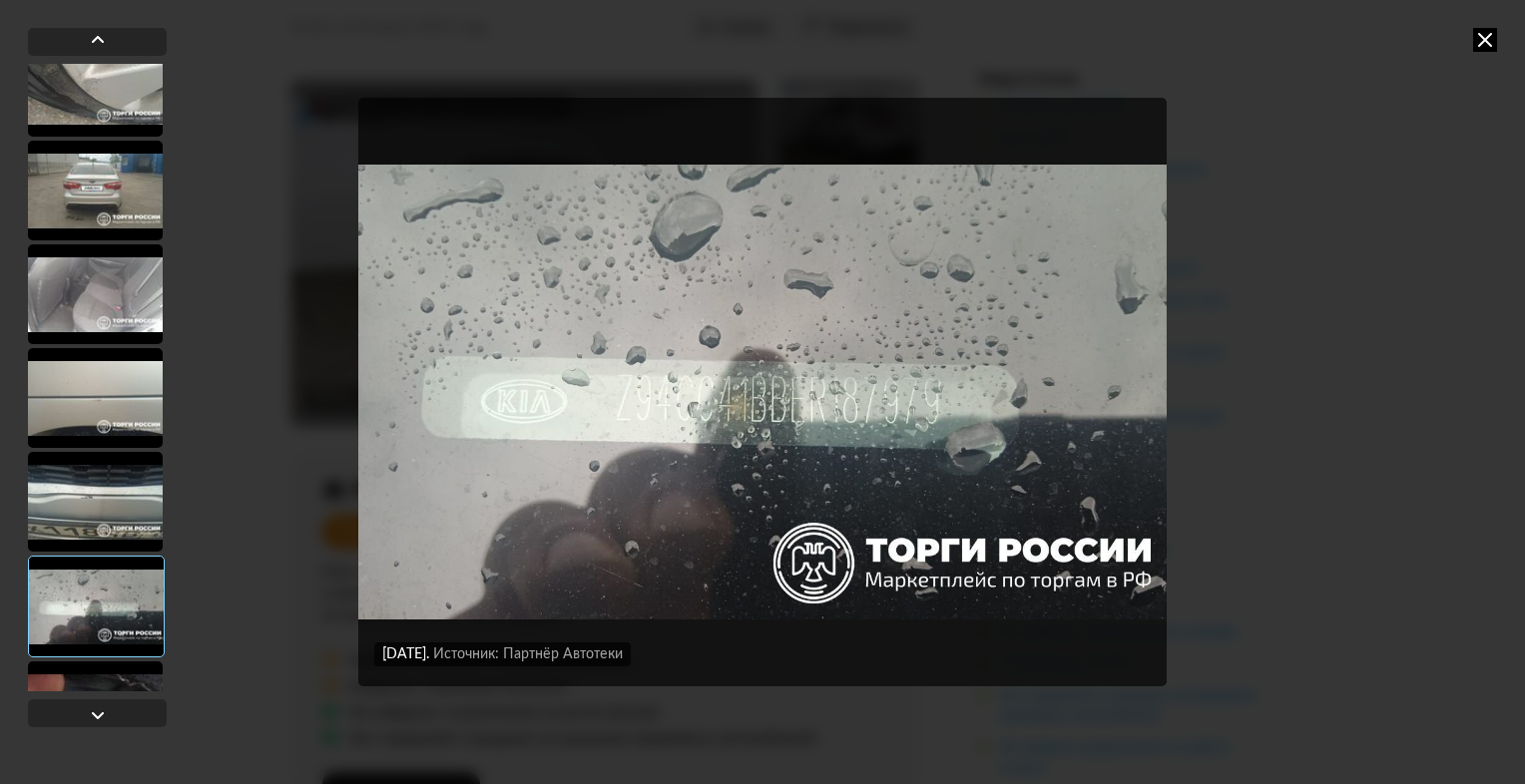 scroll, scrollTop: 5920, scrollLeft: 0, axis: vertical 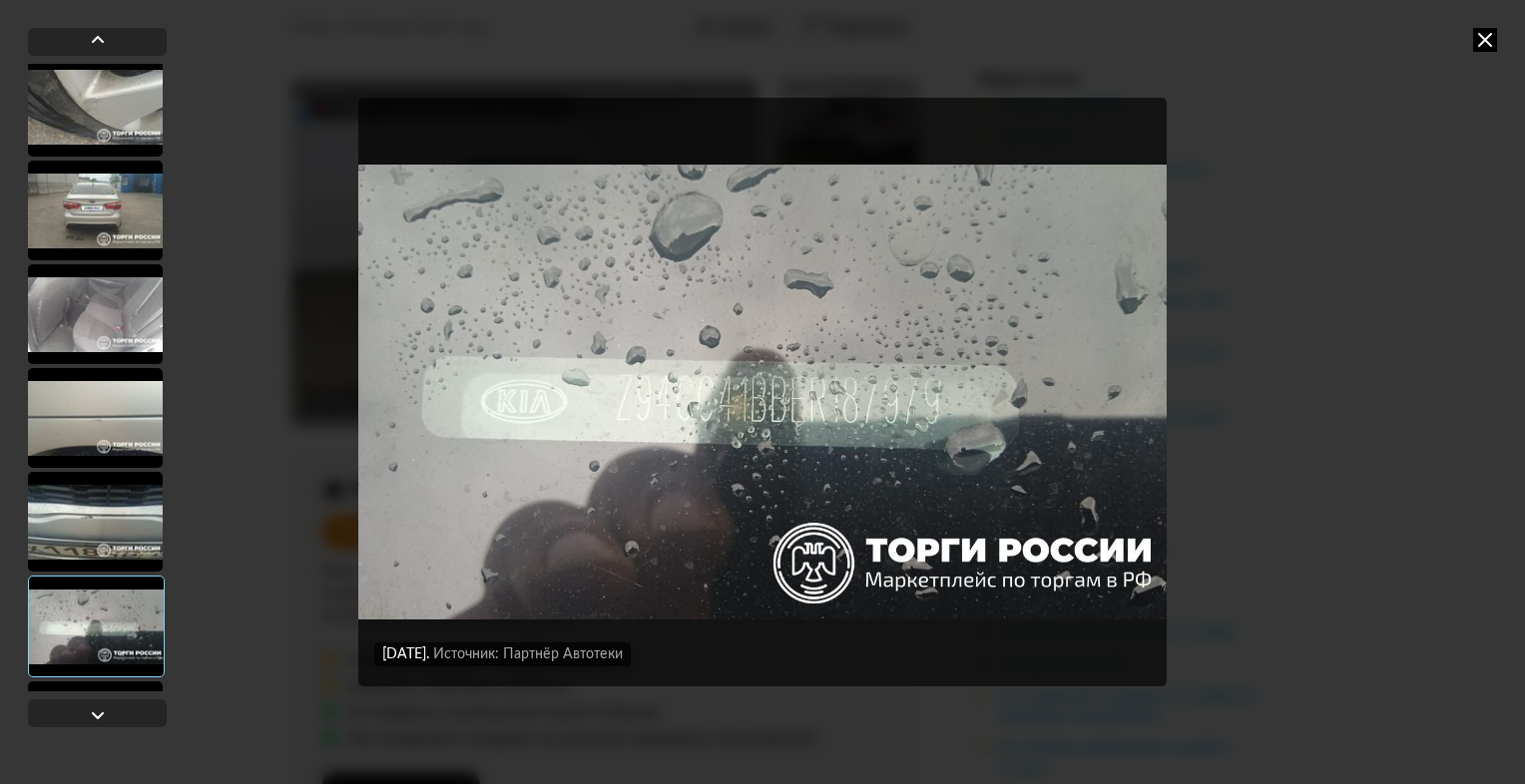 click at bounding box center (95, 522) 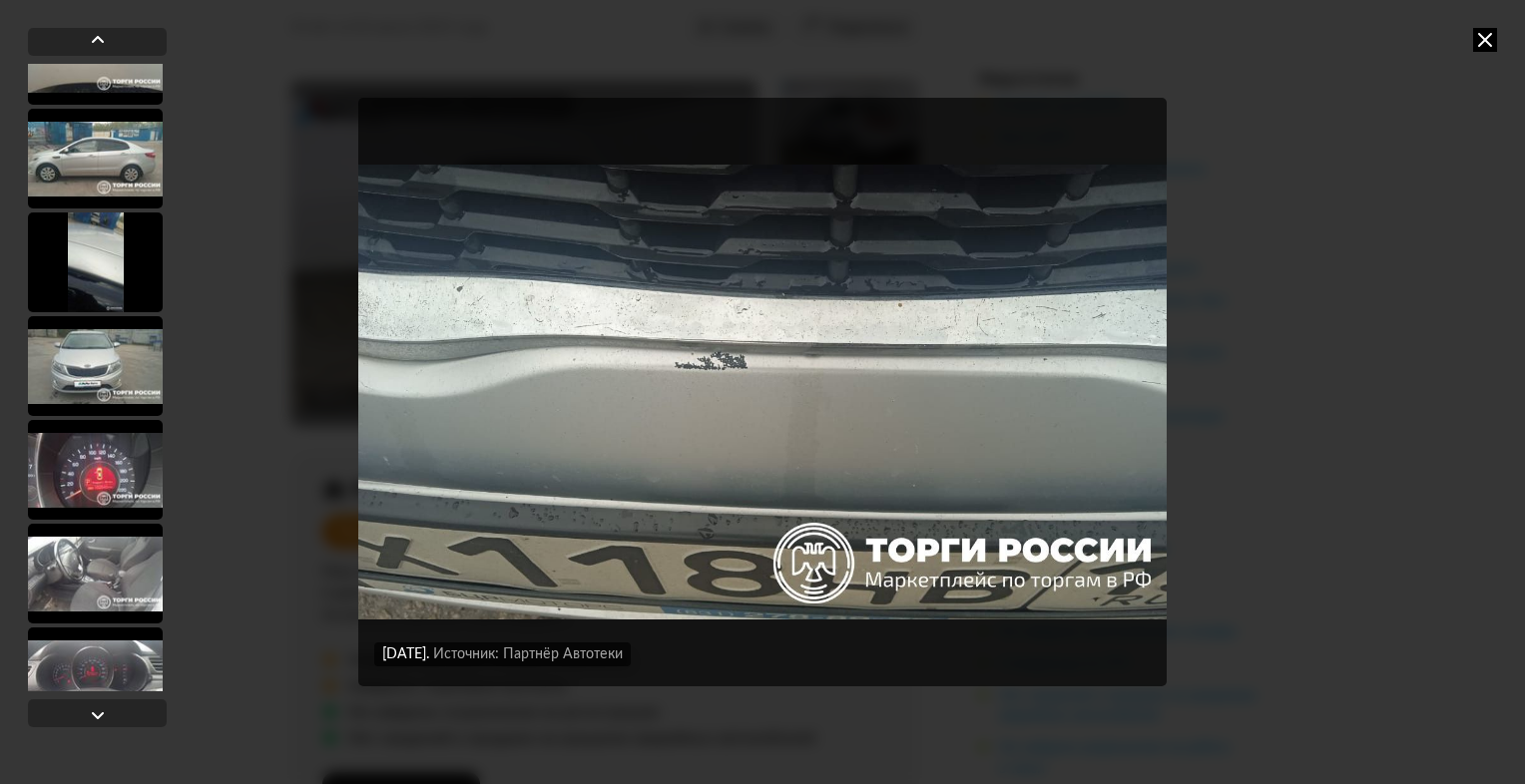scroll, scrollTop: 4523, scrollLeft: 0, axis: vertical 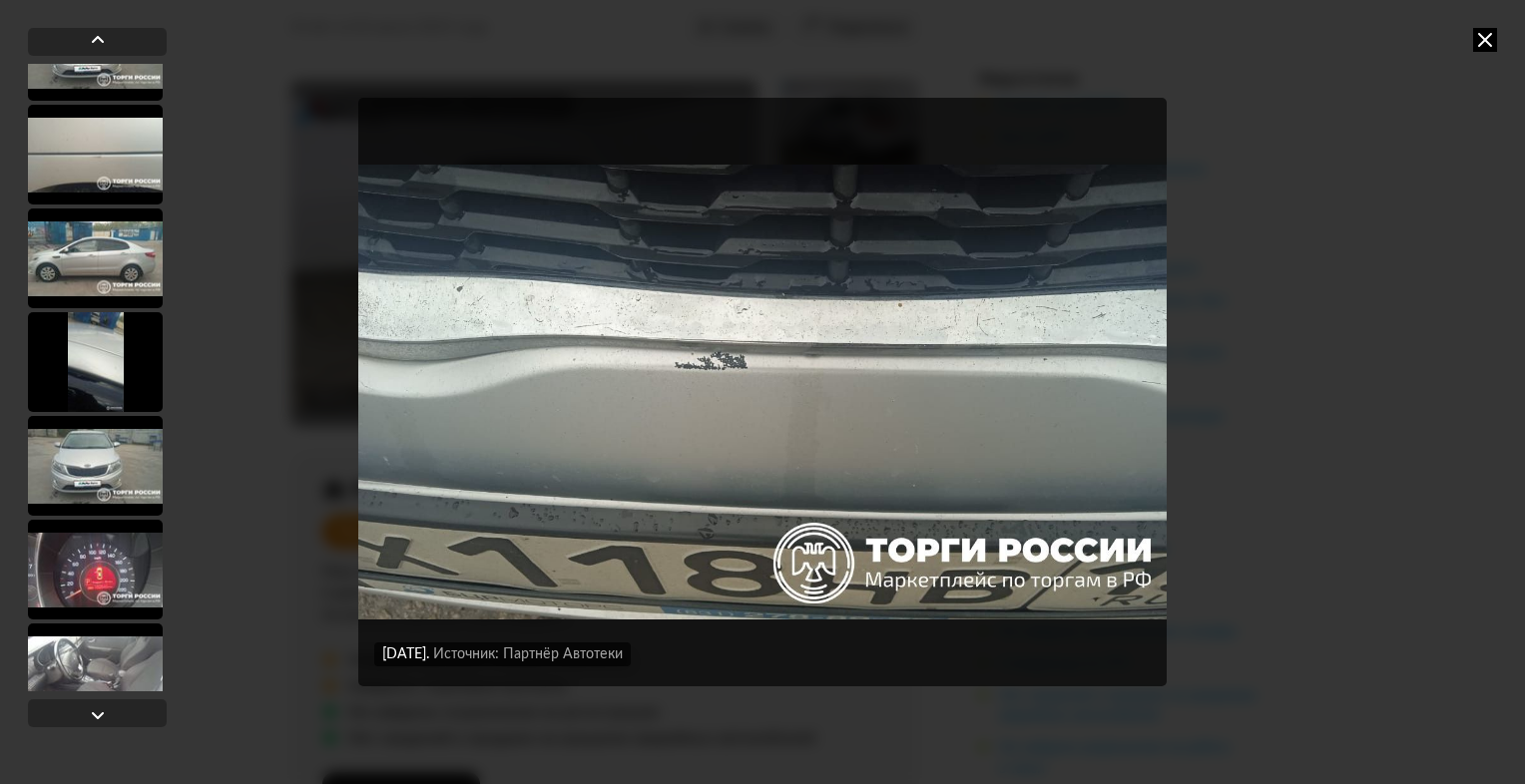 click at bounding box center [95, 466] 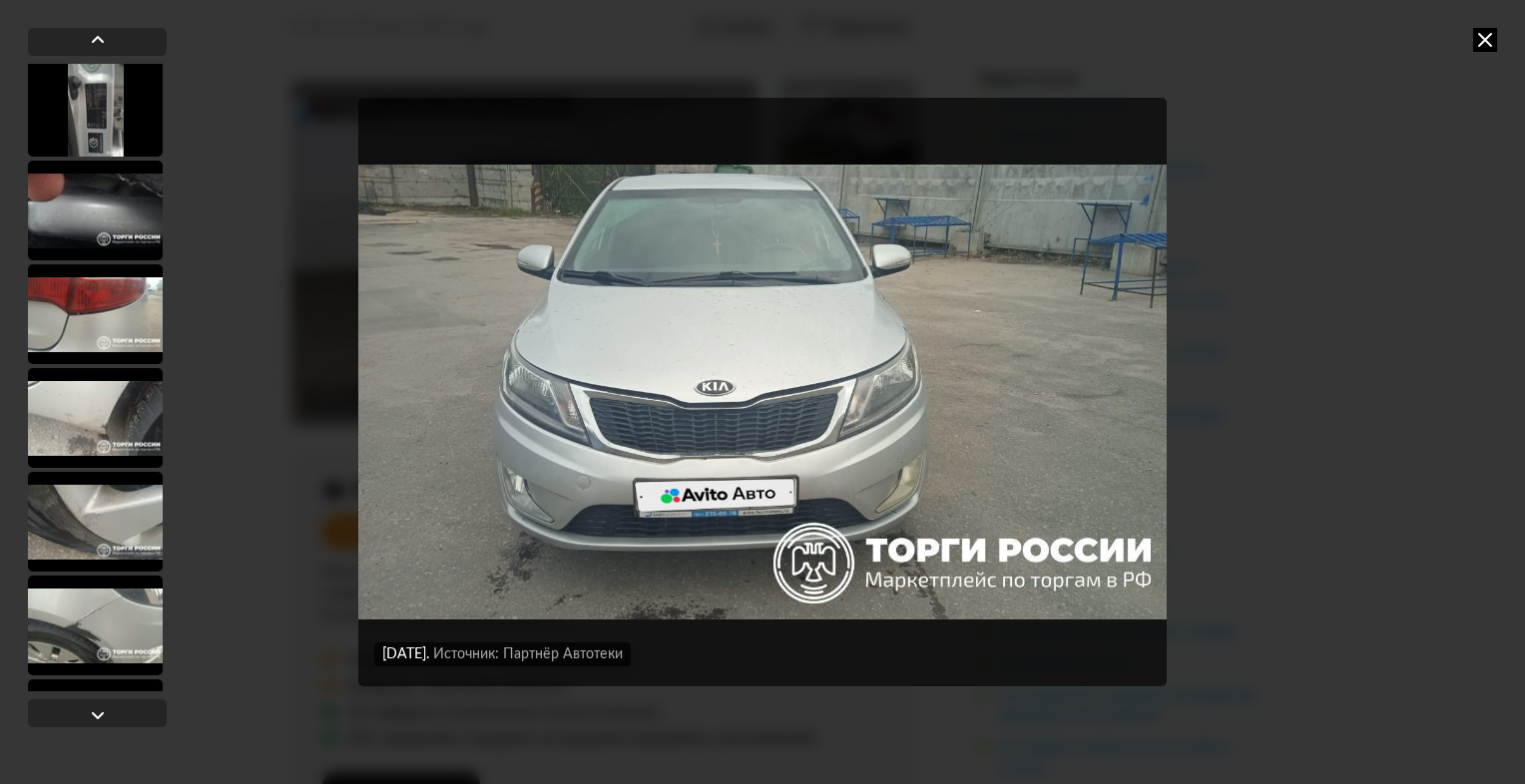 scroll, scrollTop: 3626, scrollLeft: 0, axis: vertical 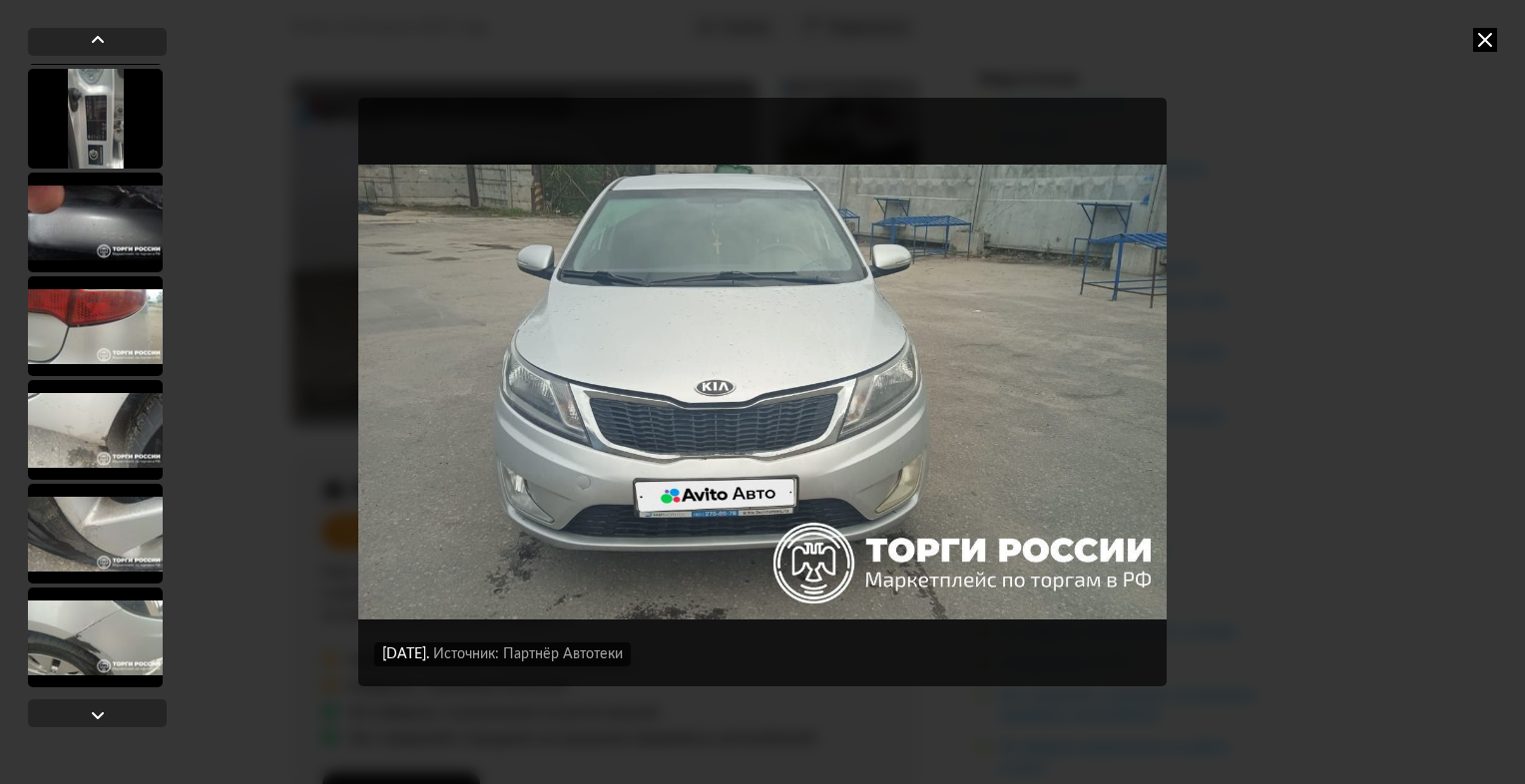 click at bounding box center [95, 430] 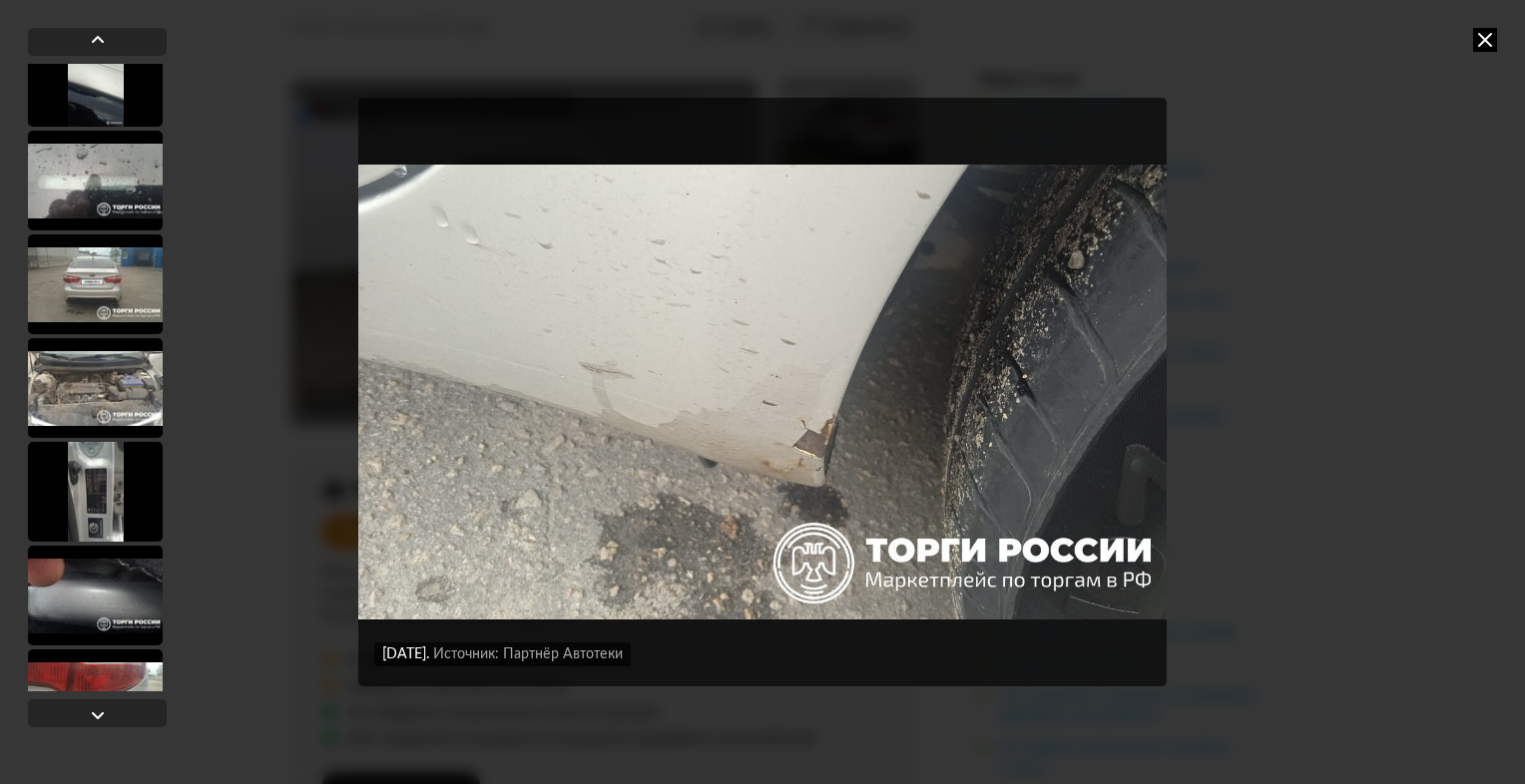 scroll, scrollTop: 3227, scrollLeft: 0, axis: vertical 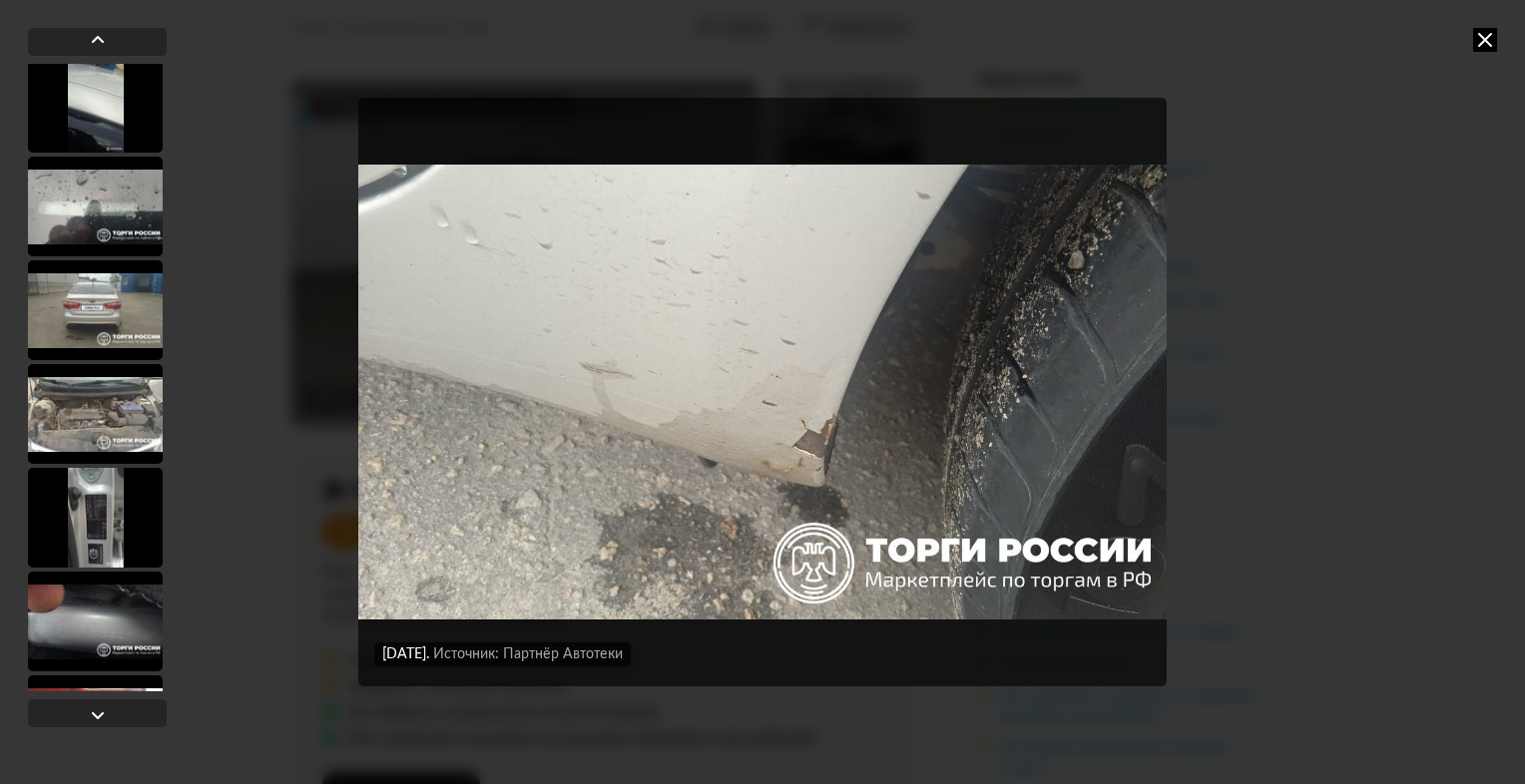 click at bounding box center [95, 518] 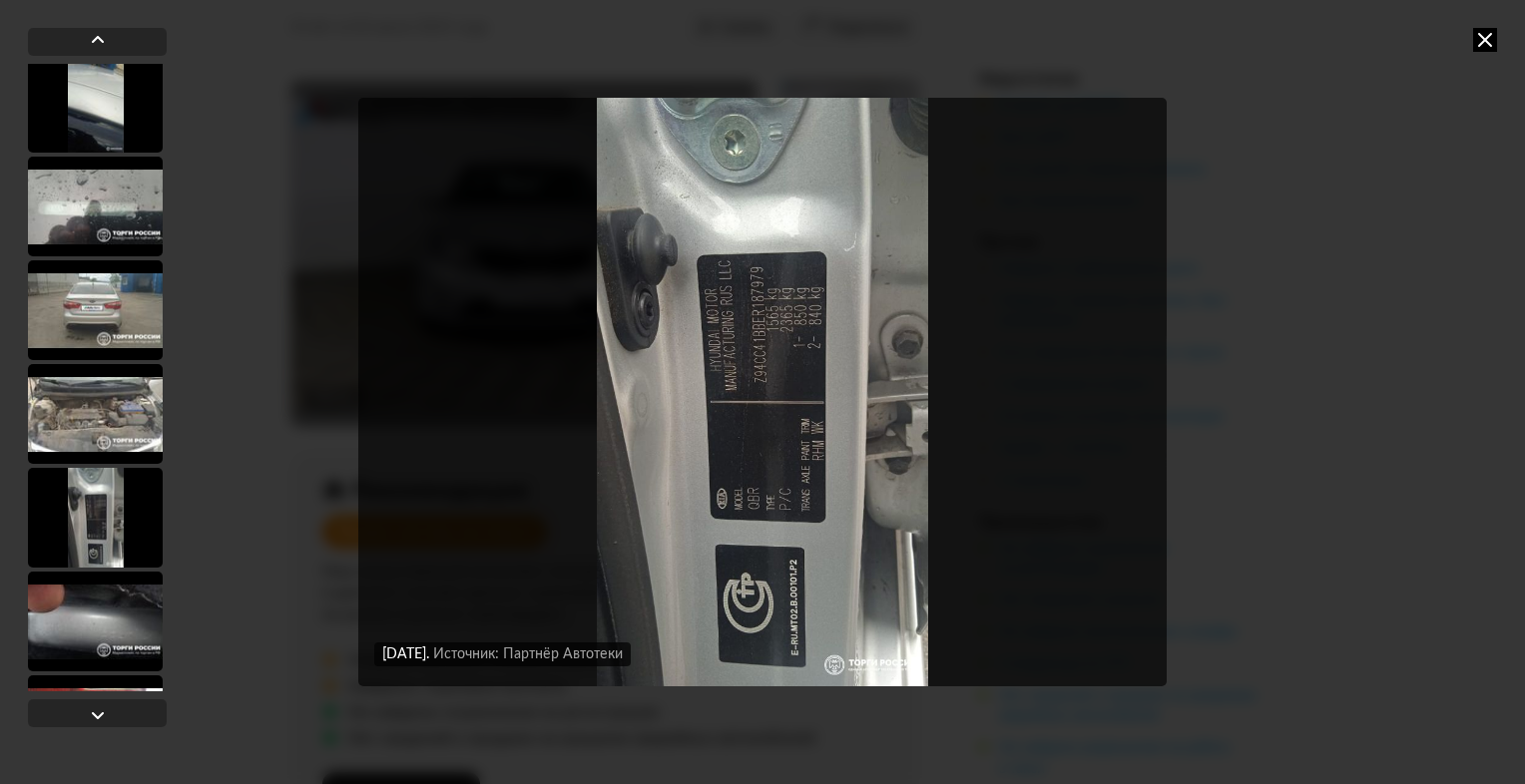 click at bounding box center (95, 621) 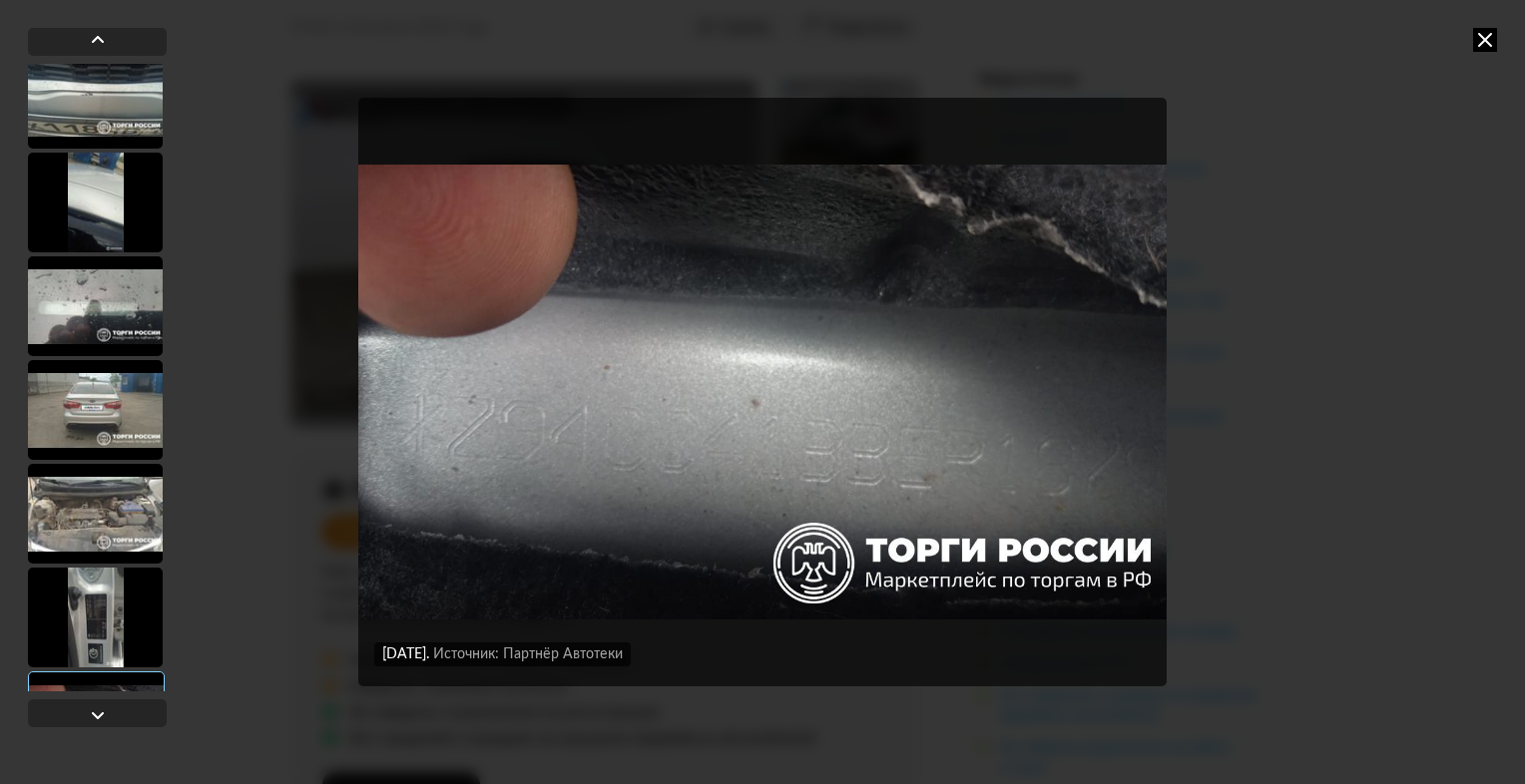 scroll, scrollTop: 3027, scrollLeft: 0, axis: vertical 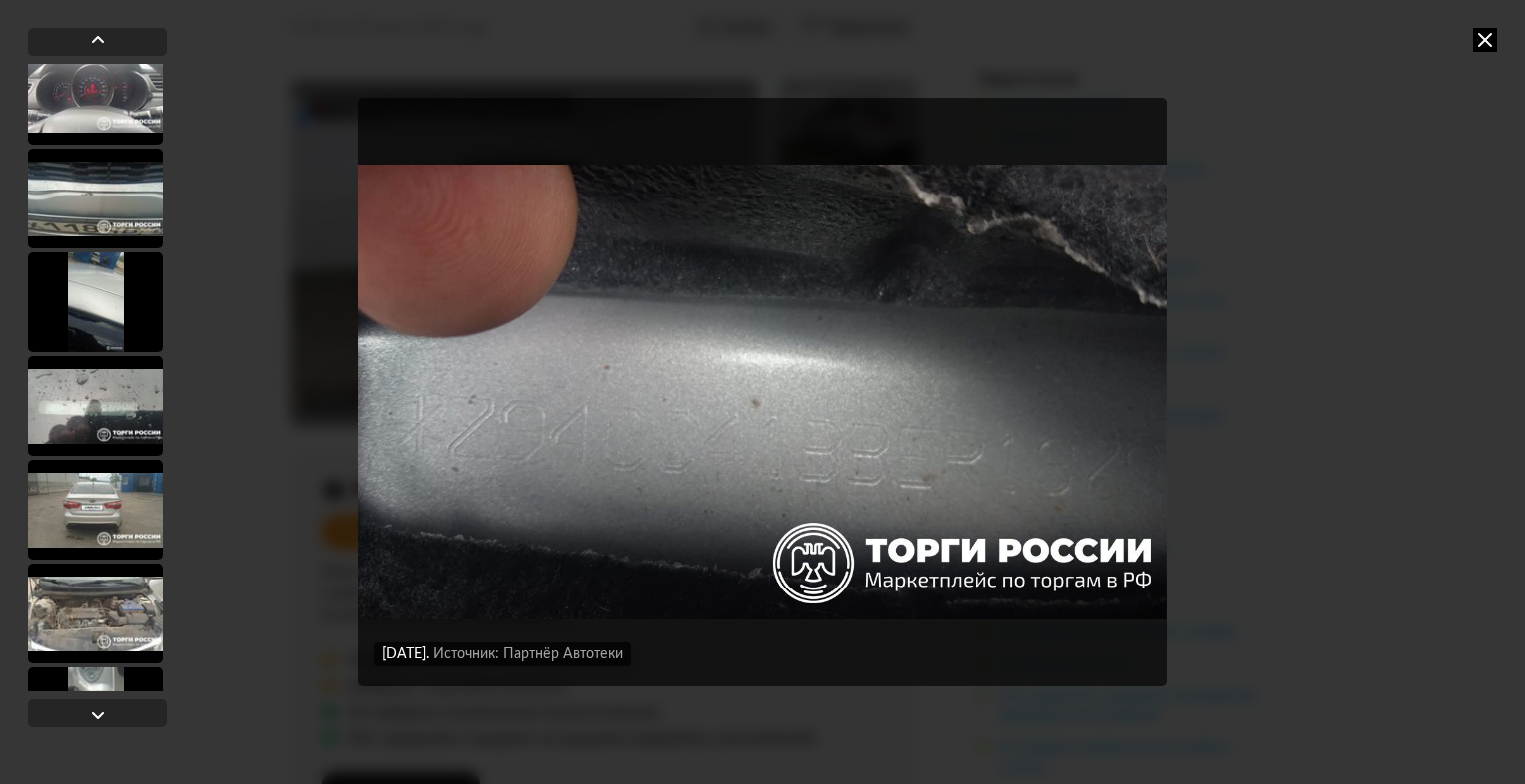 click at bounding box center (95, 613) 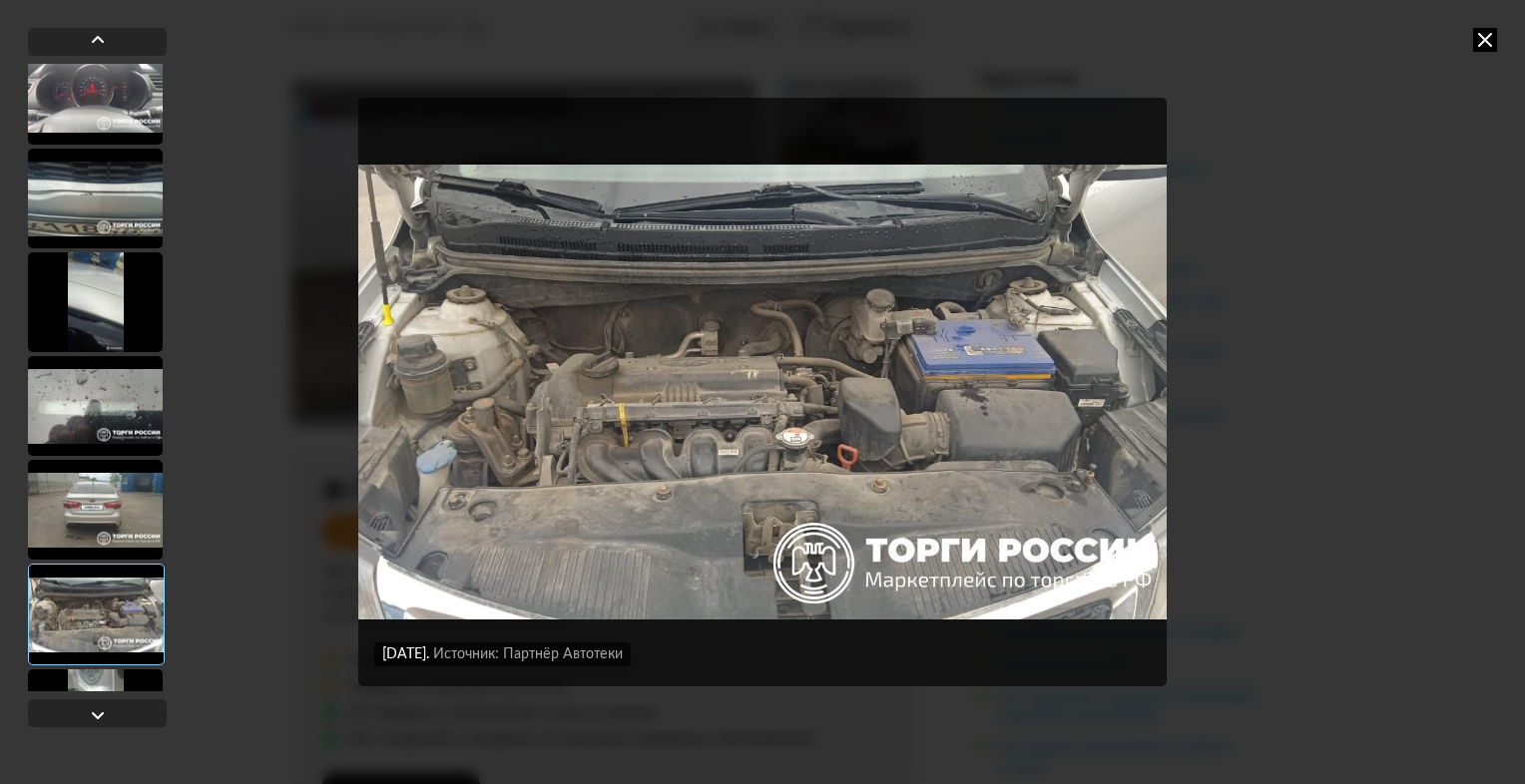 click at bounding box center (95, 302) 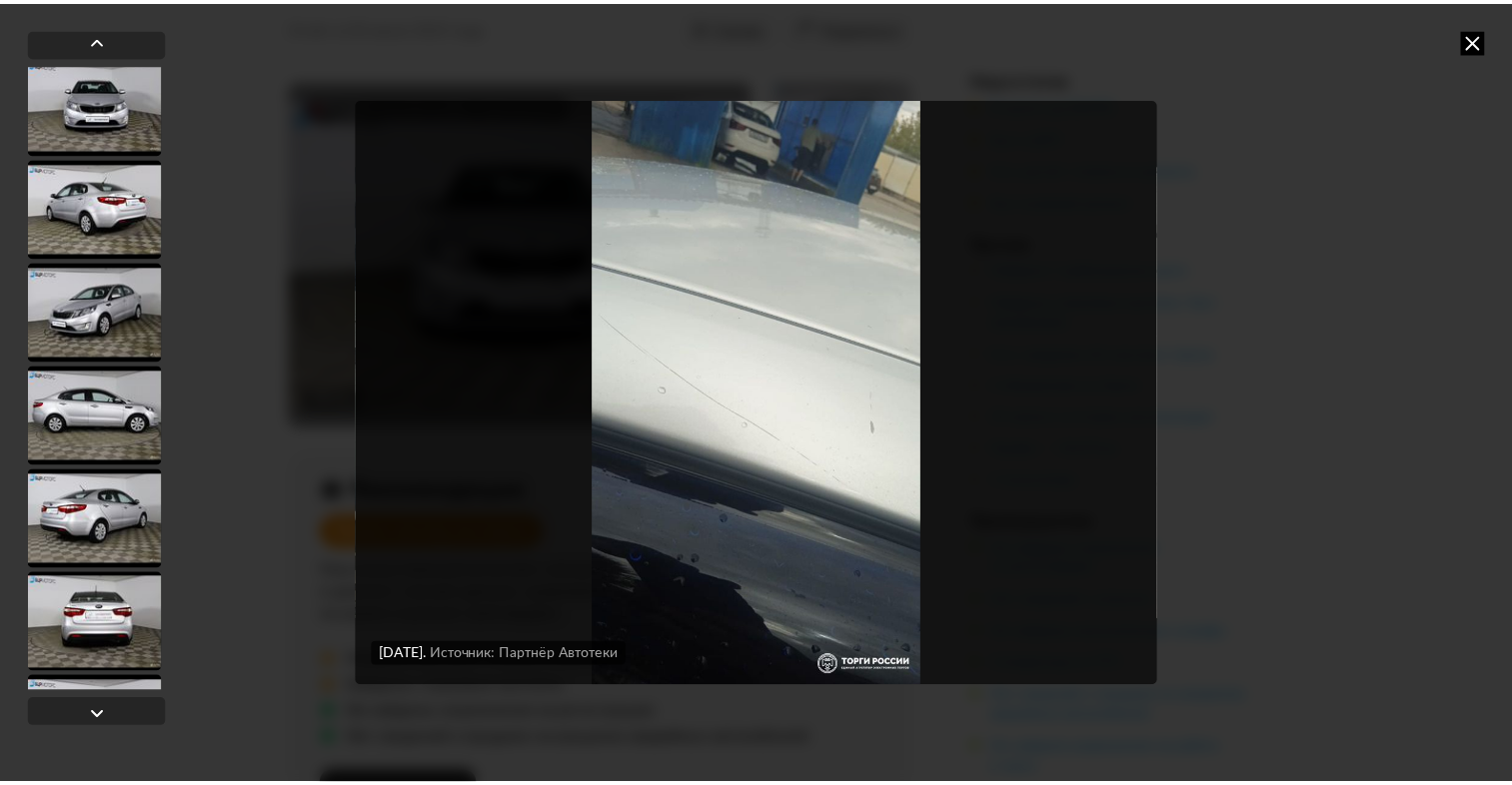 scroll, scrollTop: 0, scrollLeft: 0, axis: both 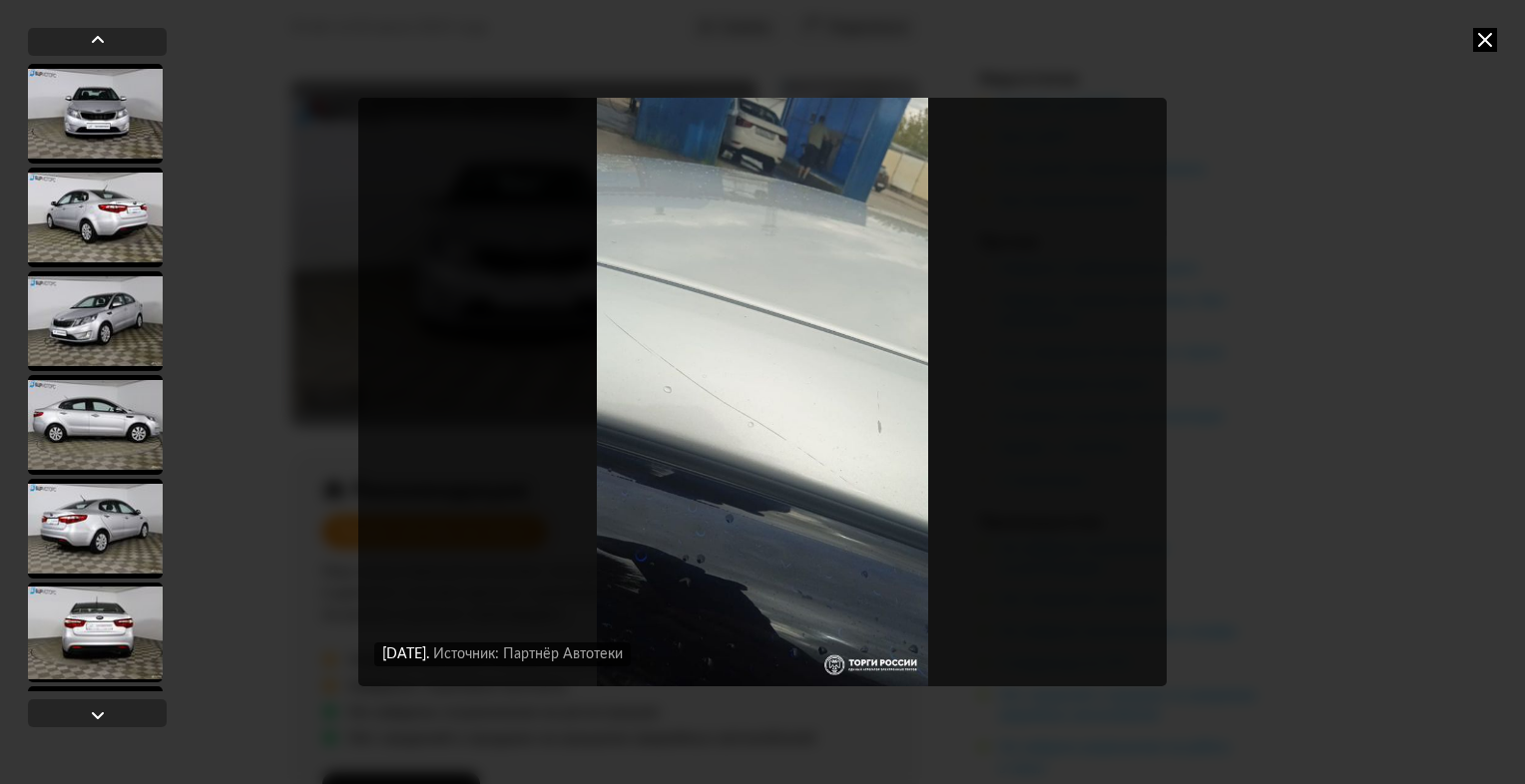 click at bounding box center [1485, 40] 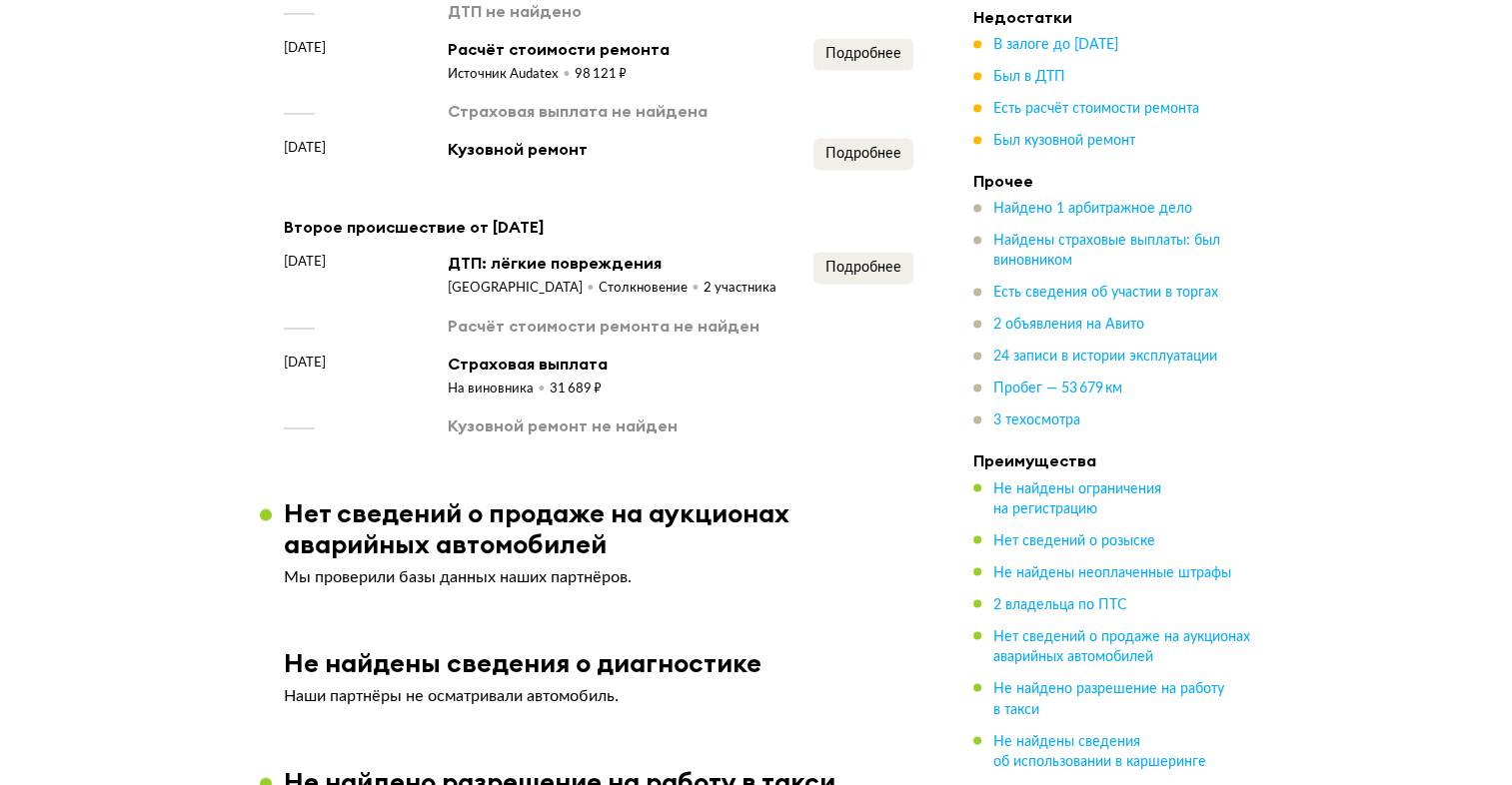 scroll, scrollTop: 3296, scrollLeft: 0, axis: vertical 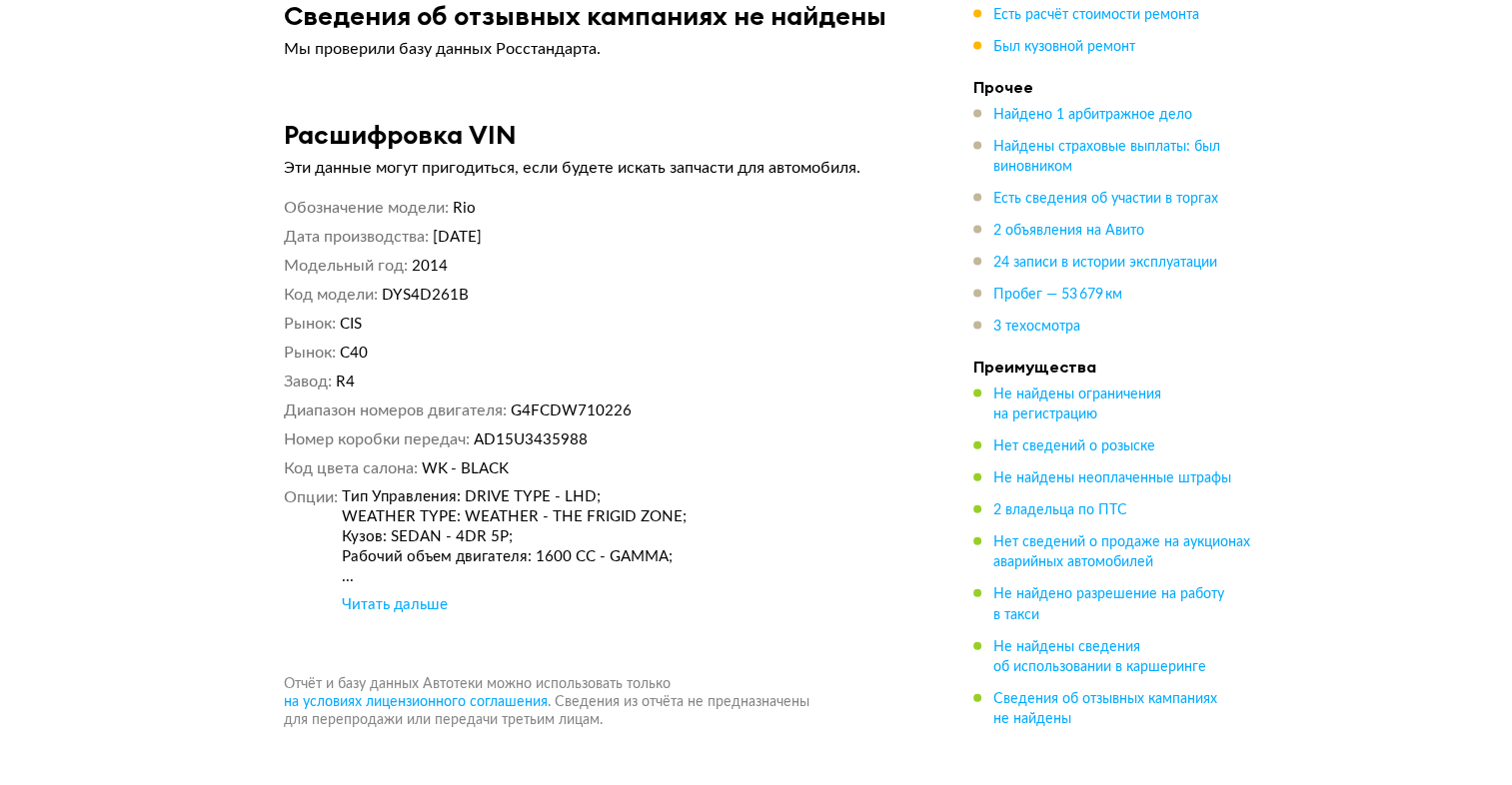 click on "Читать дальше" at bounding box center [395, 605] 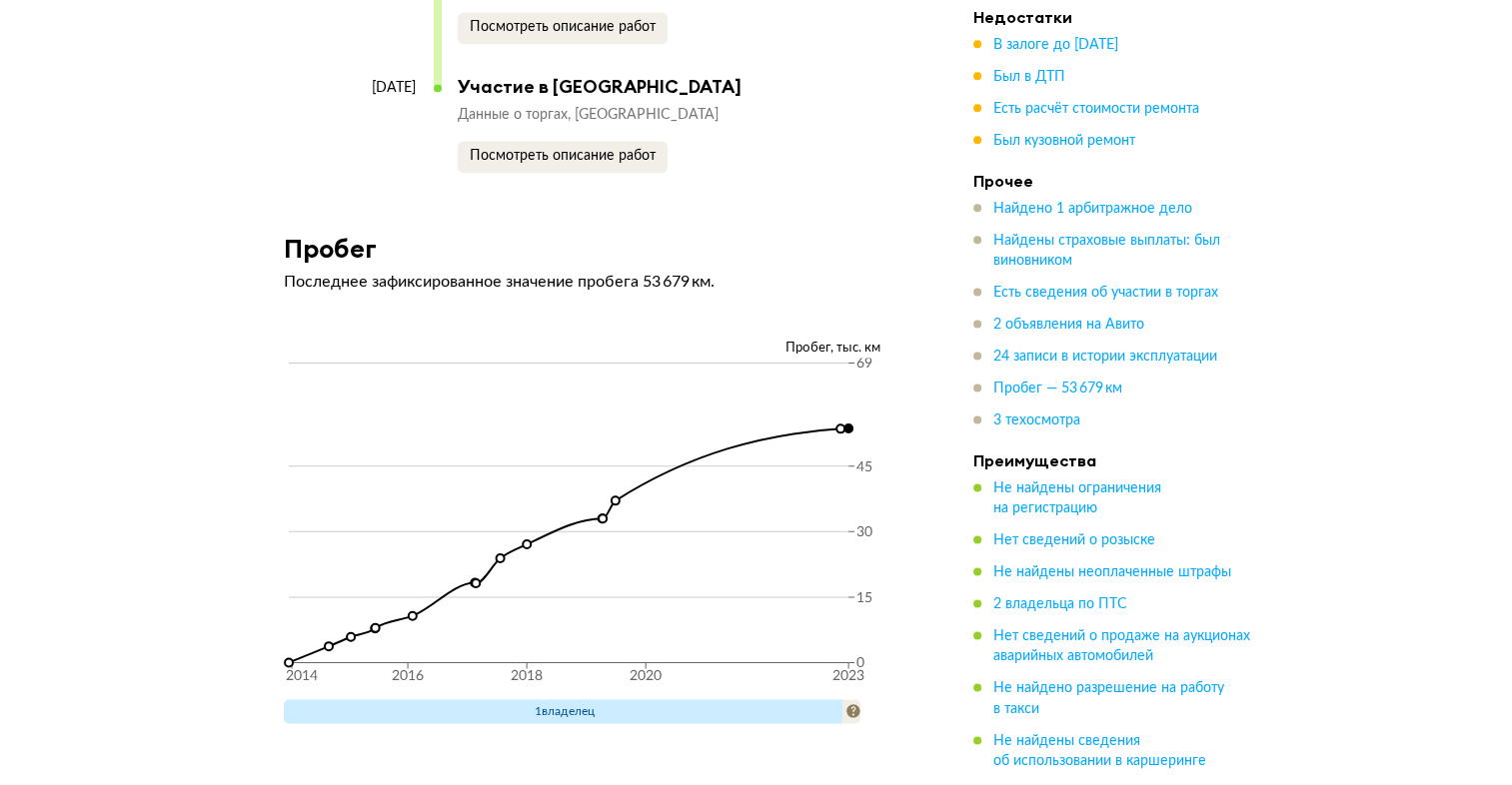 scroll, scrollTop: 10204, scrollLeft: 0, axis: vertical 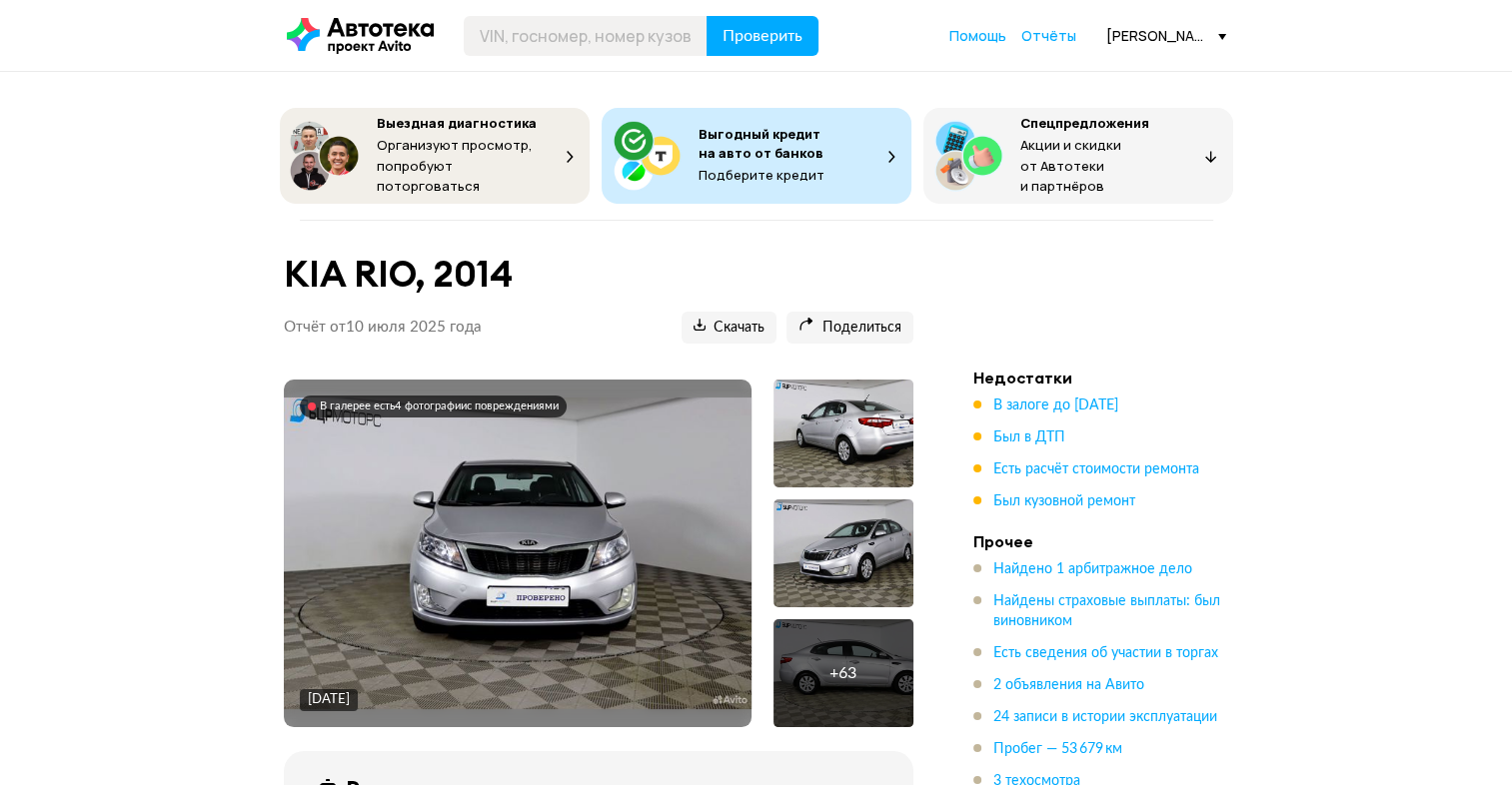 click at bounding box center (518, 553) 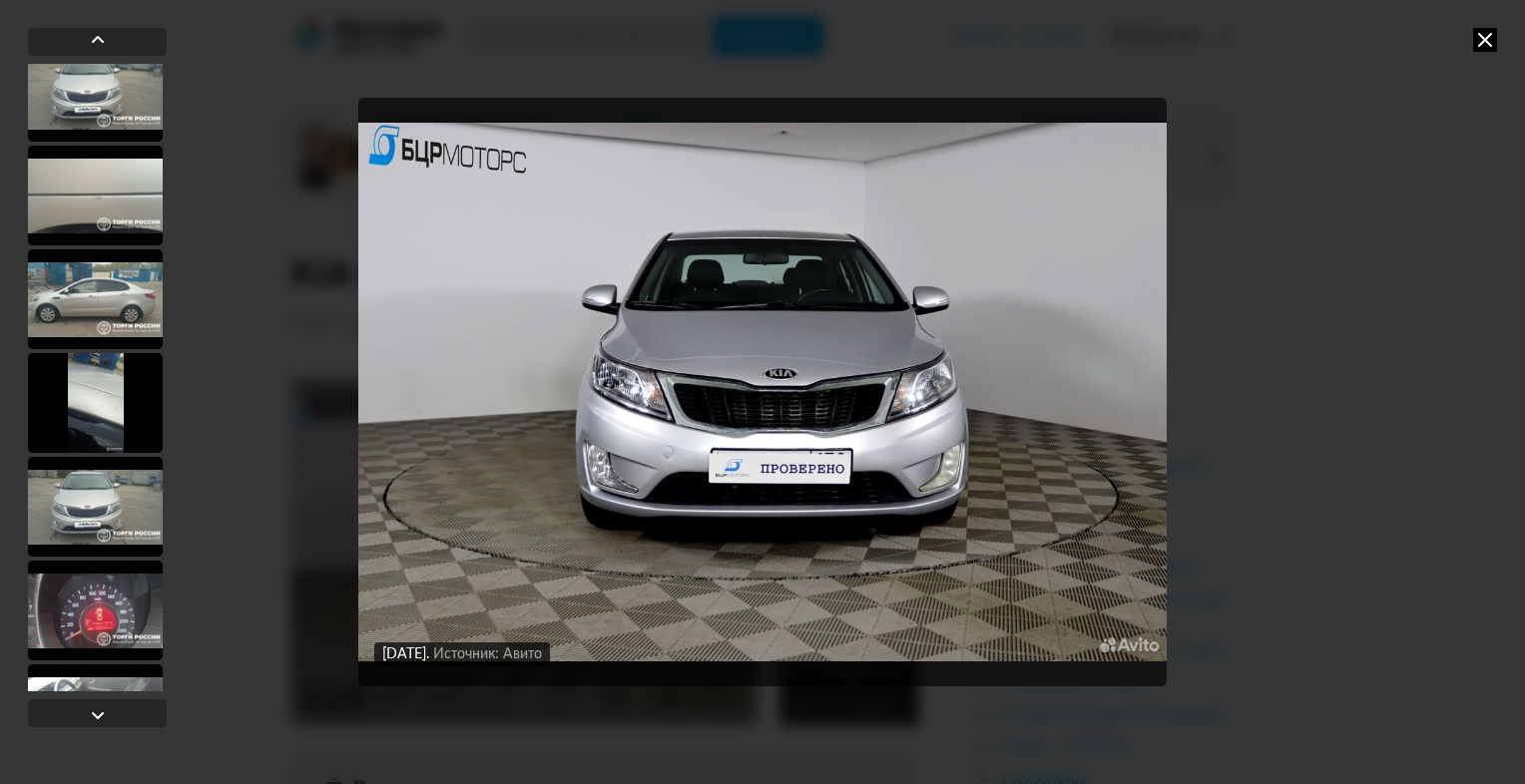 scroll, scrollTop: 4489, scrollLeft: 0, axis: vertical 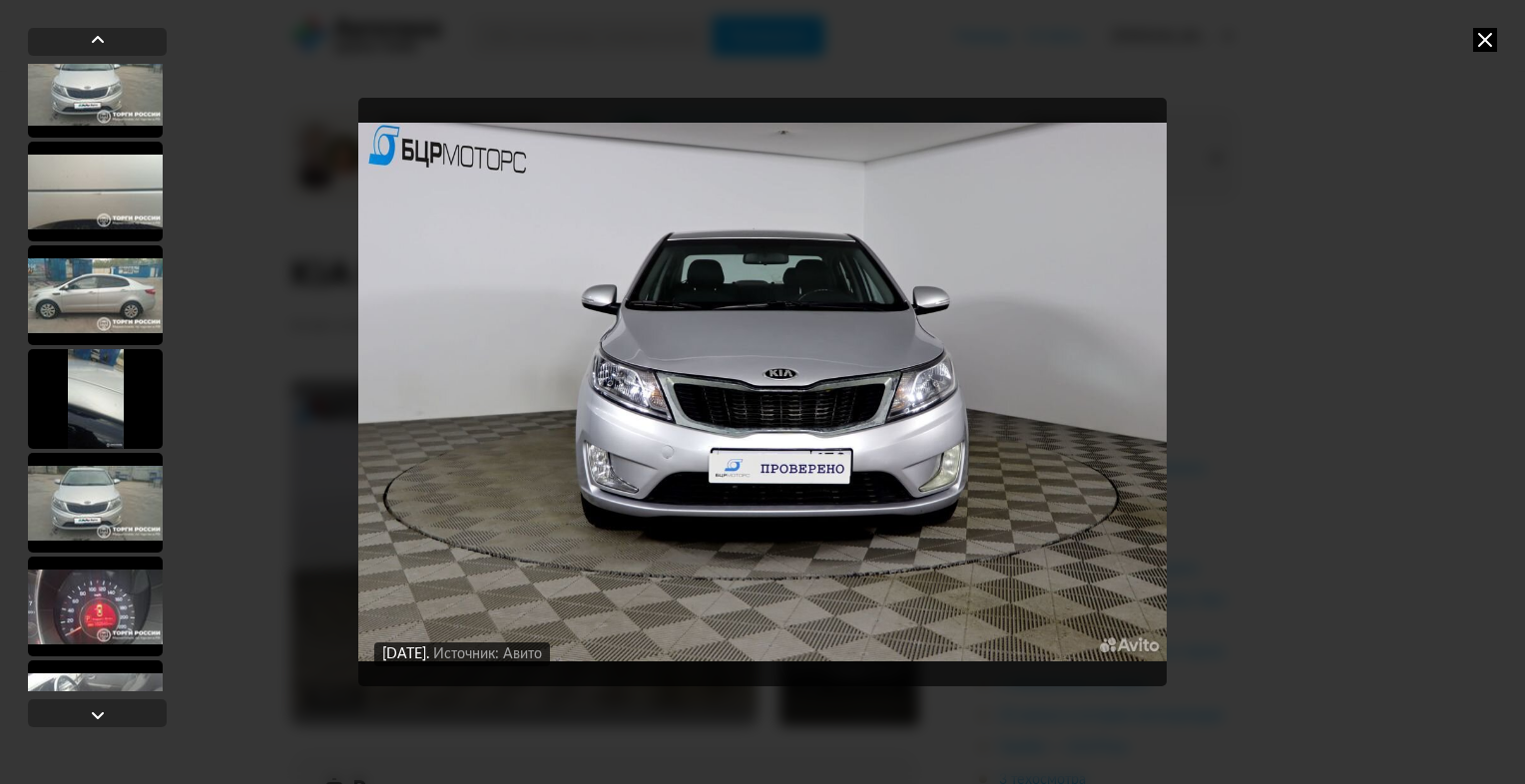 click at bounding box center (95, 606) 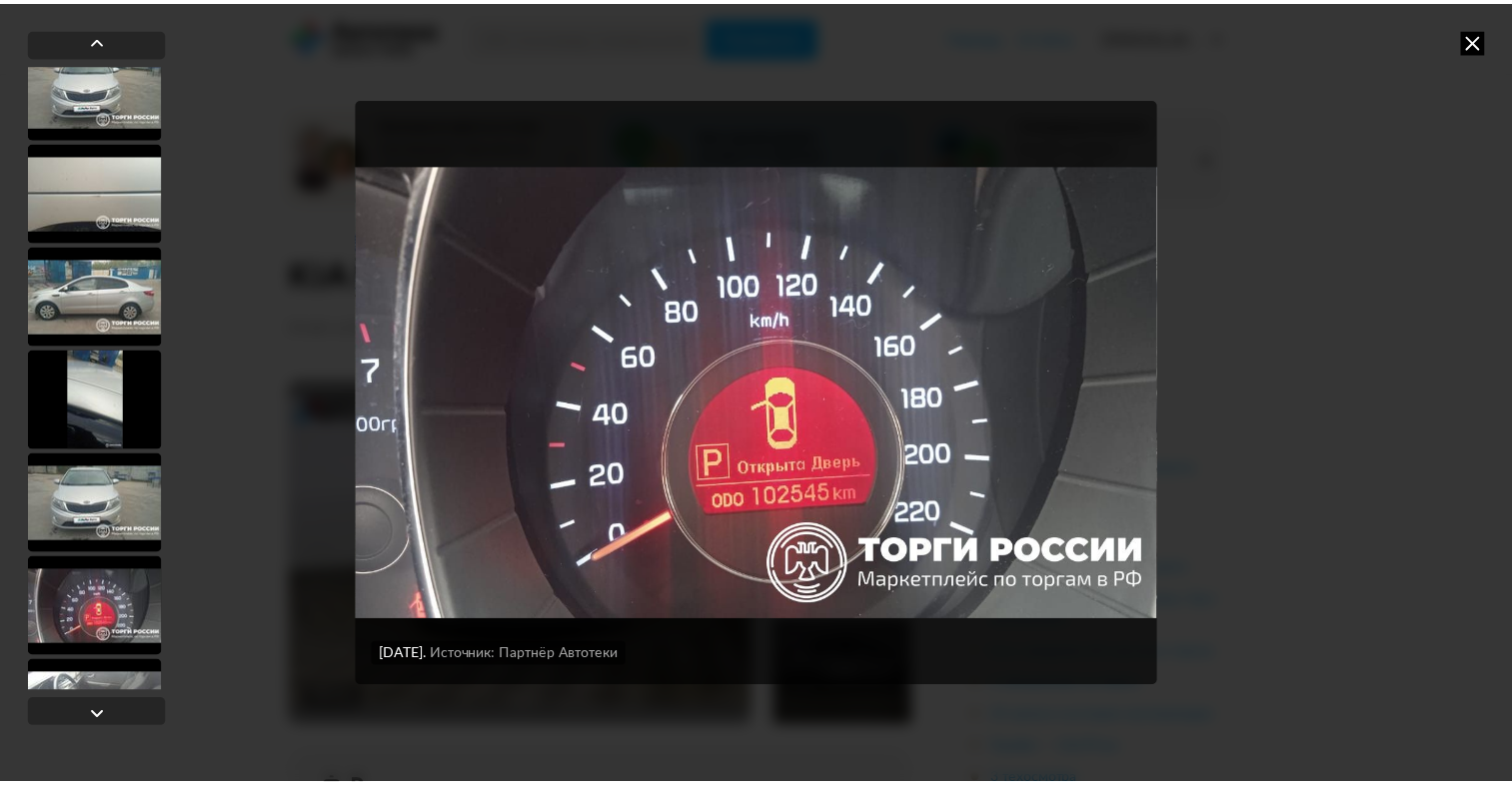 scroll, scrollTop: 4492, scrollLeft: 0, axis: vertical 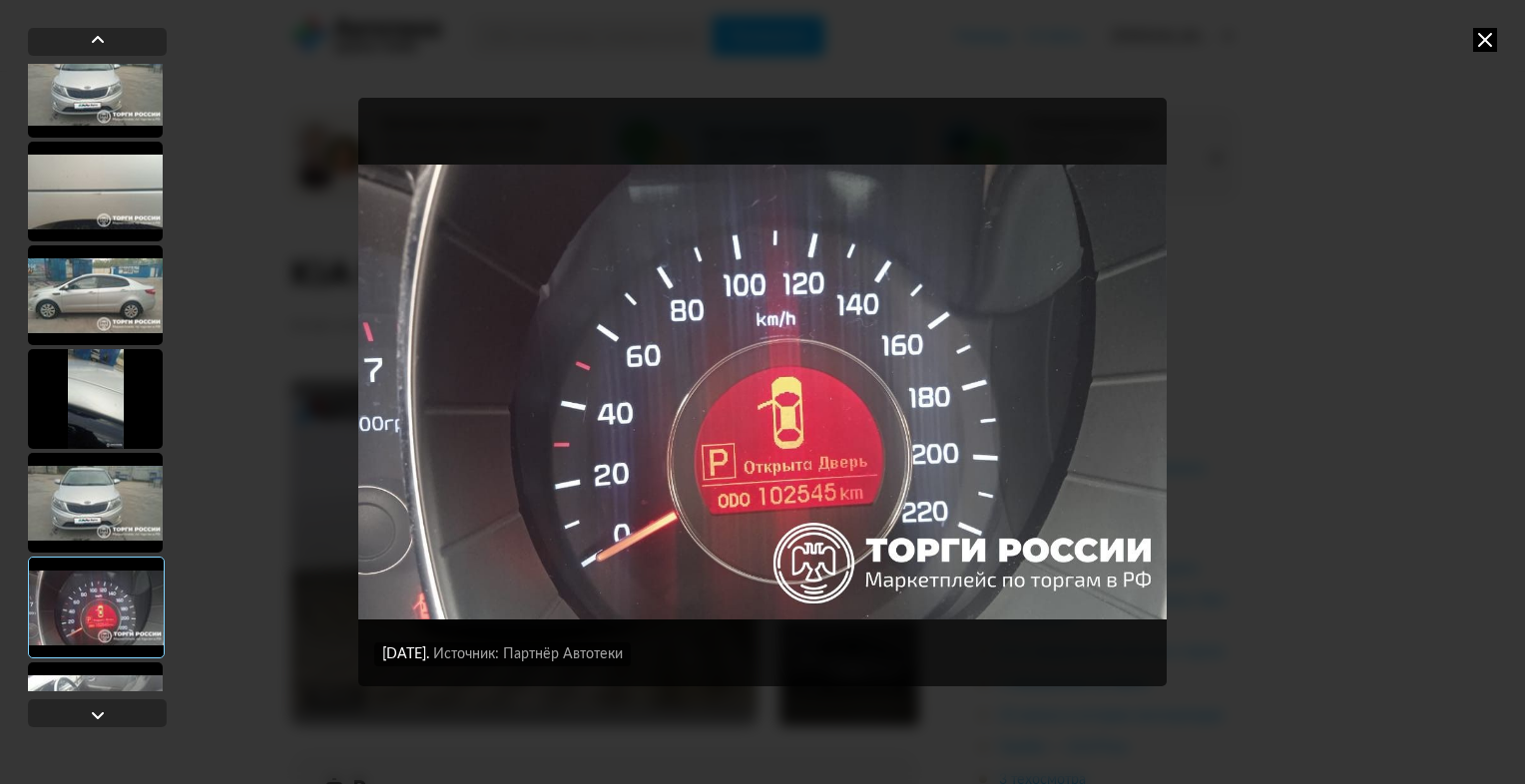 click at bounding box center (1485, 40) 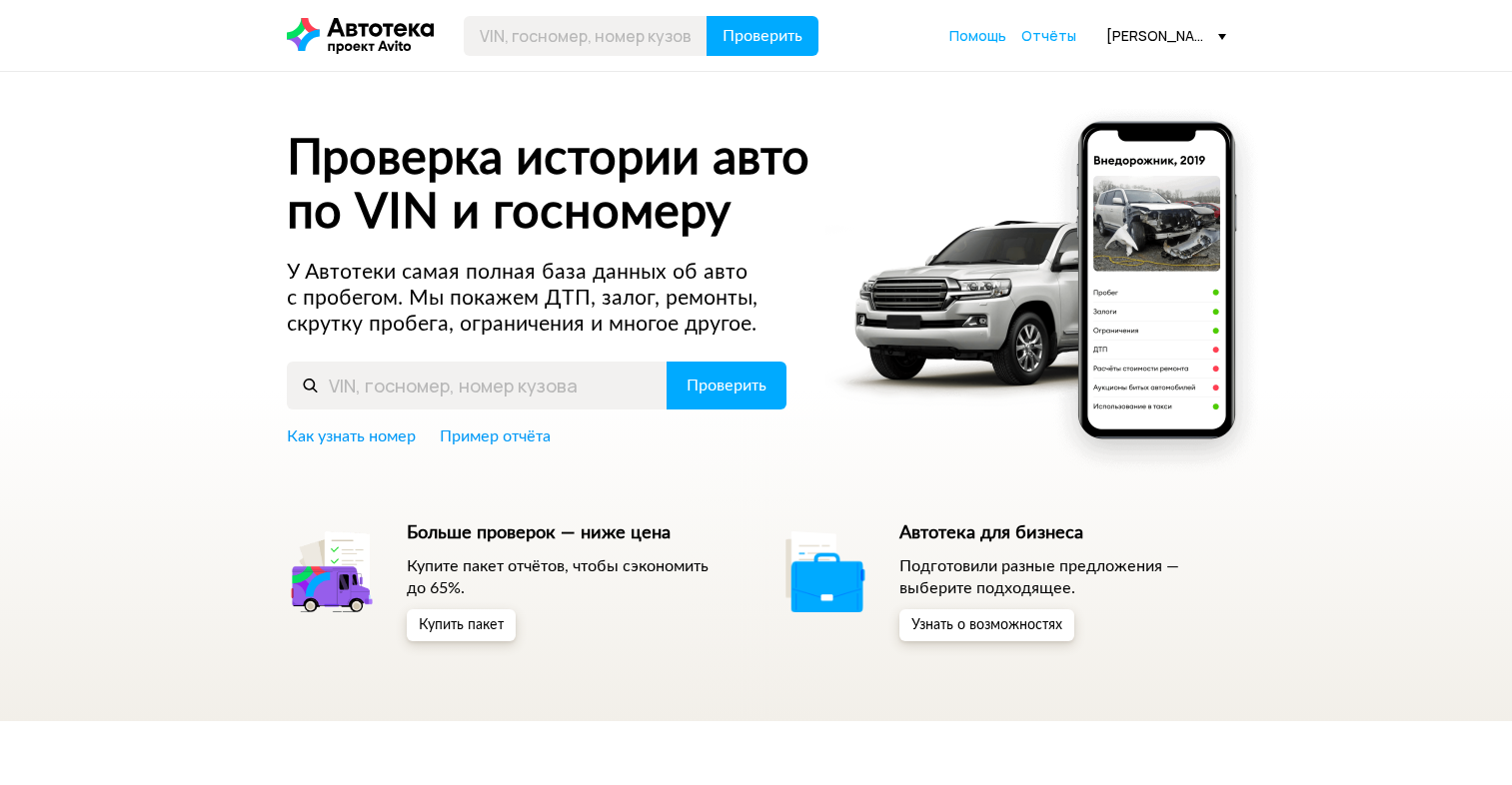scroll, scrollTop: 0, scrollLeft: 0, axis: both 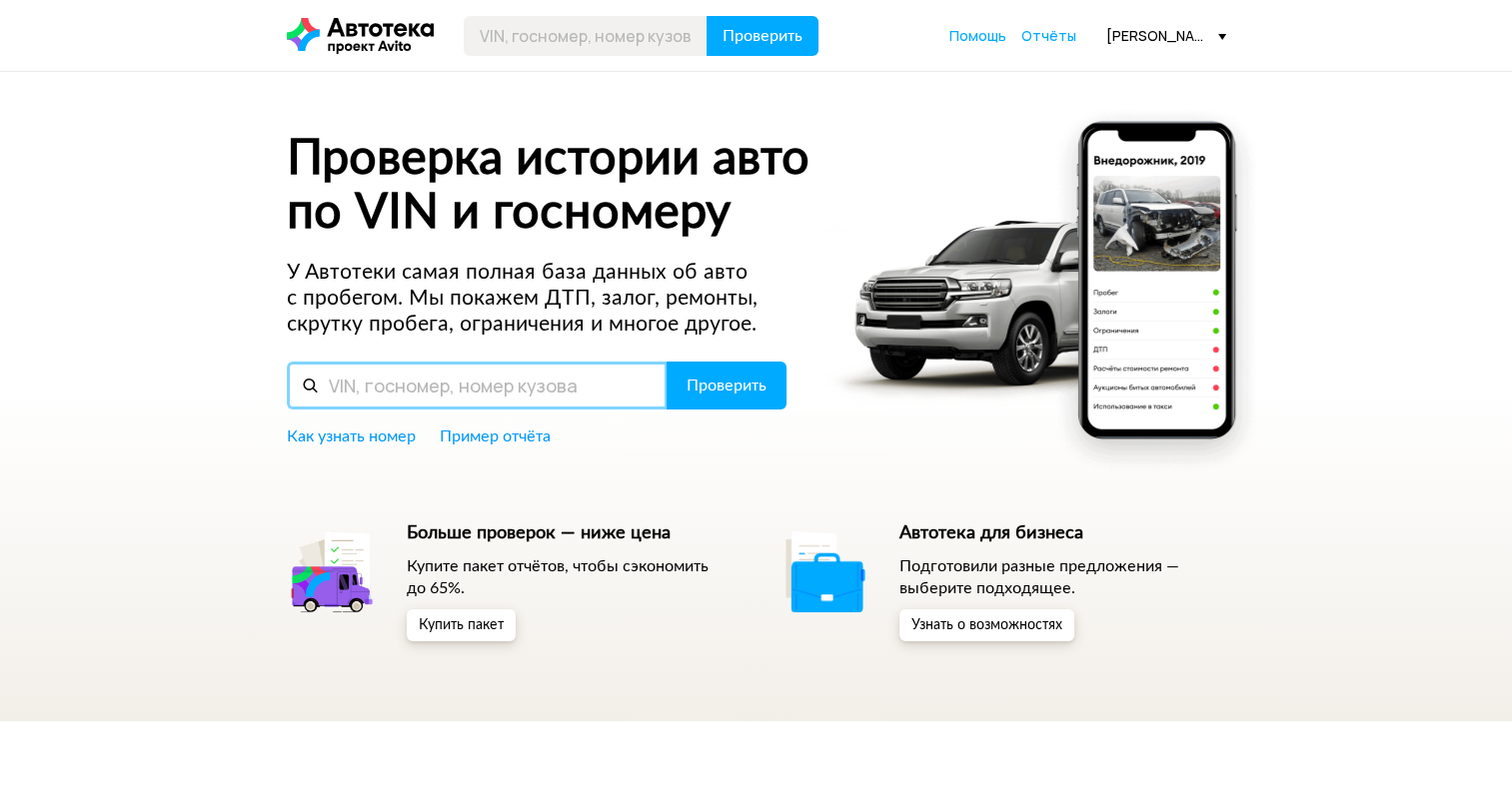 click at bounding box center (477, 386) 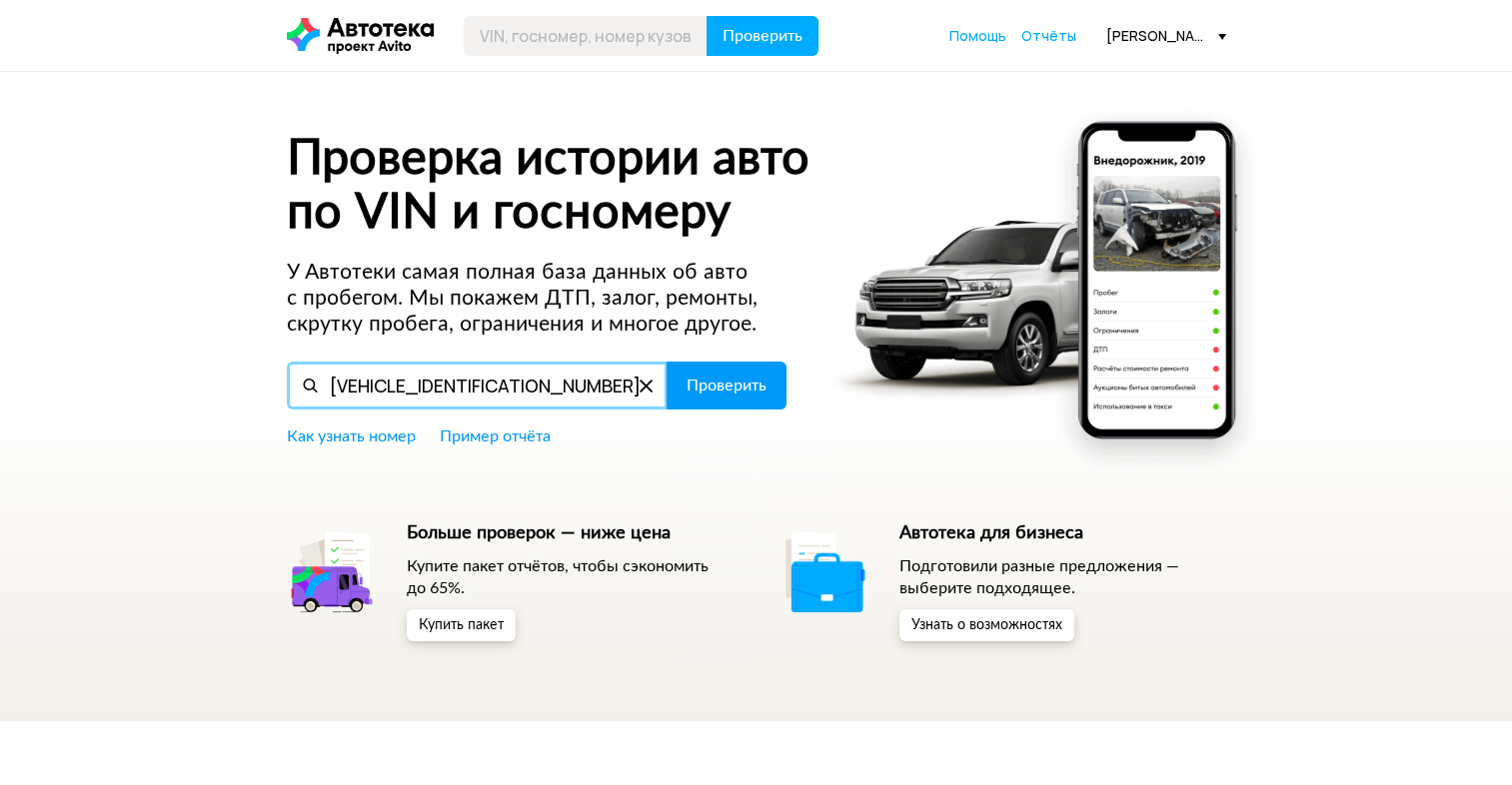 type on "XWEJN811BG0000623" 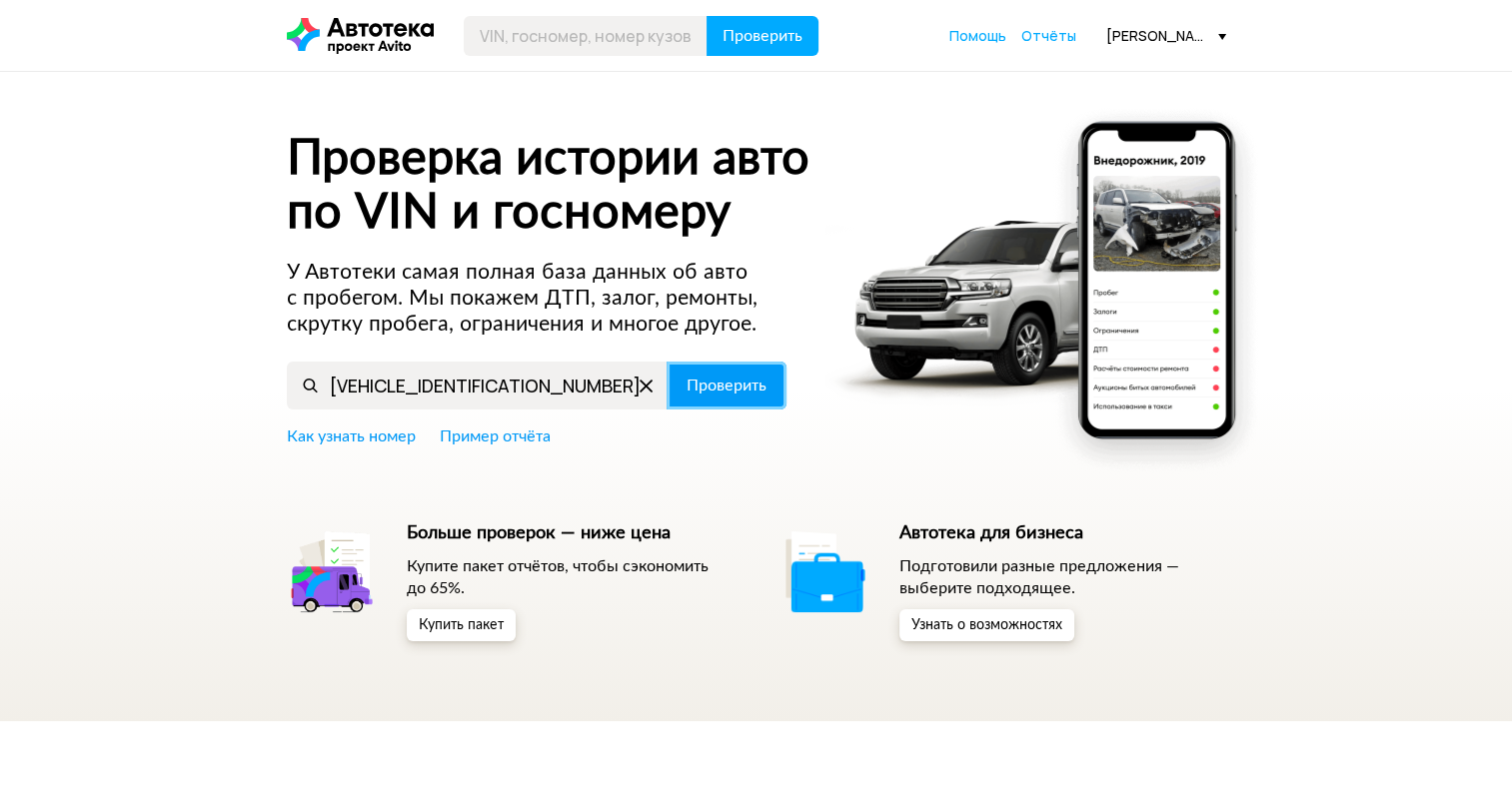 click on "Проверить" at bounding box center (727, 386) 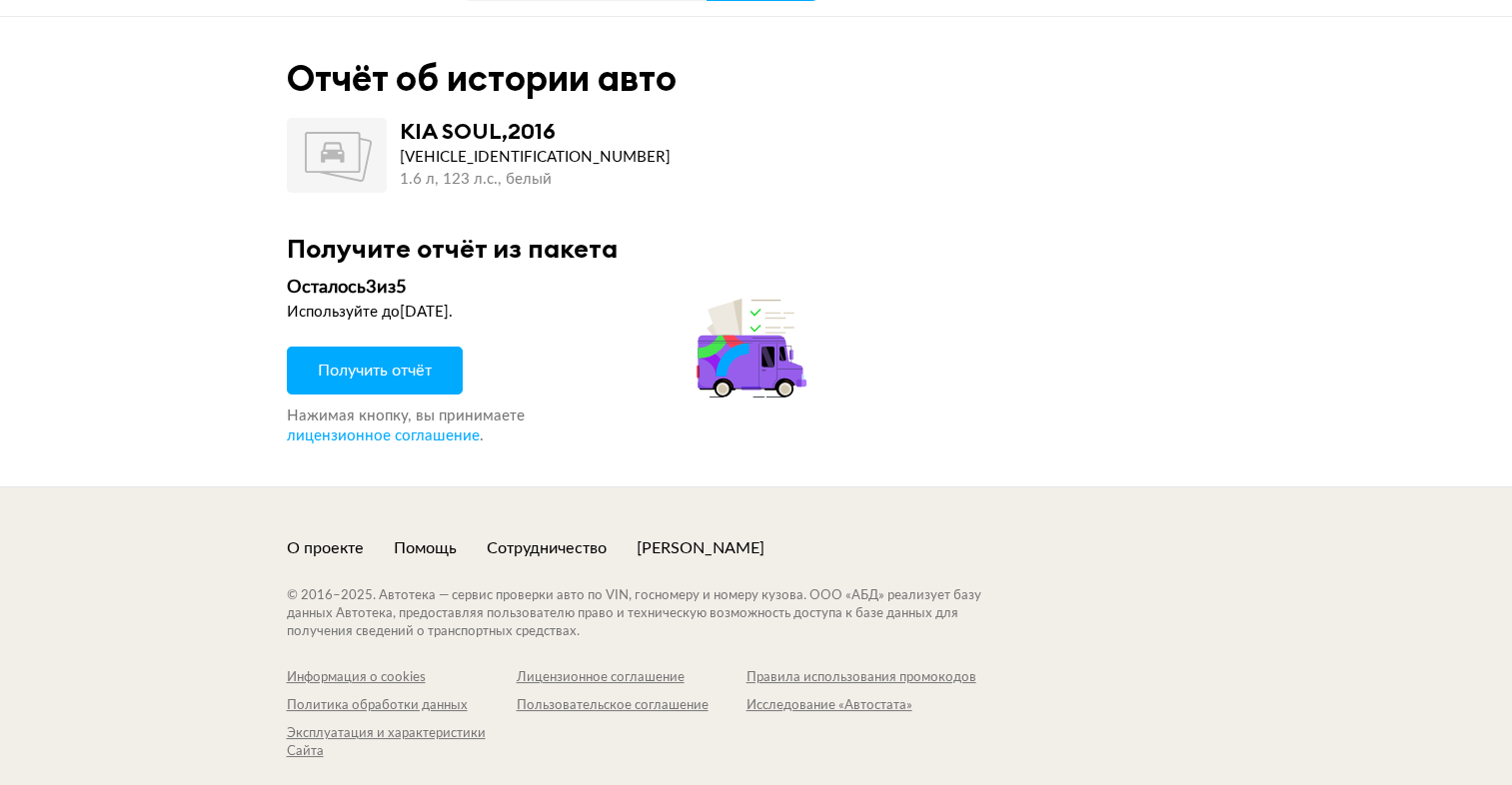 scroll, scrollTop: 100, scrollLeft: 0, axis: vertical 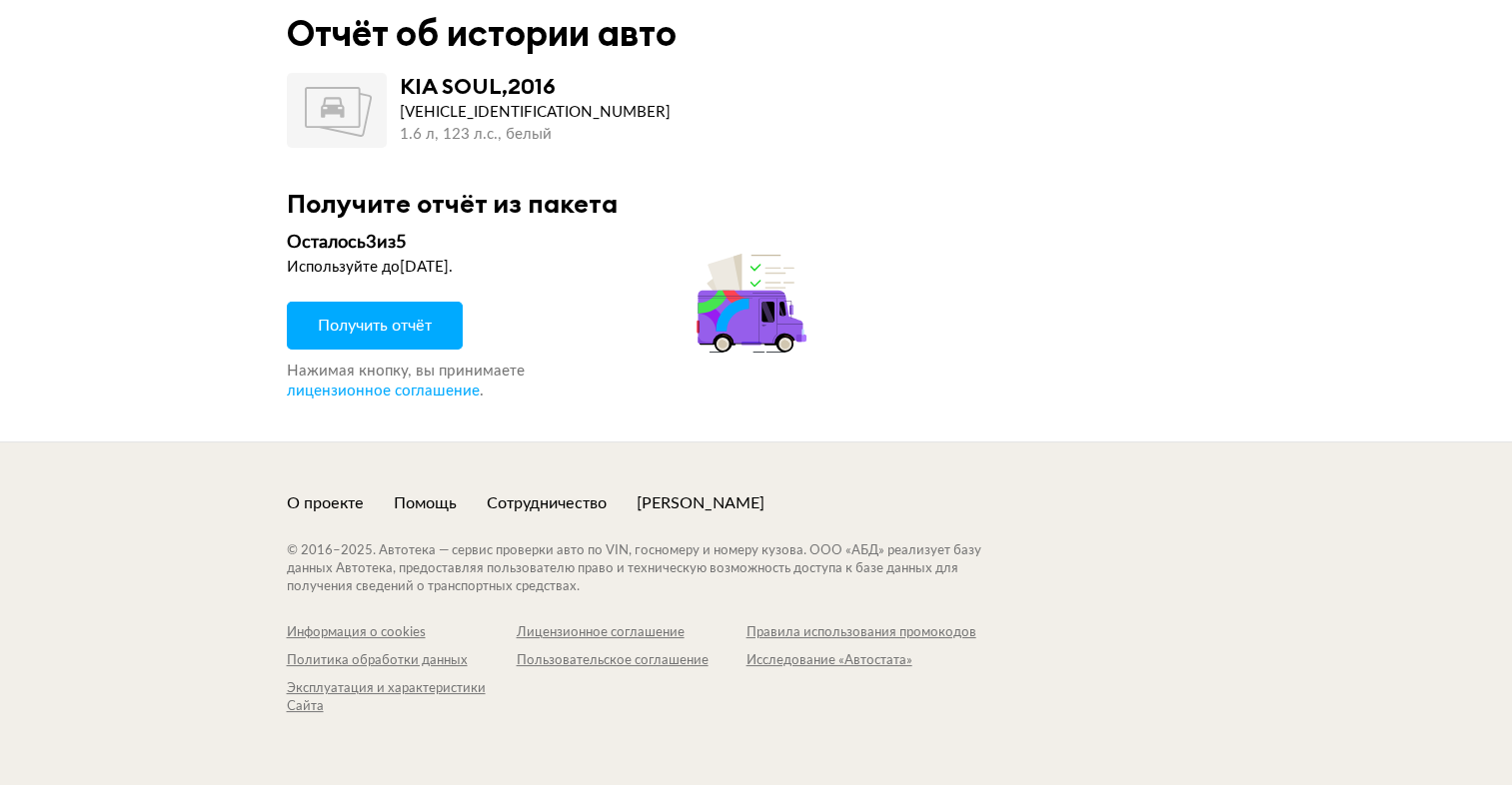 click on "Получить отчёт" at bounding box center (375, 326) 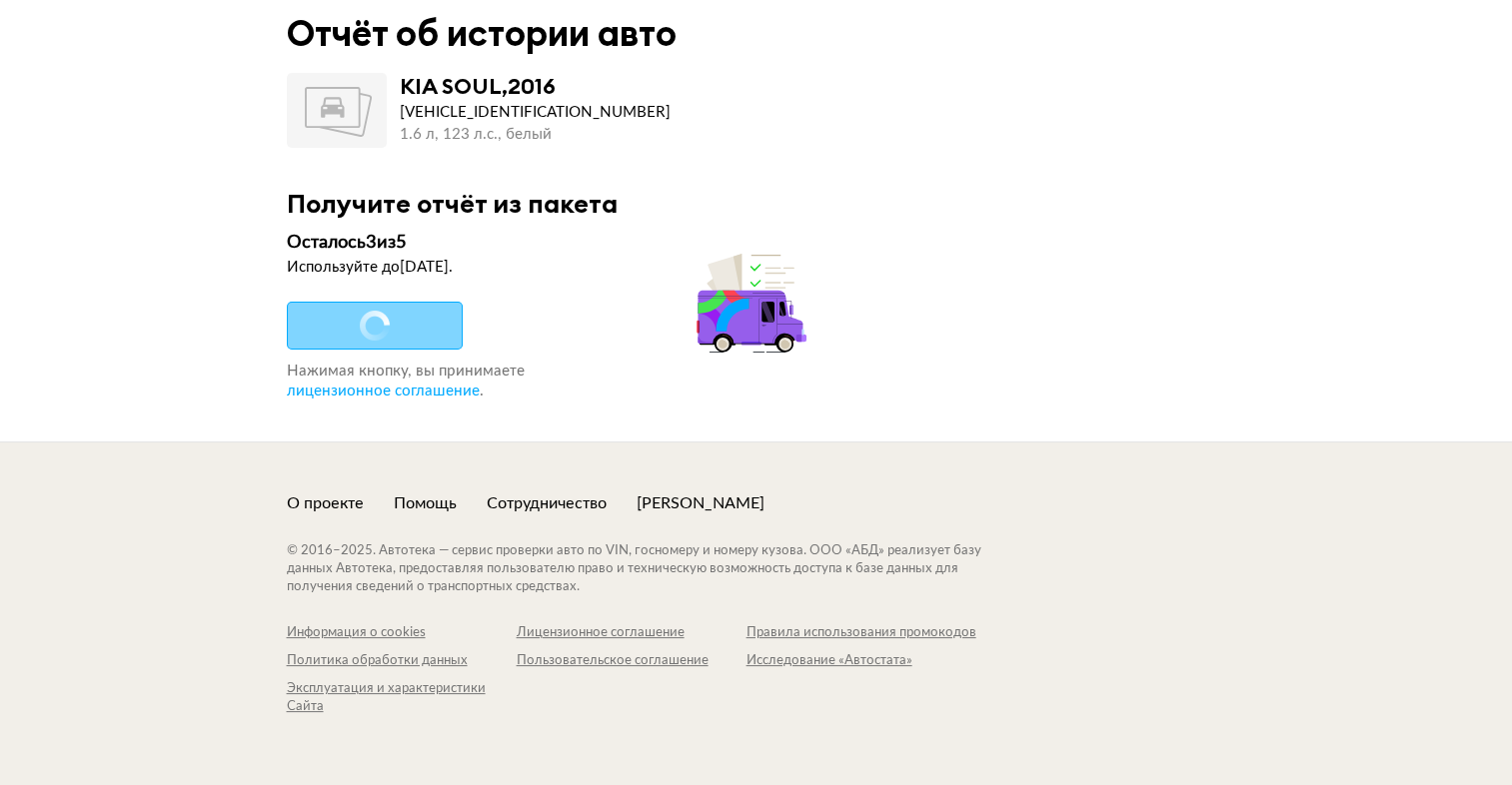 scroll, scrollTop: 0, scrollLeft: 0, axis: both 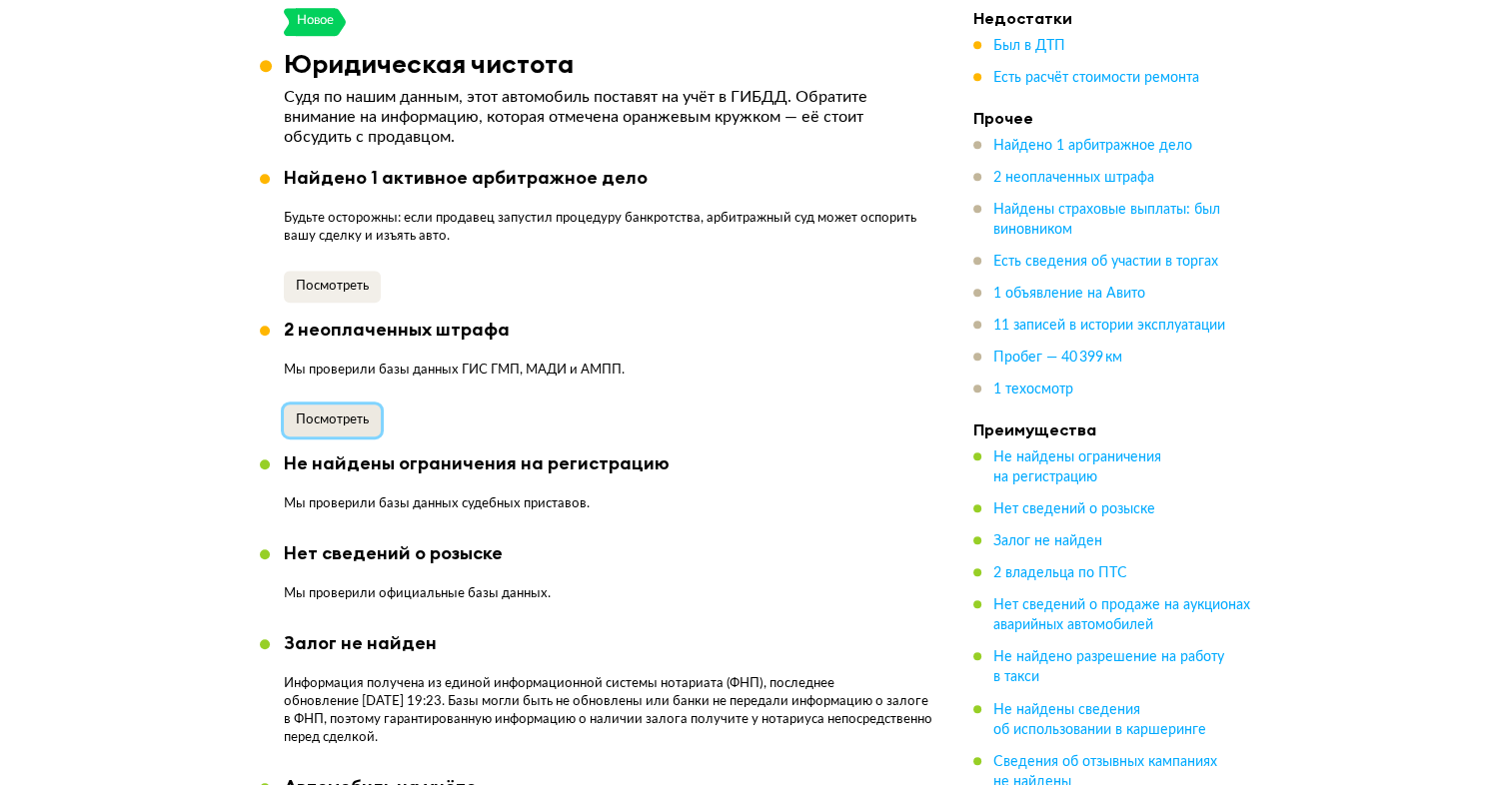 click on "Посмотреть" at bounding box center [332, 419] 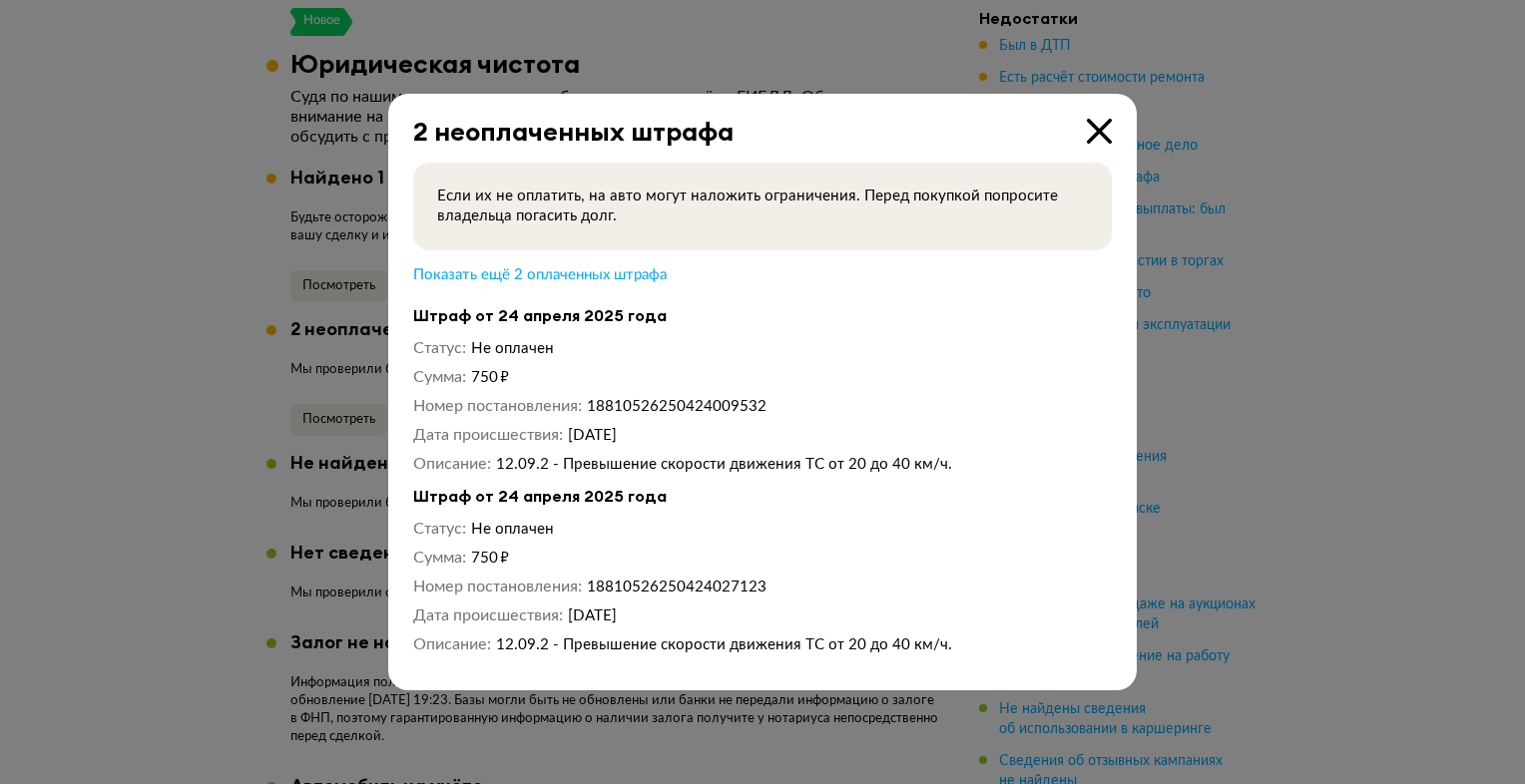 click on "2 неоплаченных штрафа" at bounding box center (750, 120) 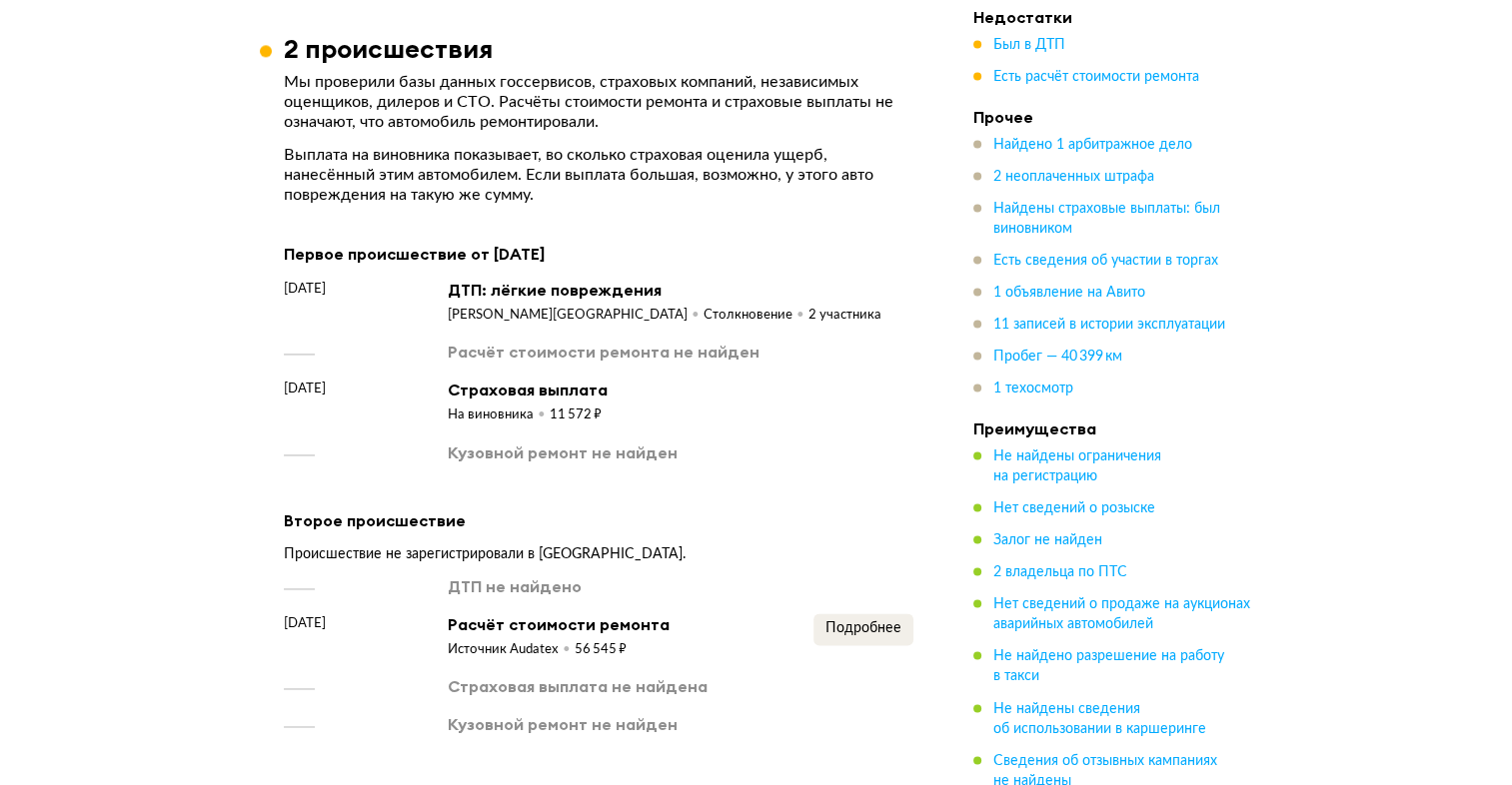 scroll, scrollTop: 2996, scrollLeft: 0, axis: vertical 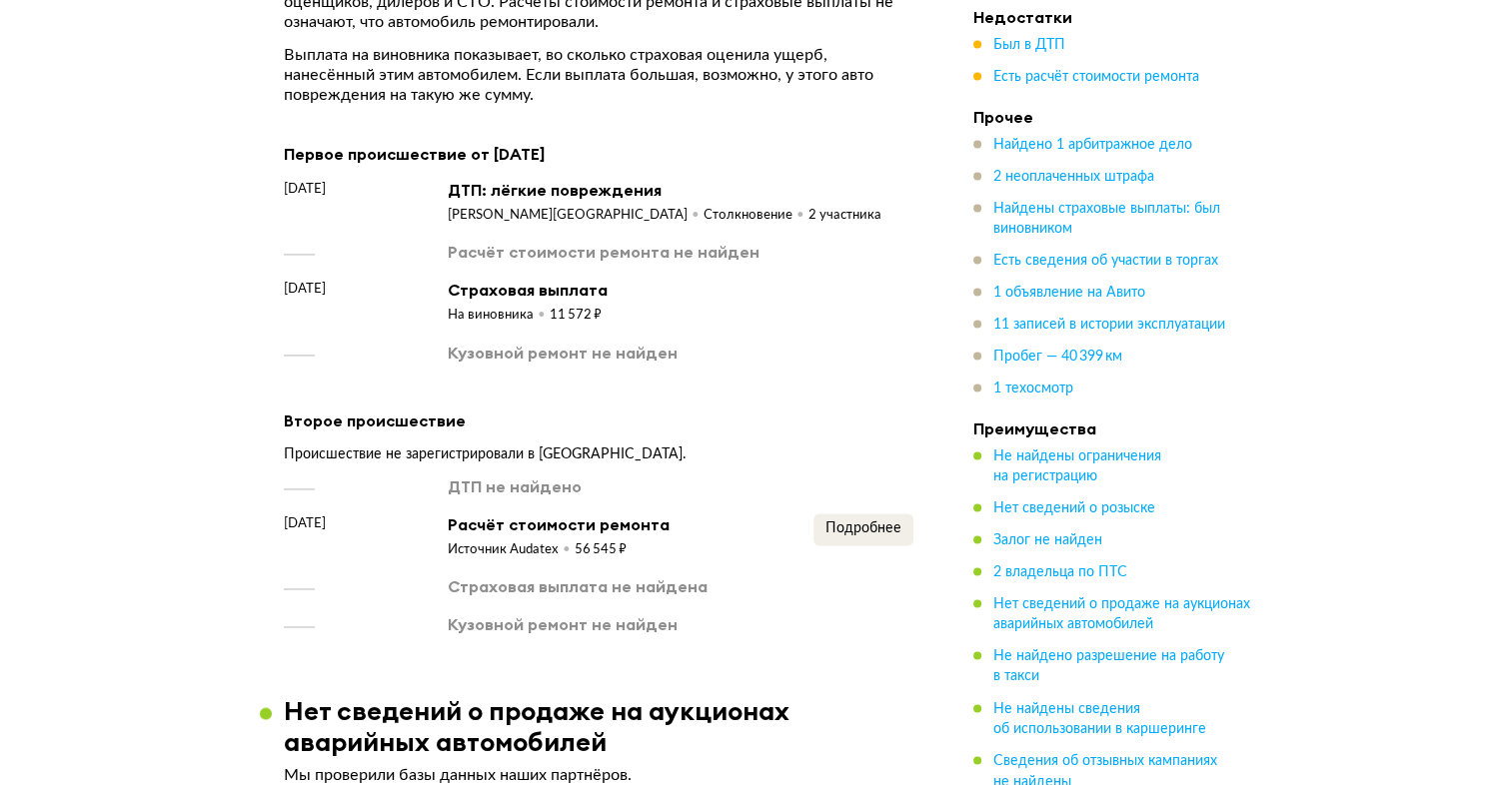 click on "Расчёт стоимости ремонта не найден" at bounding box center [604, 252] 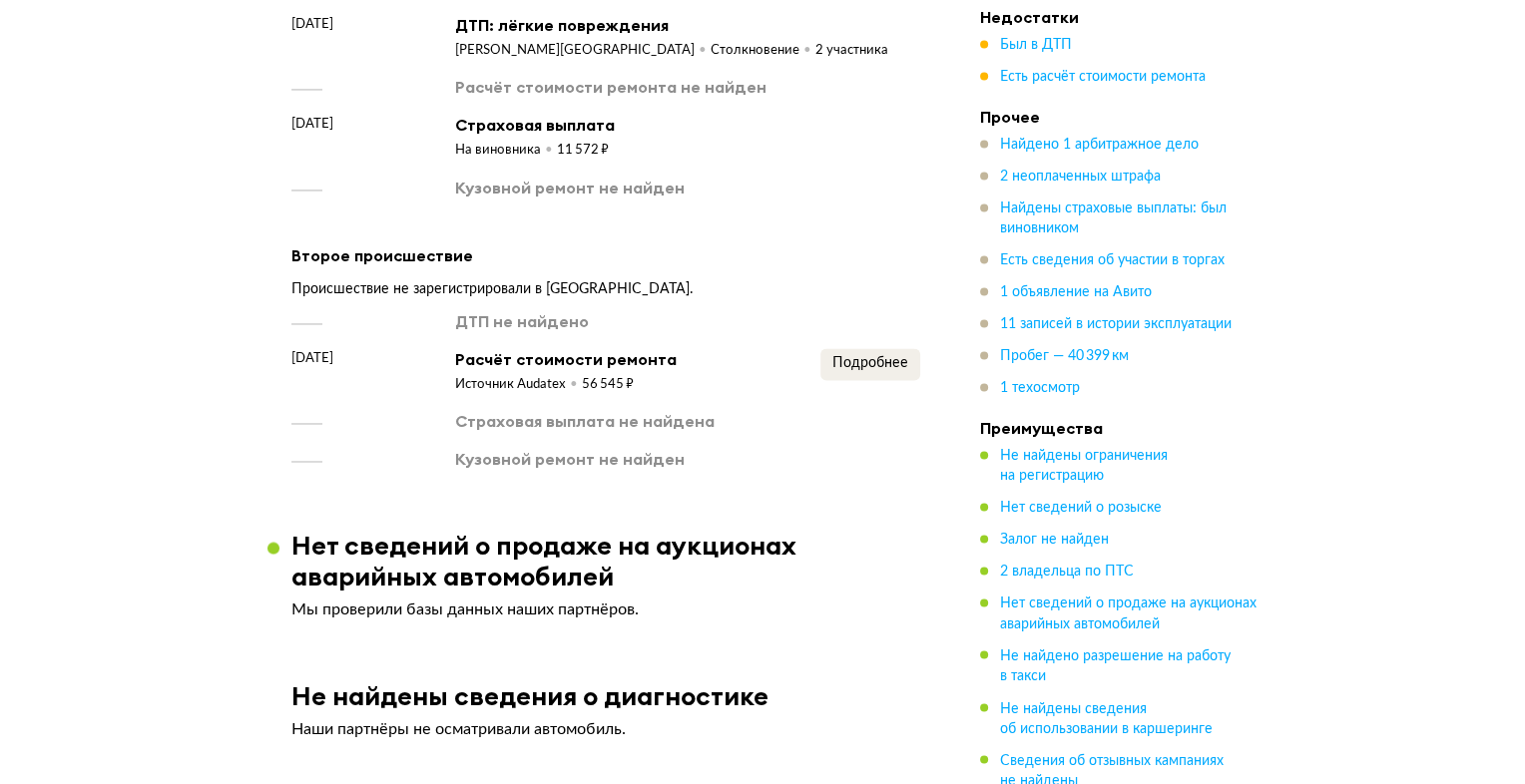scroll, scrollTop: 3192, scrollLeft: 0, axis: vertical 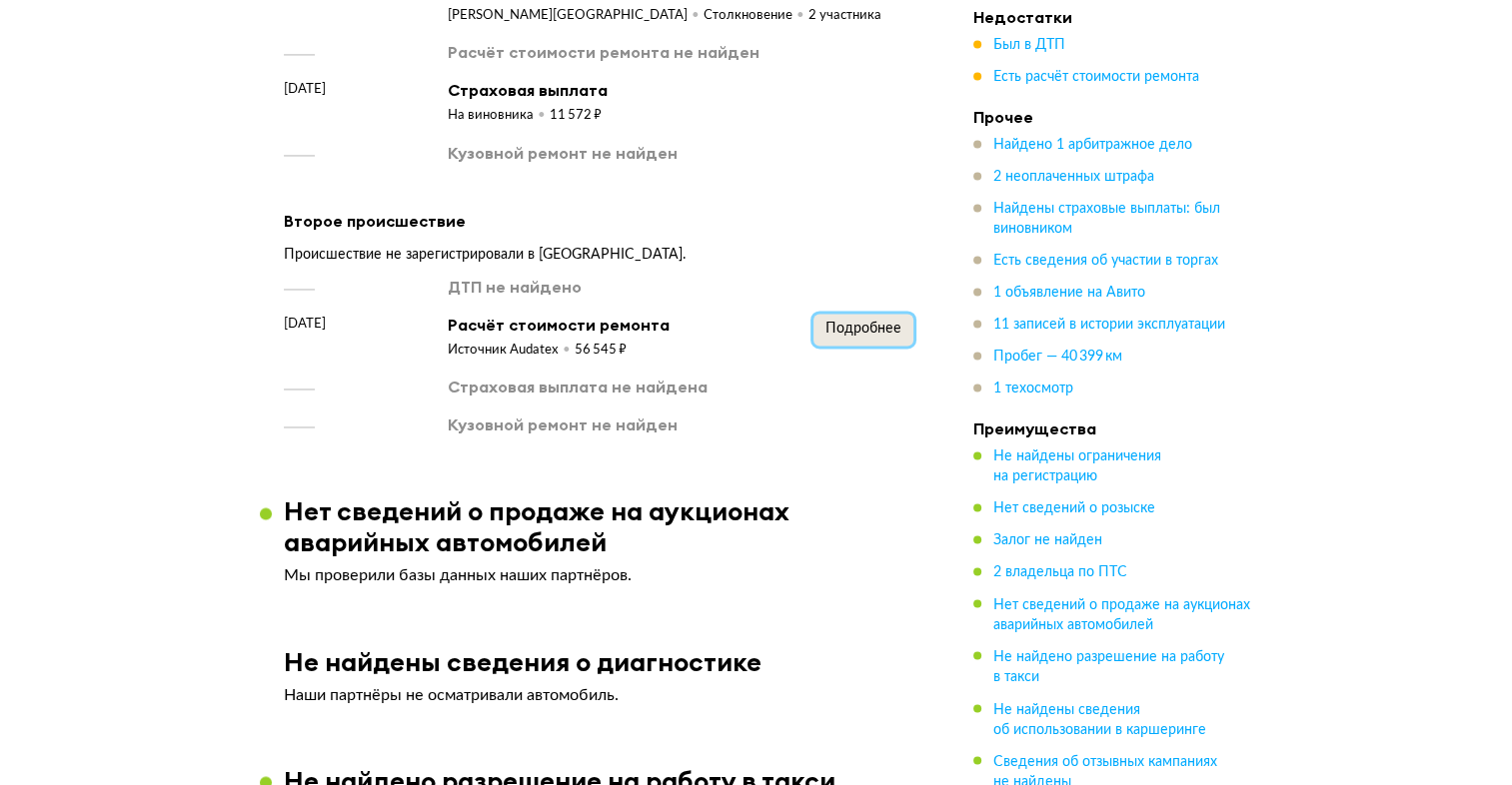 click on "Подробнее" at bounding box center [863, 329] 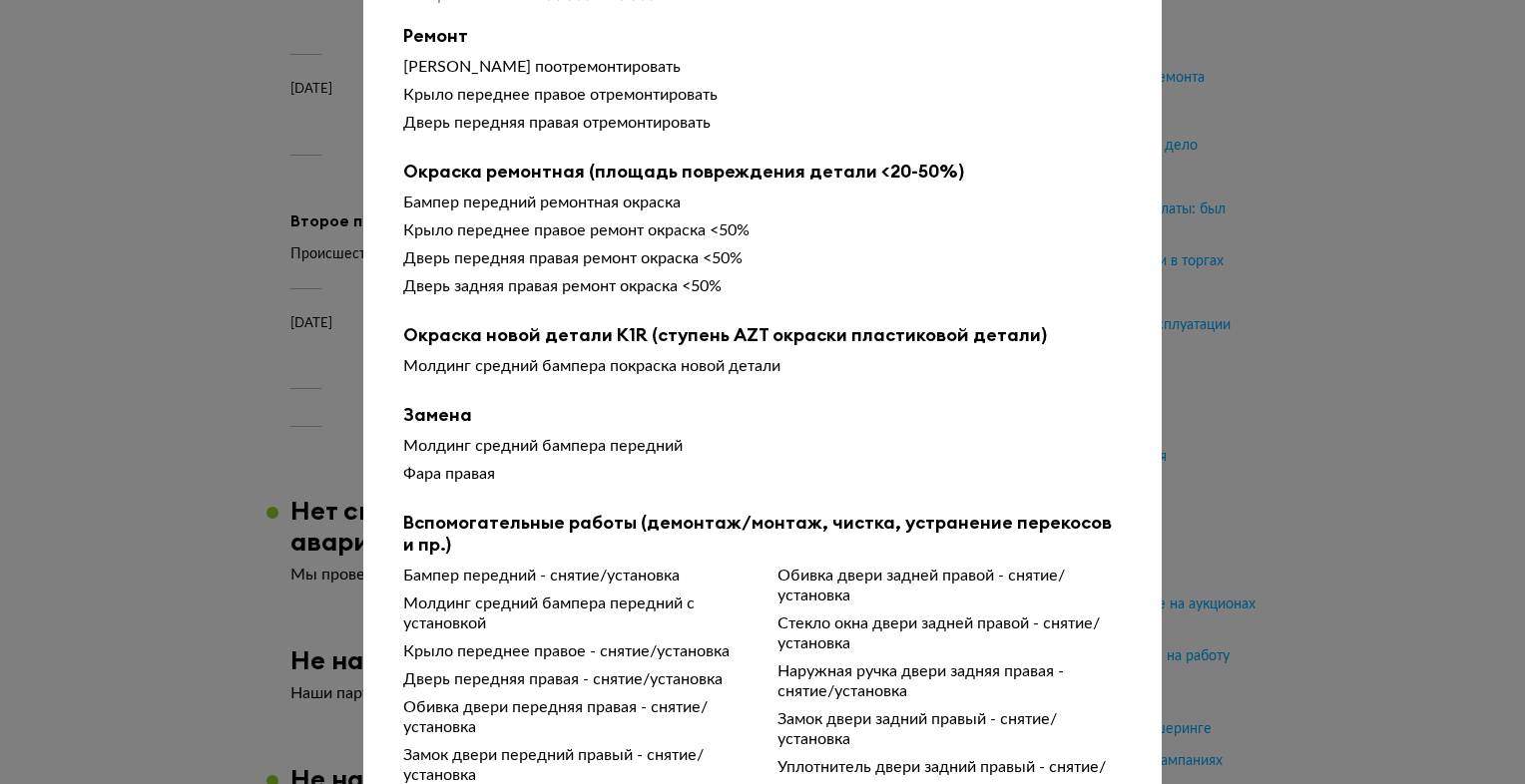 scroll, scrollTop: 394, scrollLeft: 0, axis: vertical 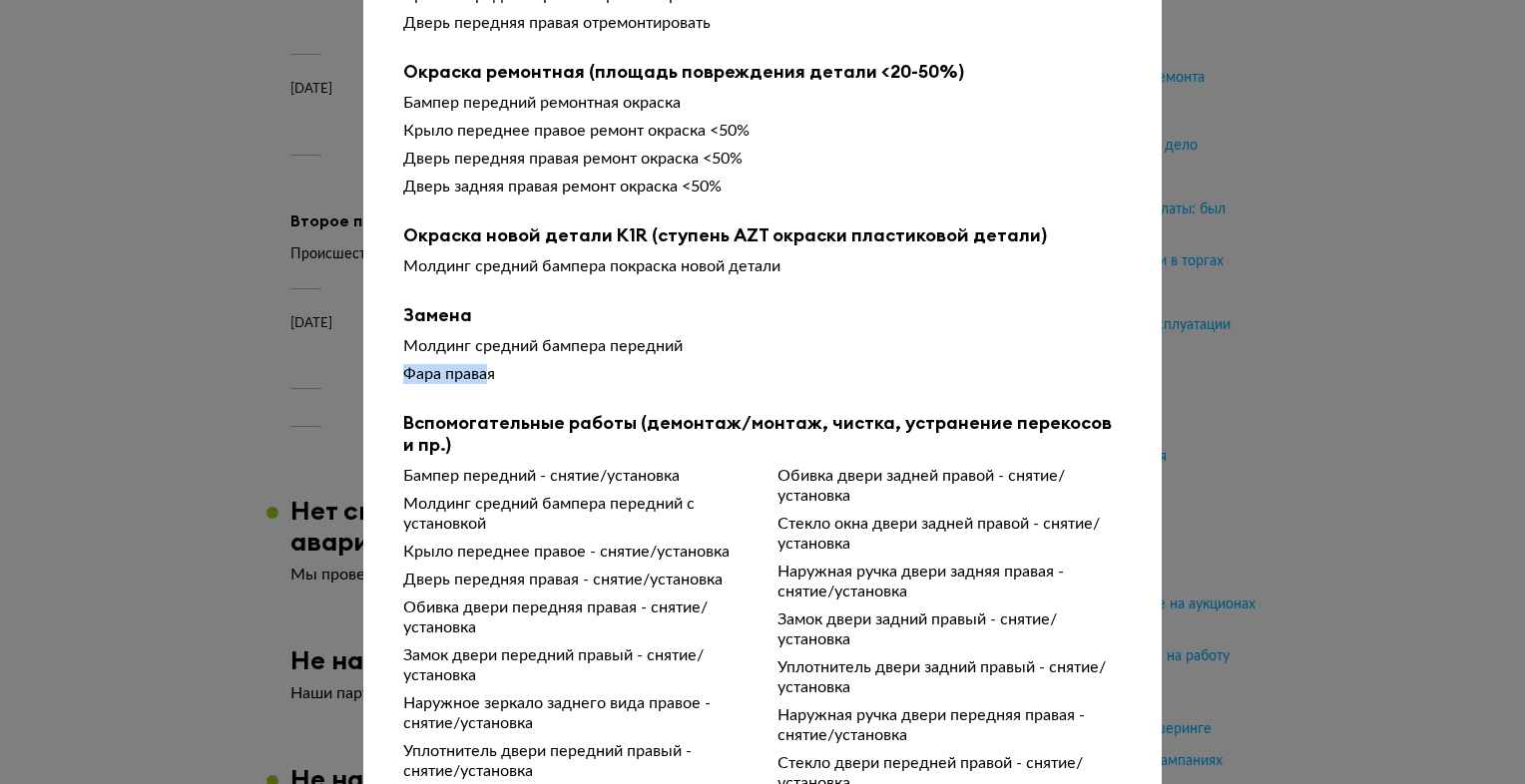 drag, startPoint x: 399, startPoint y: 373, endPoint x: 482, endPoint y: 381, distance: 83.38465 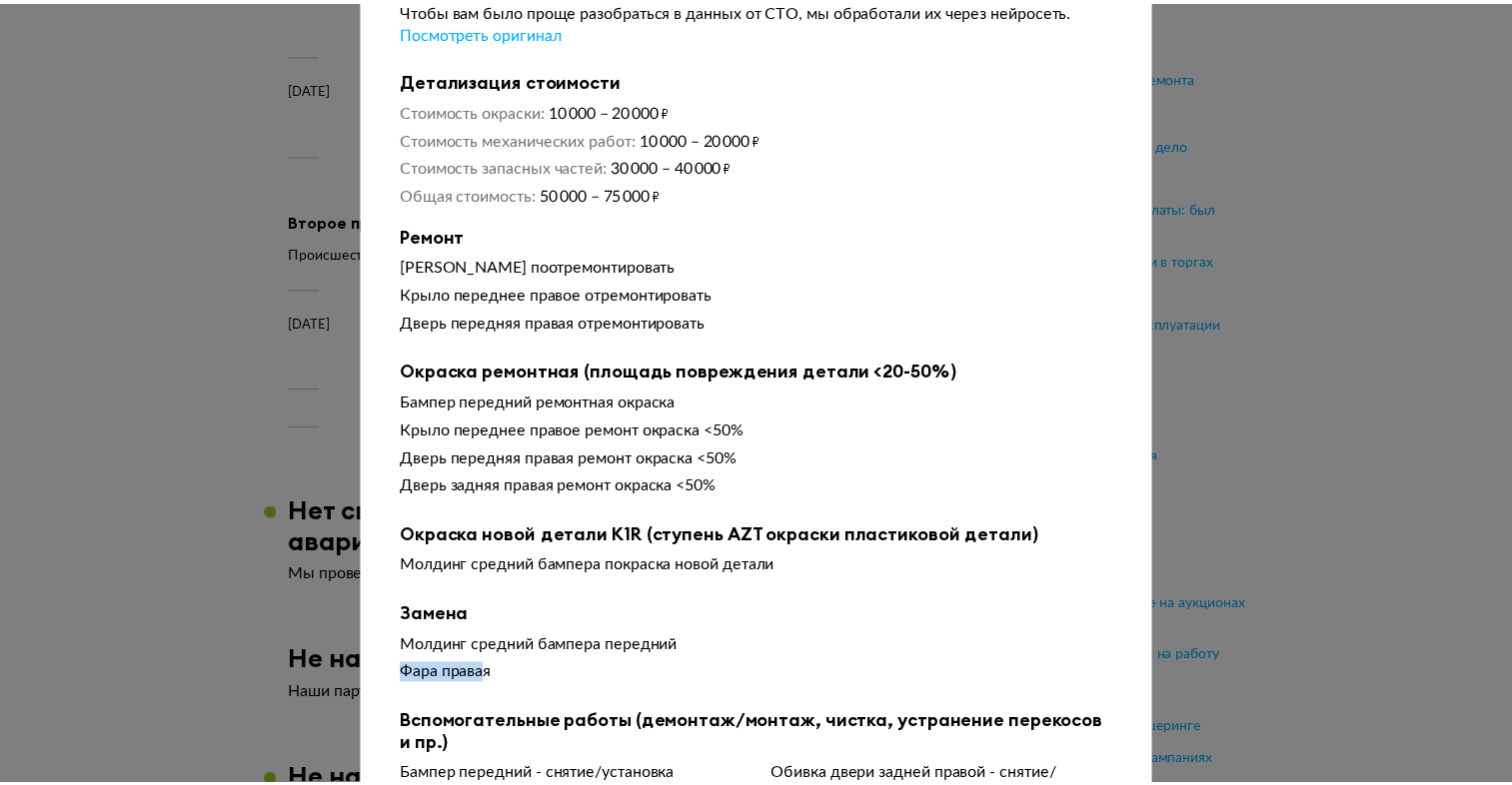 scroll, scrollTop: 0, scrollLeft: 0, axis: both 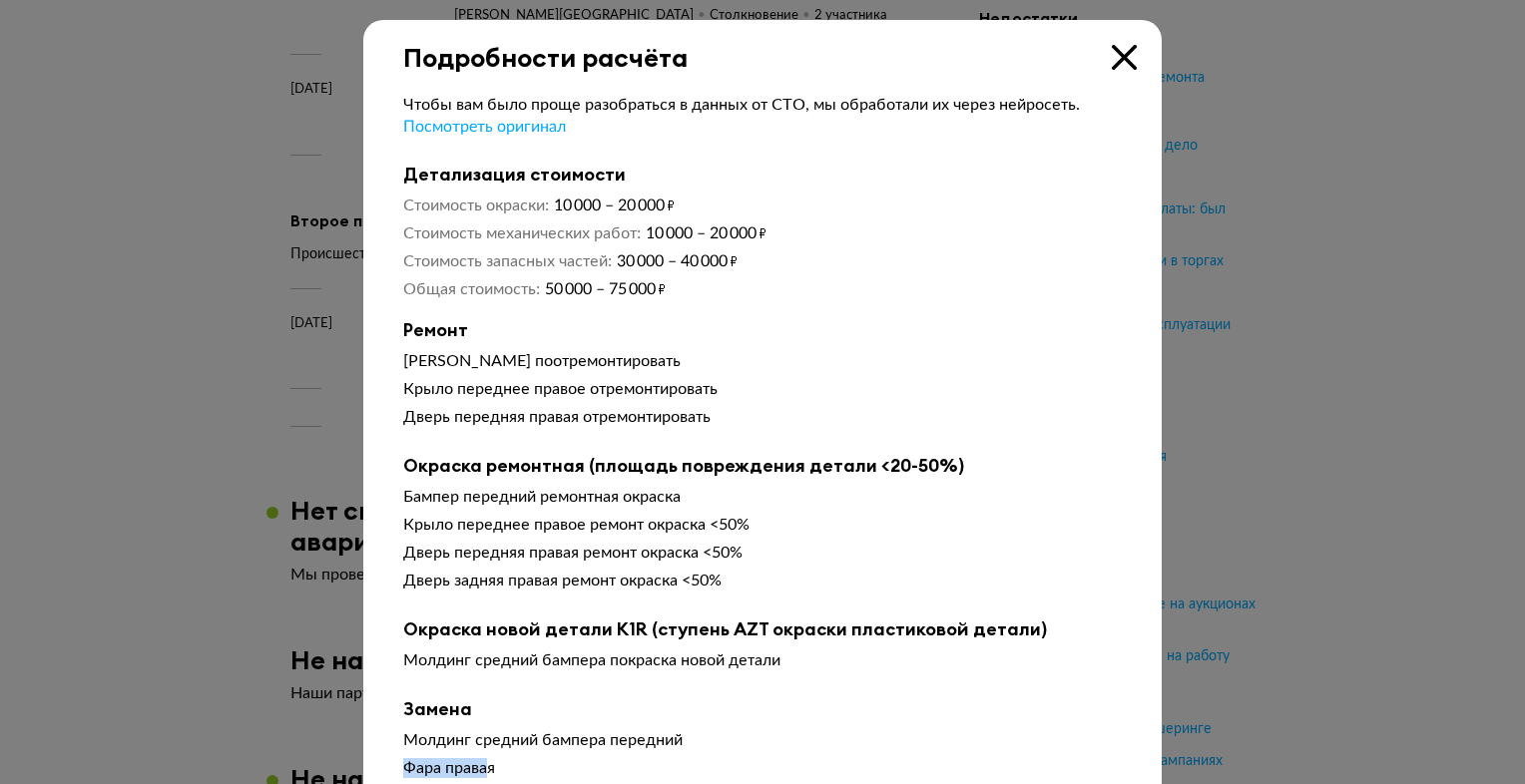 click at bounding box center [1124, 57] 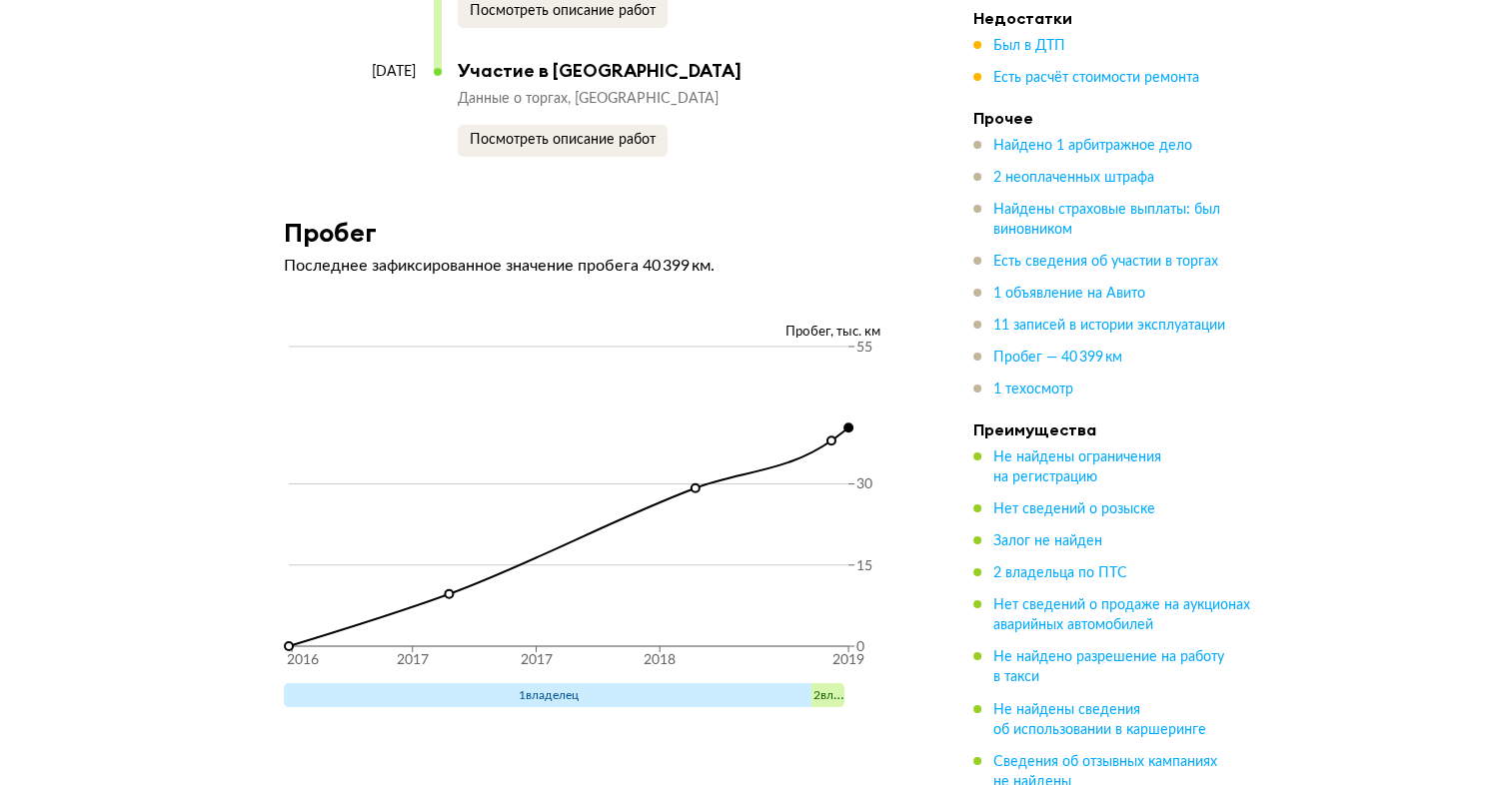 scroll, scrollTop: 7191, scrollLeft: 0, axis: vertical 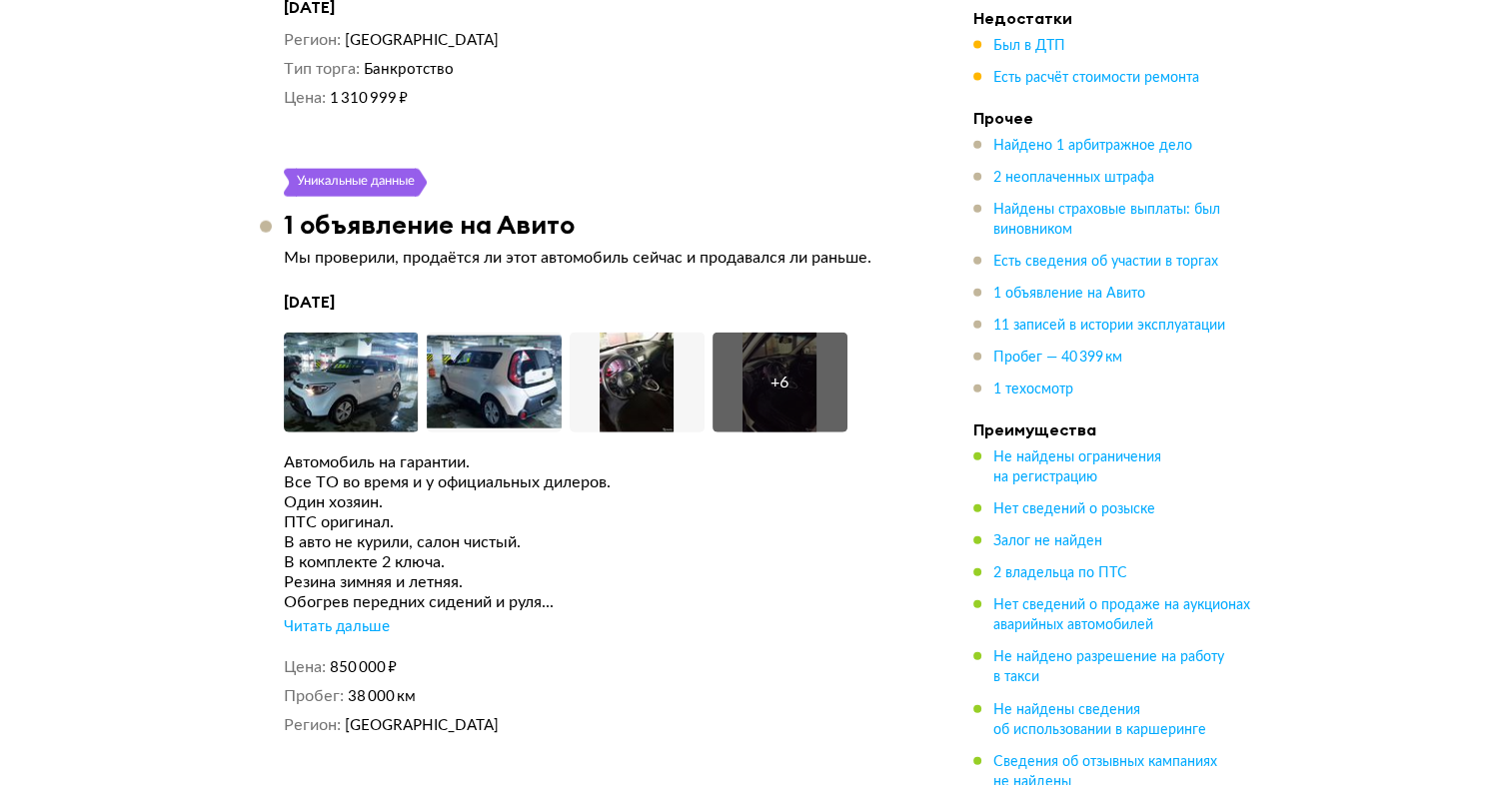 click on "Читать дальше" at bounding box center (337, 627) 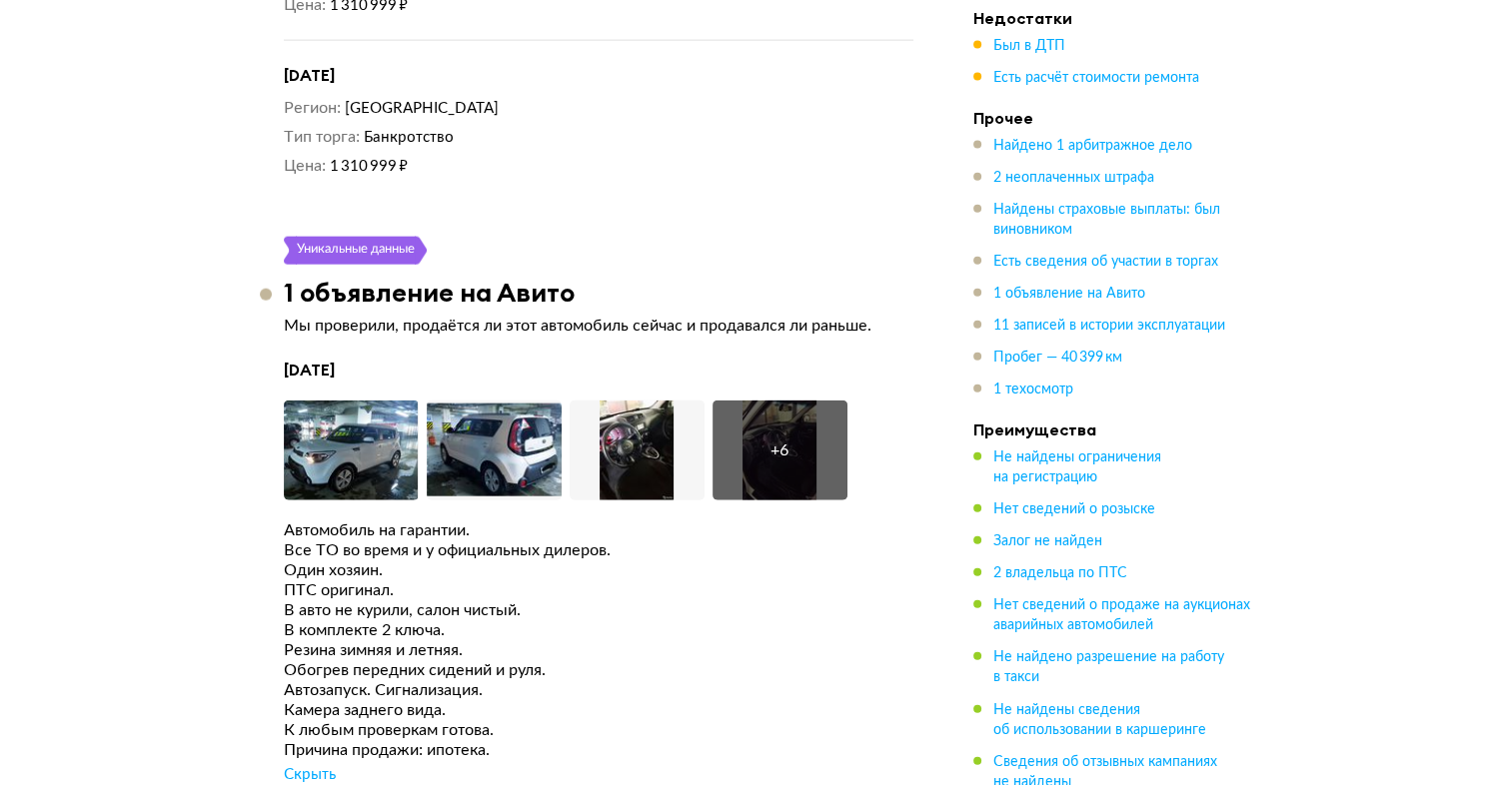 scroll, scrollTop: 4537, scrollLeft: 0, axis: vertical 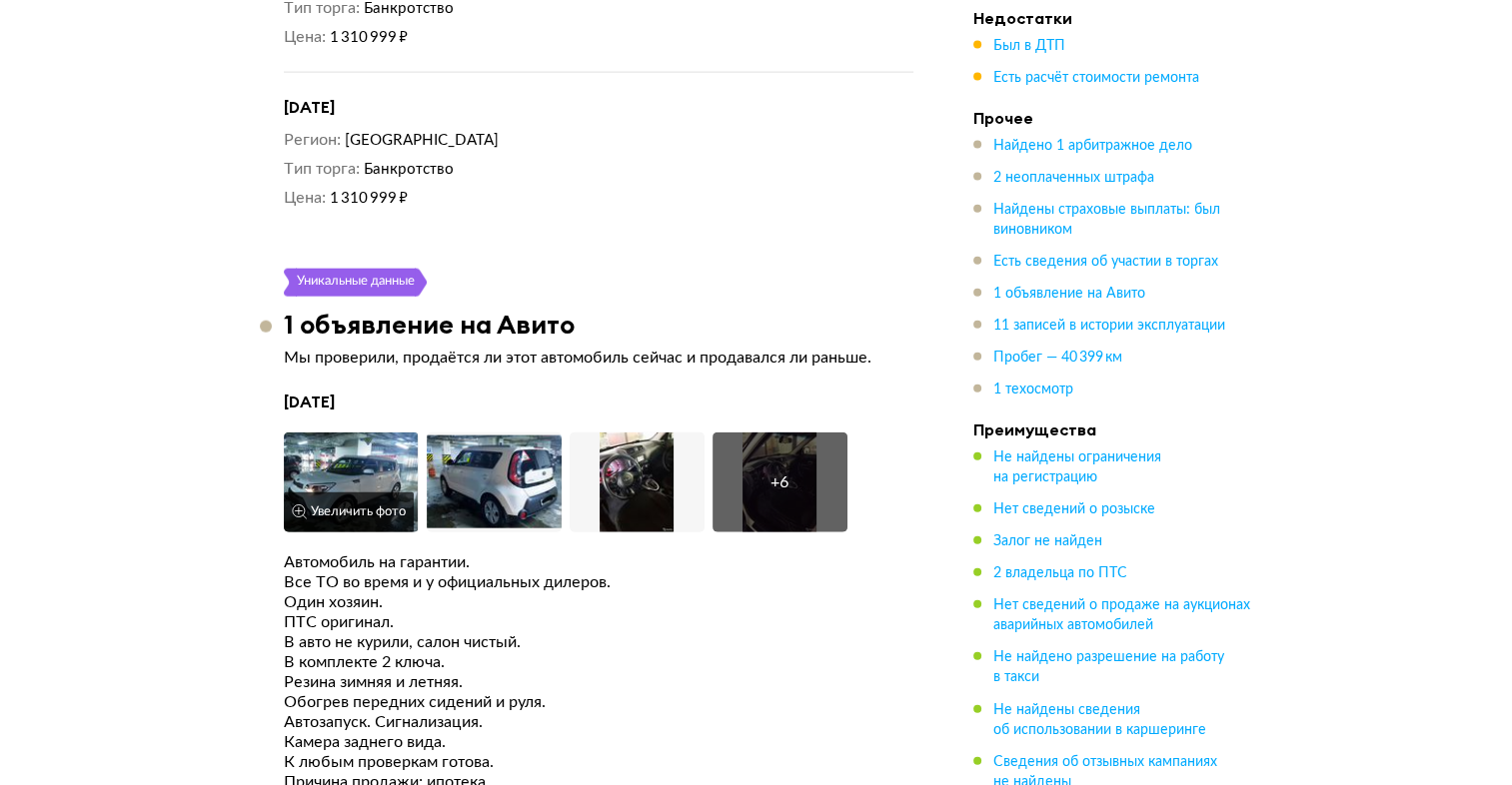 click at bounding box center [351, 482] 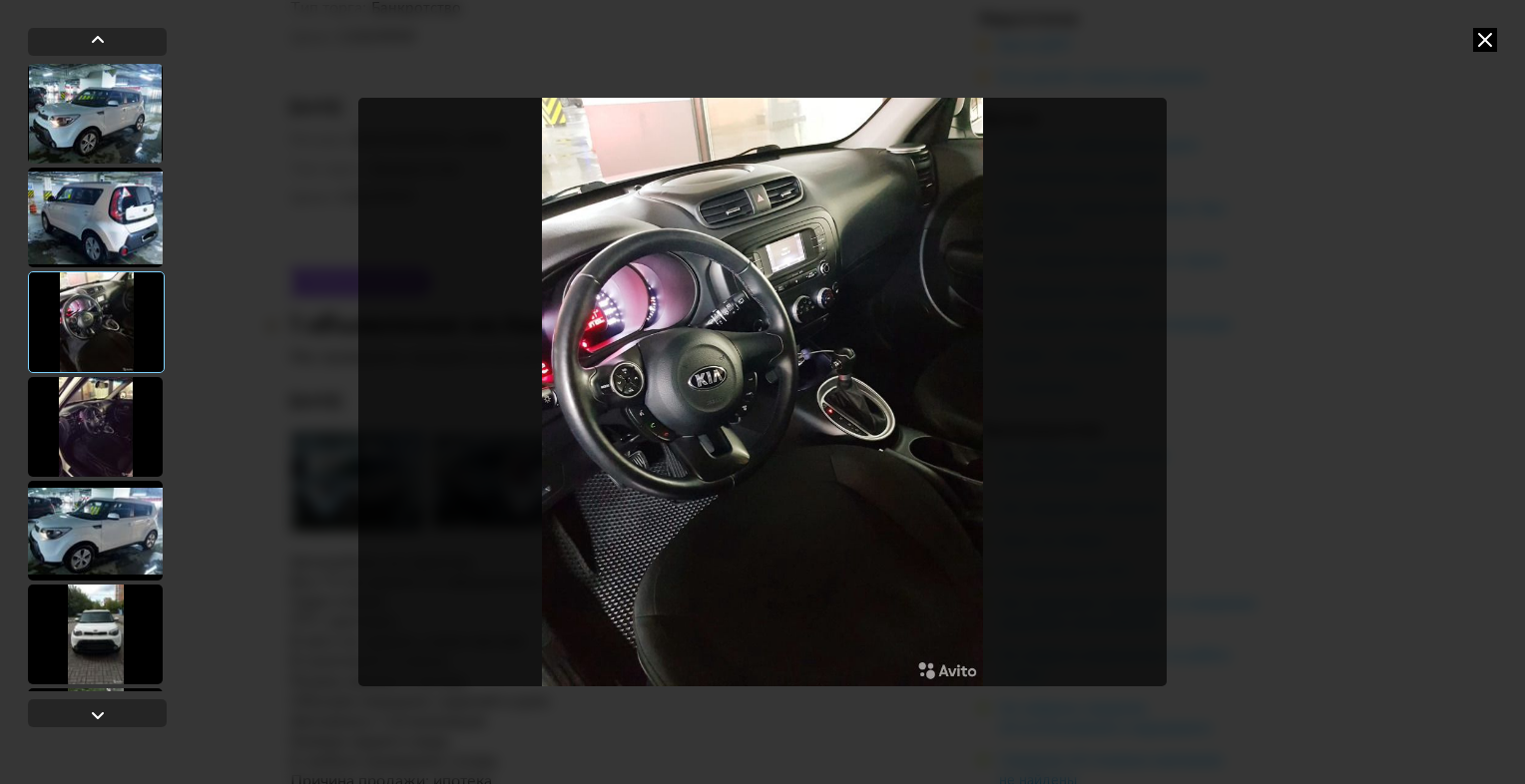 click at bounding box center [762, 392] 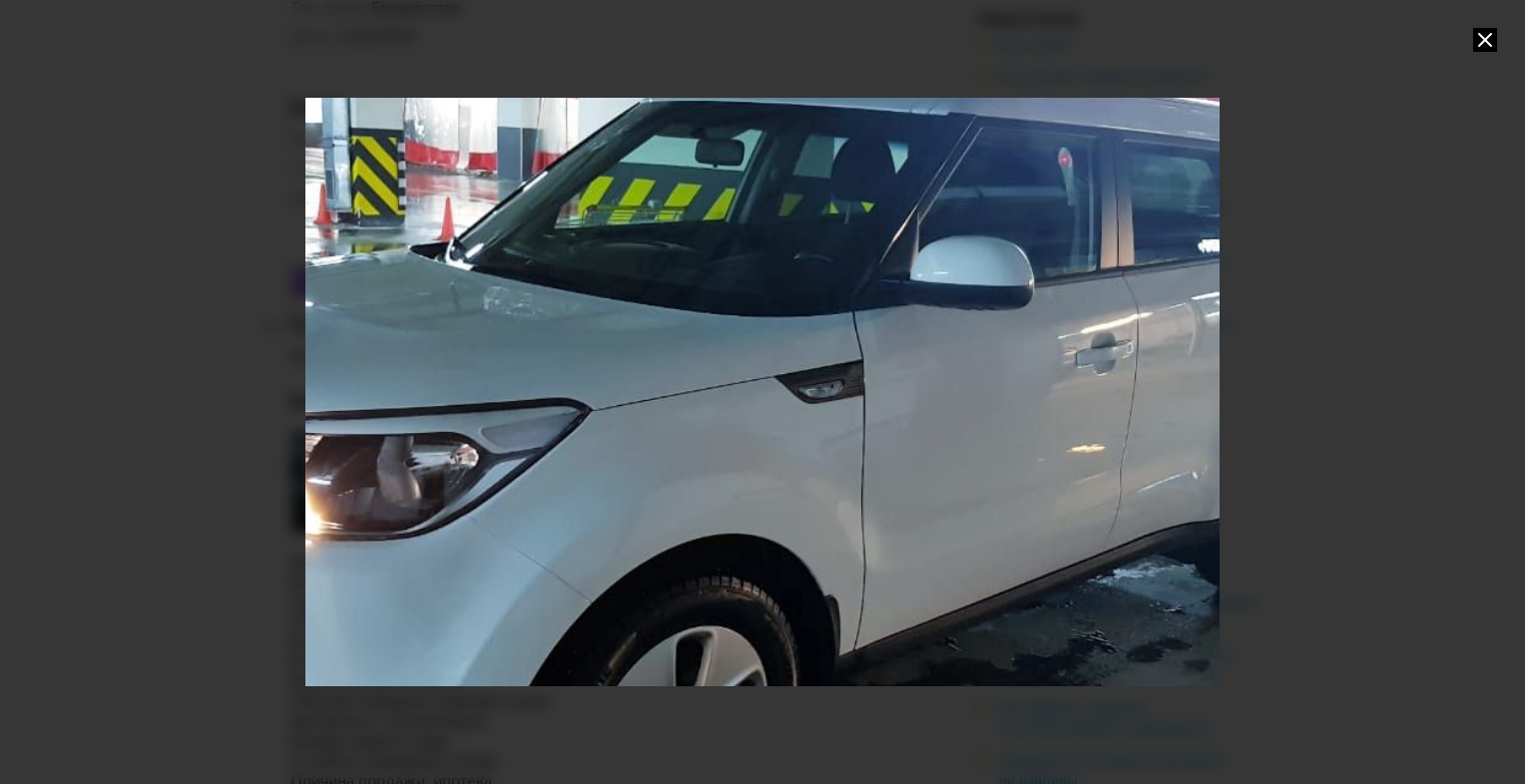 click at bounding box center [1485, 40] 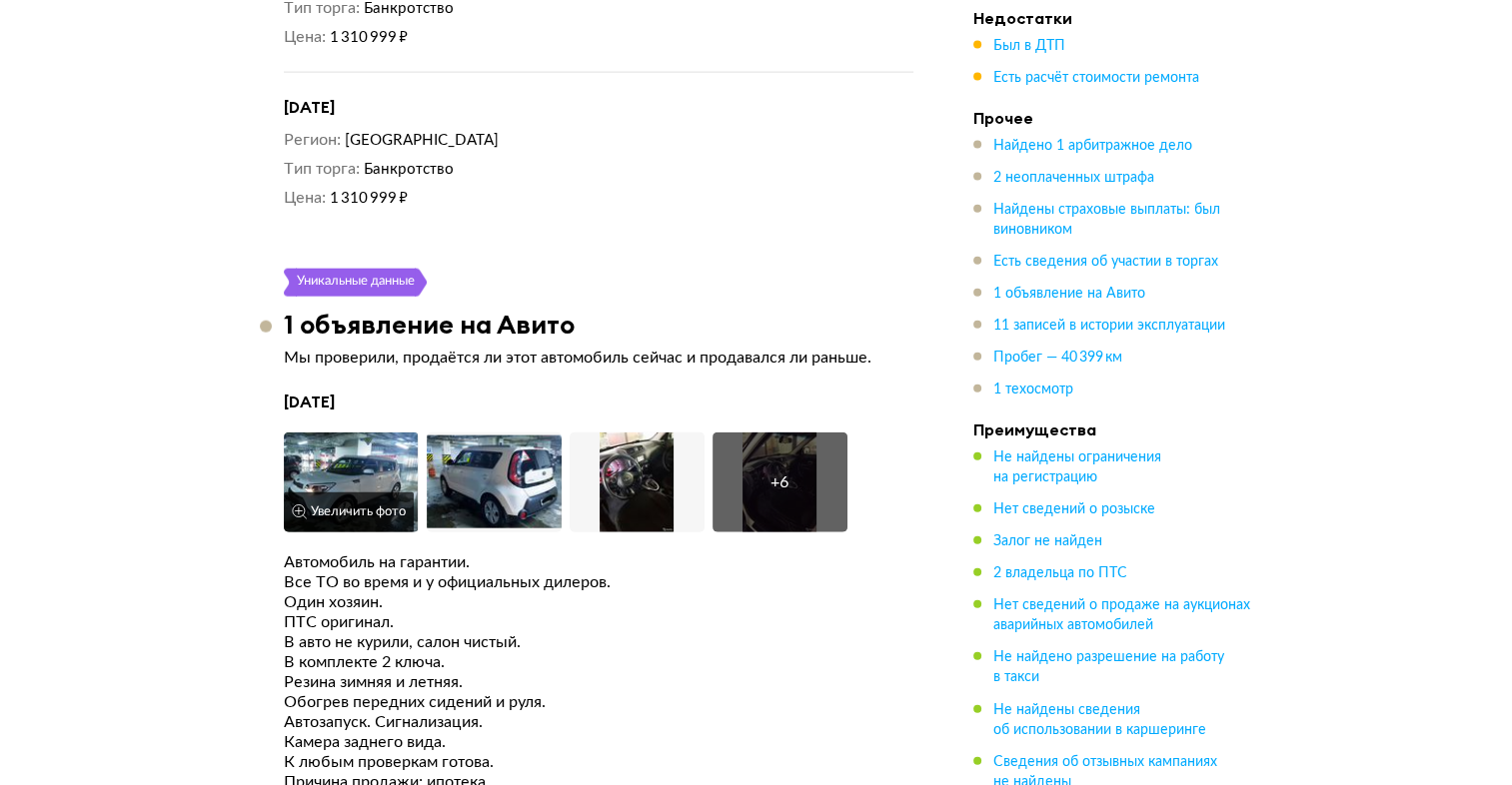 click at bounding box center [351, 482] 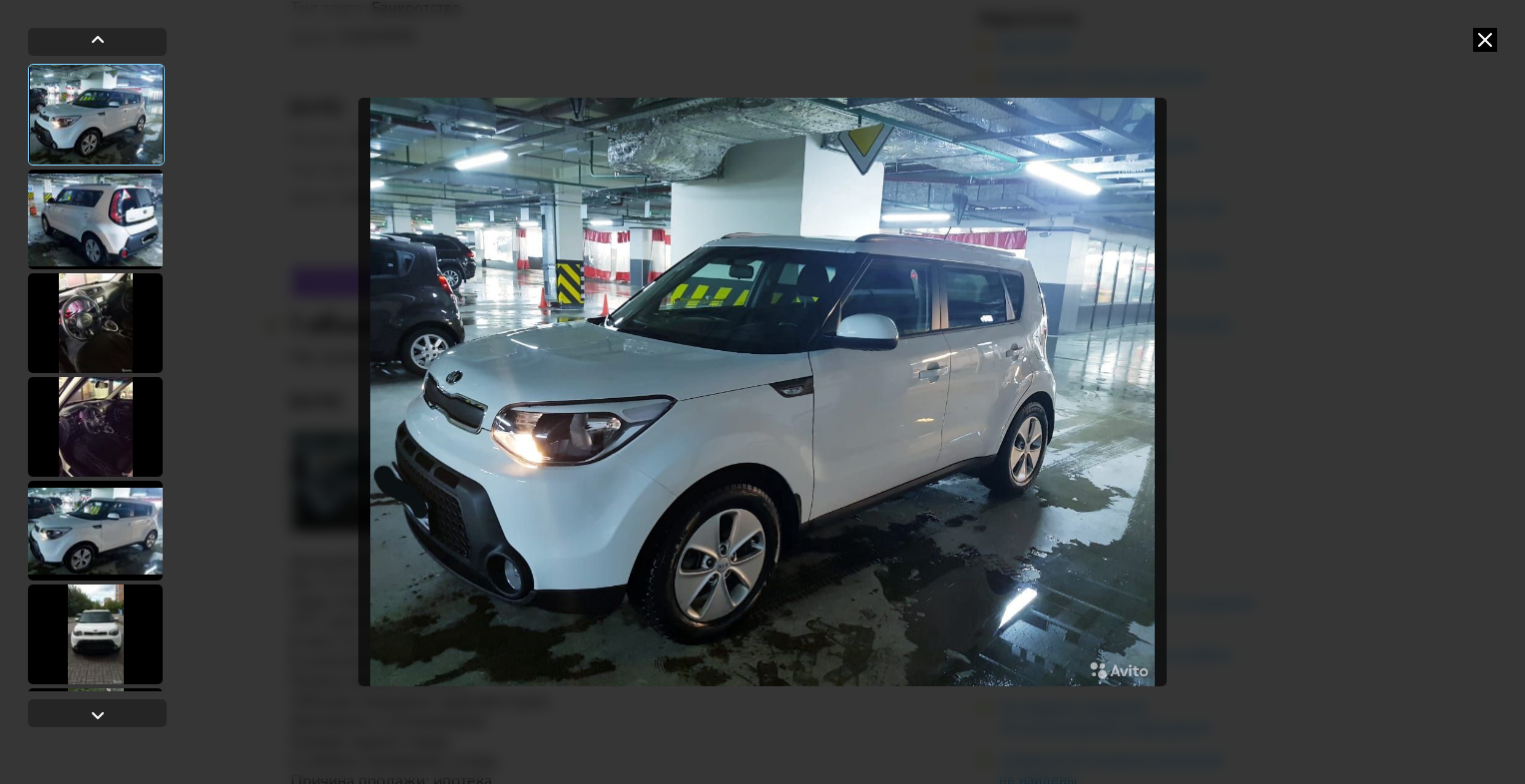click at bounding box center [1485, 40] 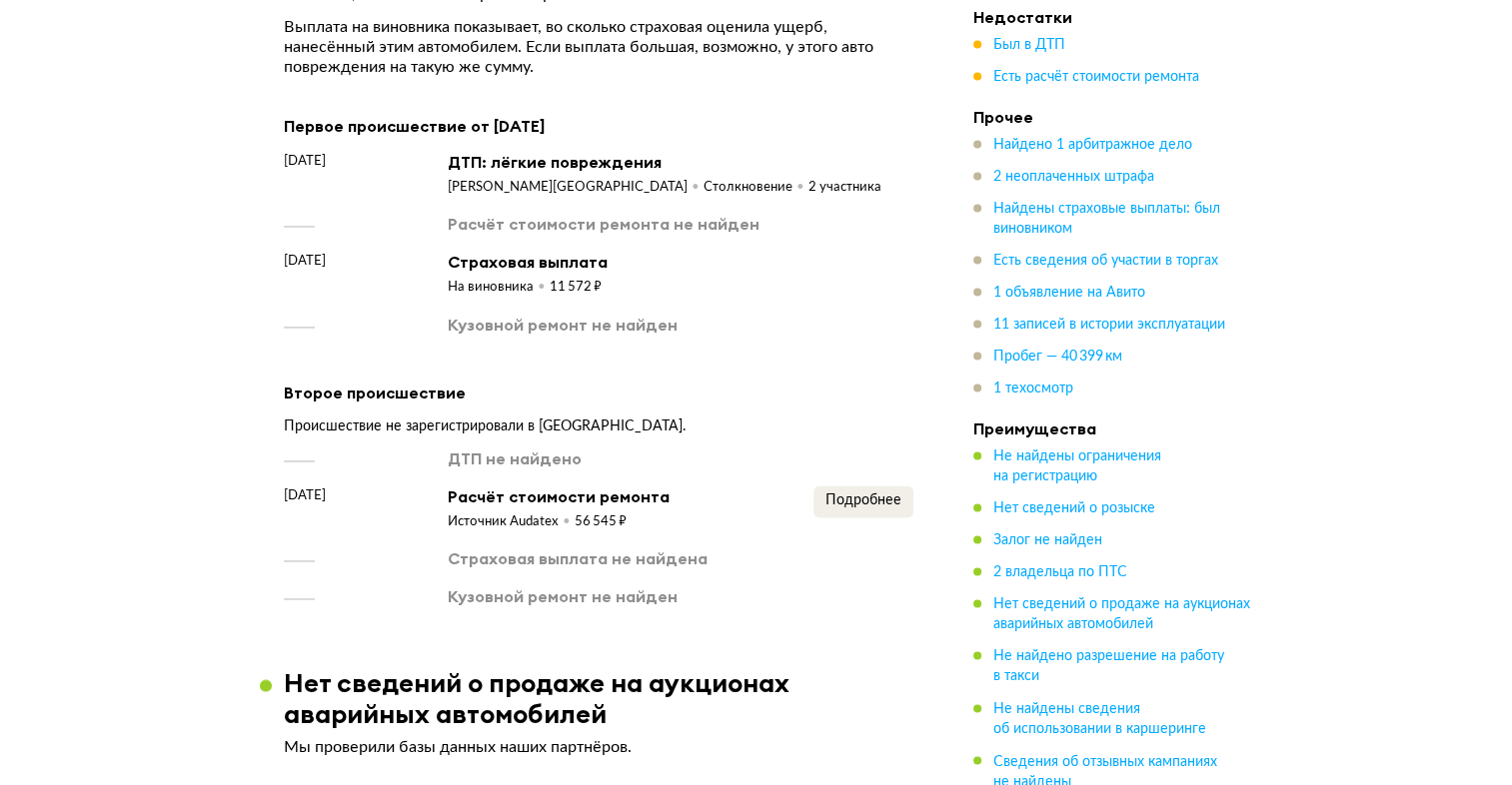 scroll, scrollTop: 3139, scrollLeft: 0, axis: vertical 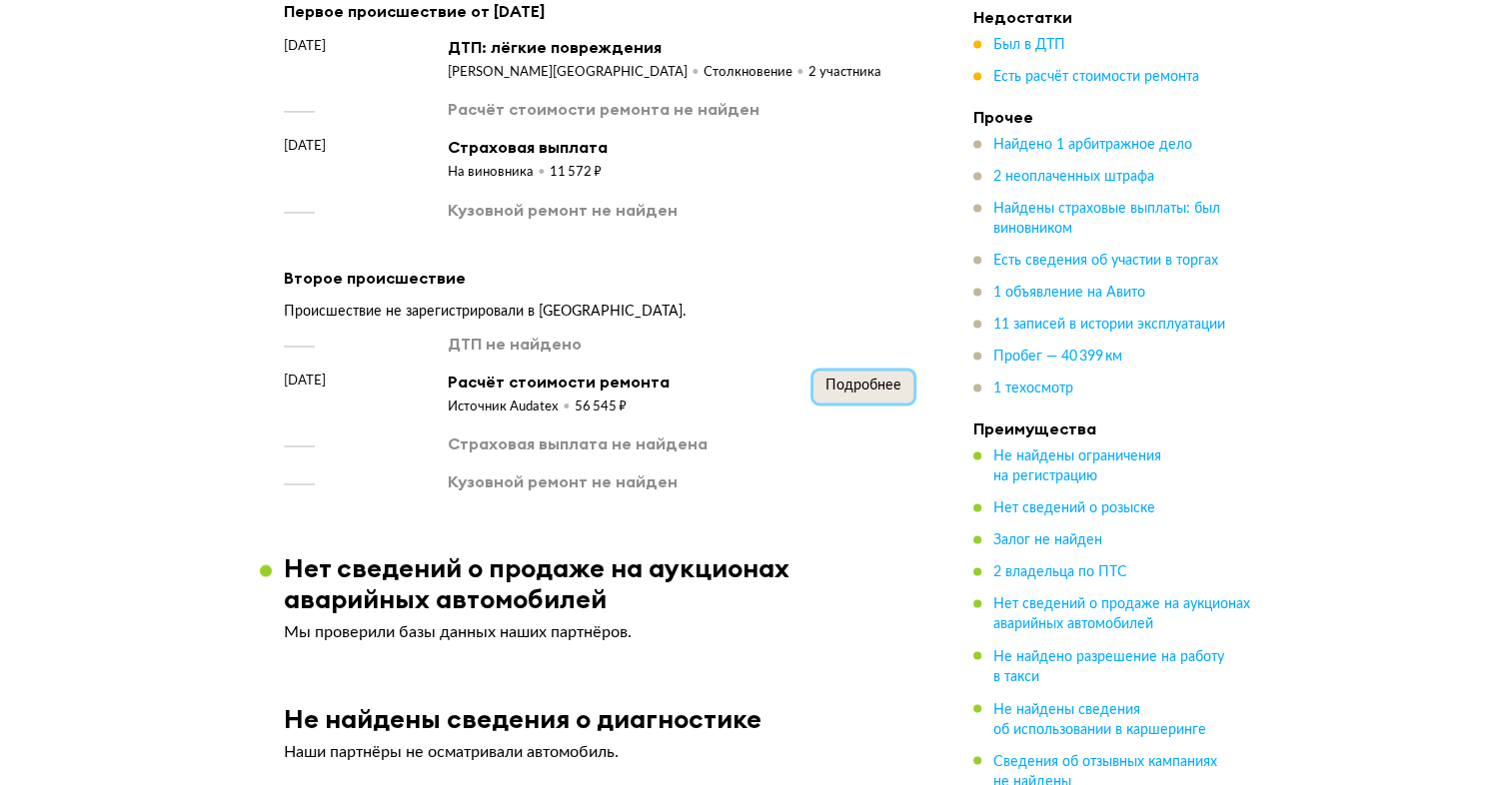 click on "Подробнее" at bounding box center [863, 386] 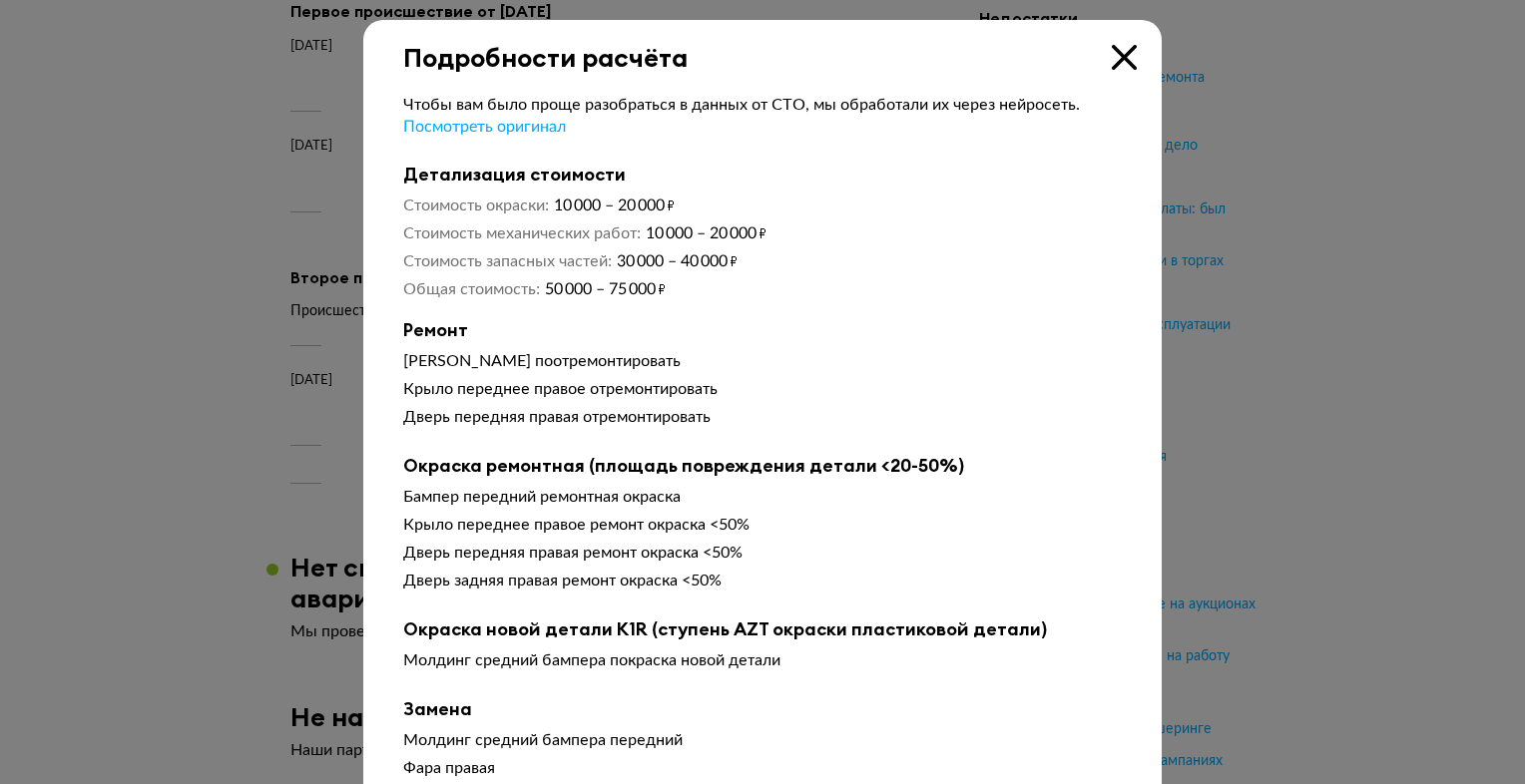 click at bounding box center [1124, 57] 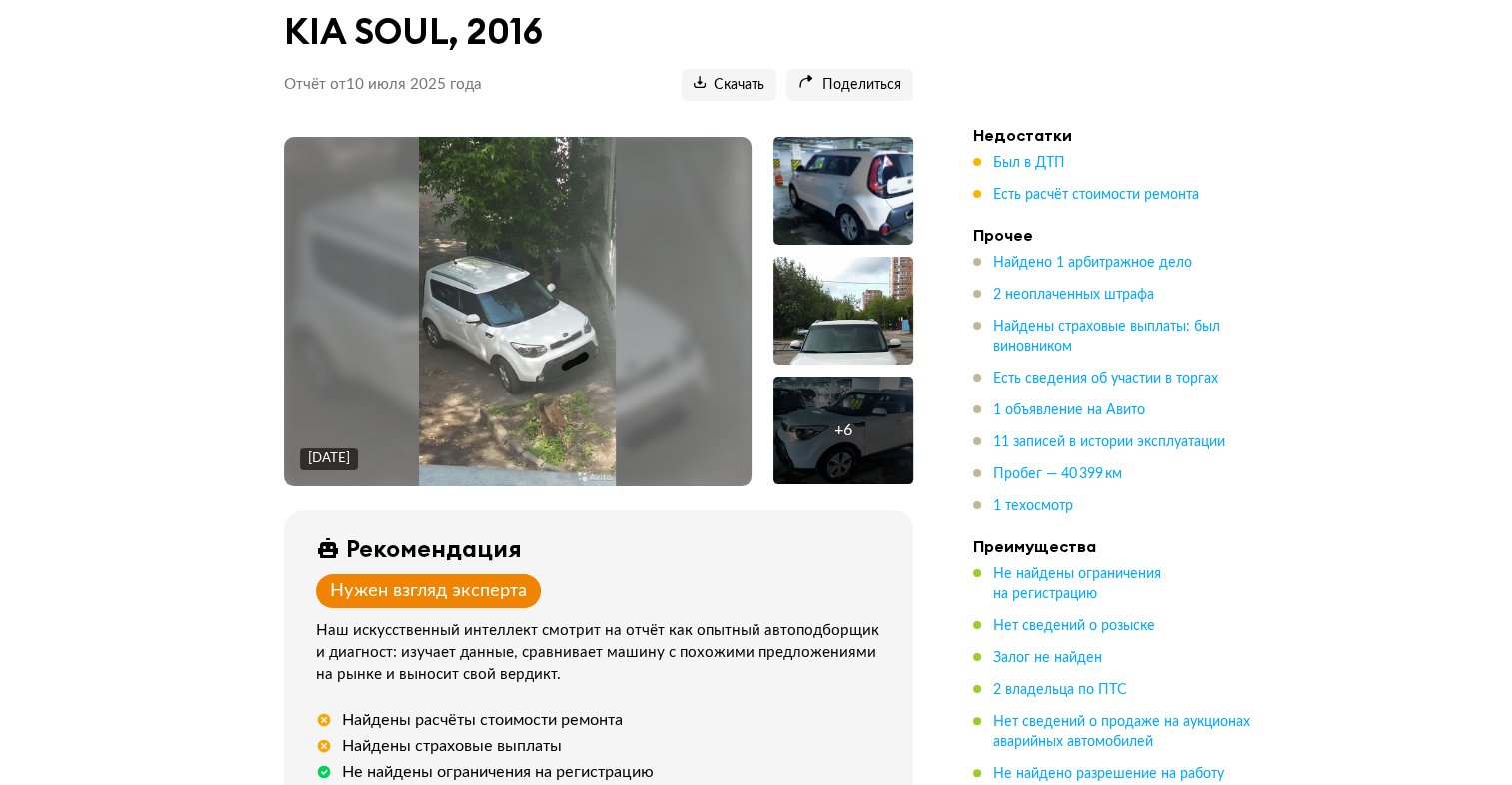 scroll, scrollTop: 742, scrollLeft: 0, axis: vertical 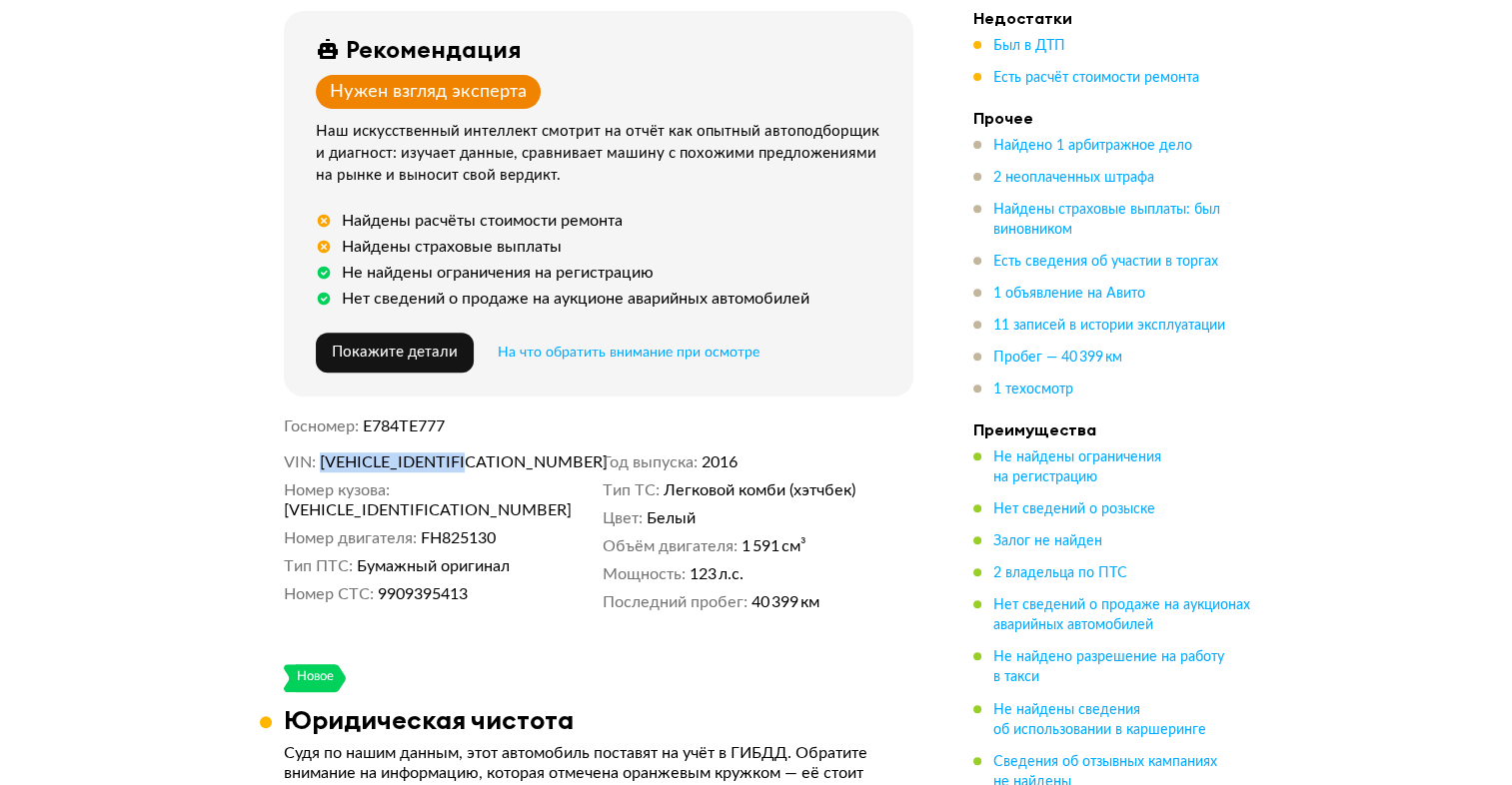 drag, startPoint x: 323, startPoint y: 453, endPoint x: 492, endPoint y: 449, distance: 169.04733 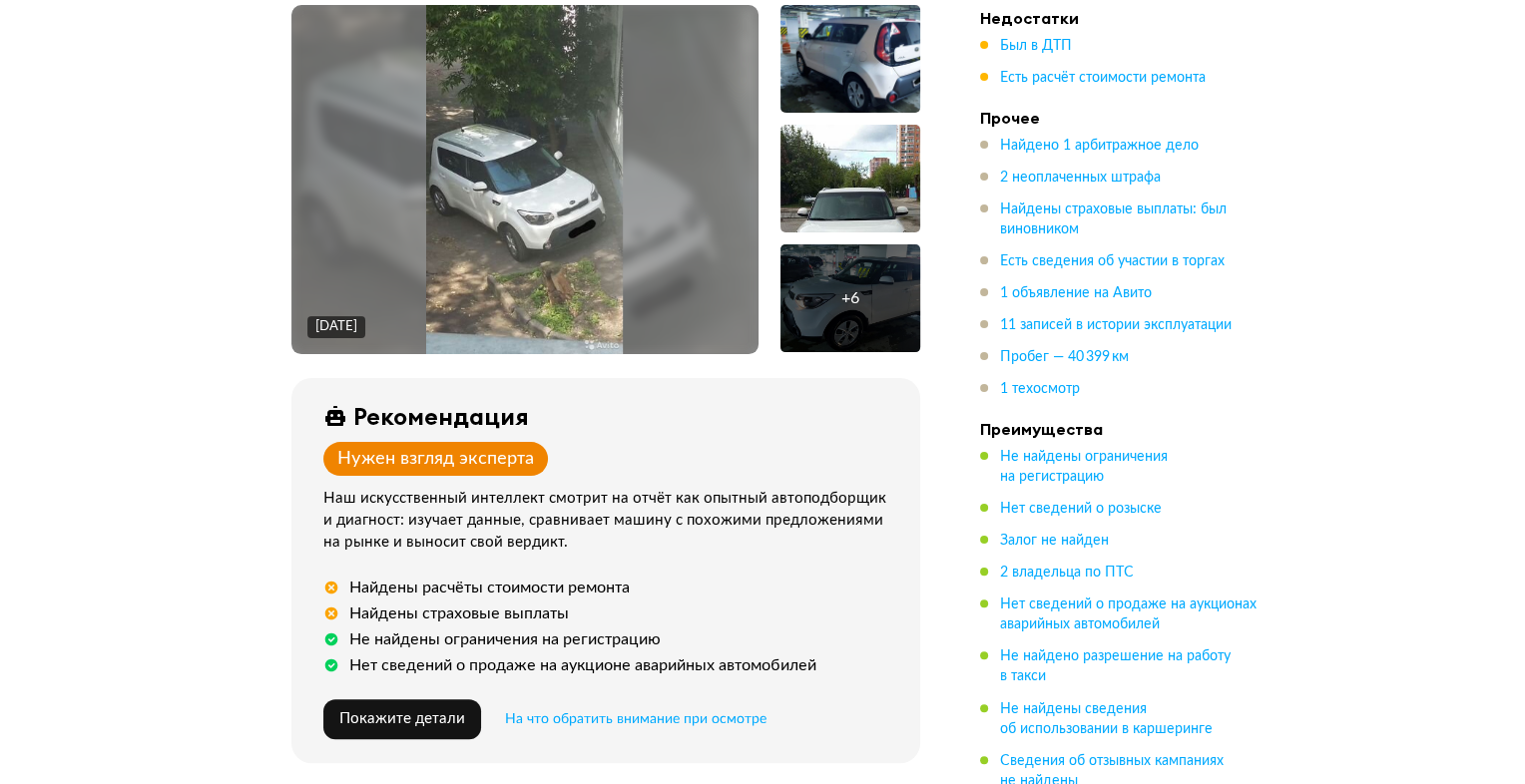 scroll, scrollTop: 143, scrollLeft: 0, axis: vertical 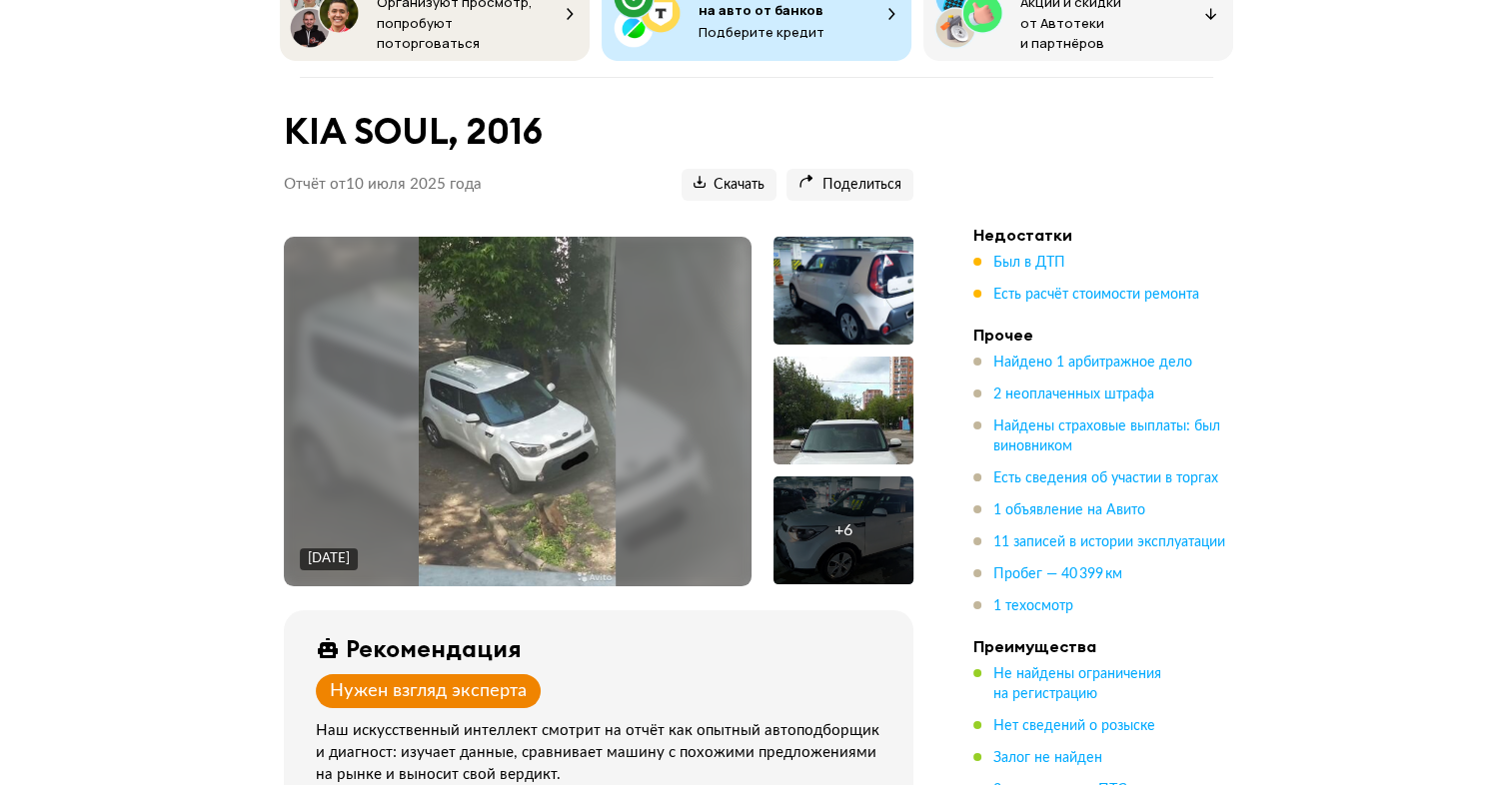 click at bounding box center (517, 411) 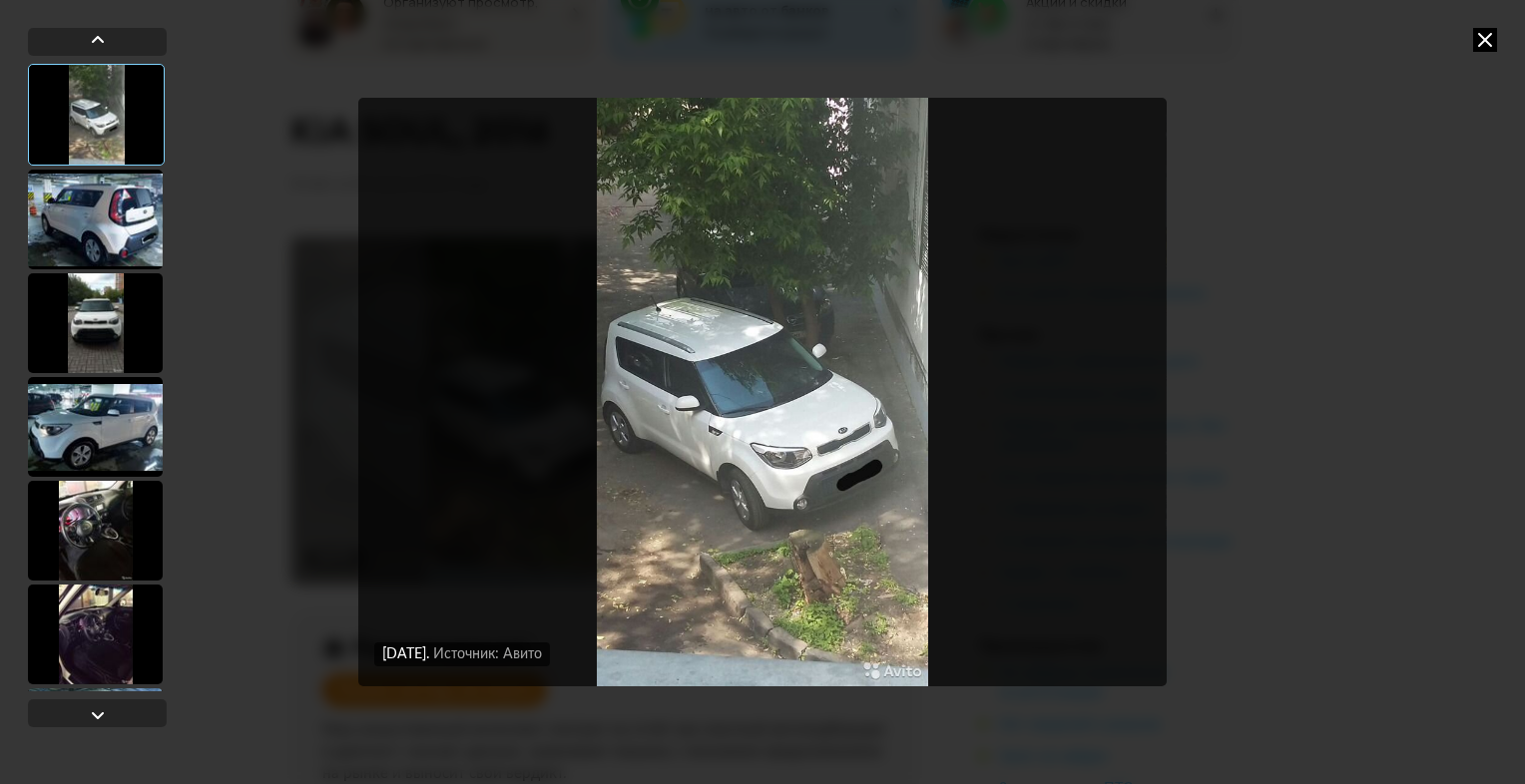 click at bounding box center (95, 219) 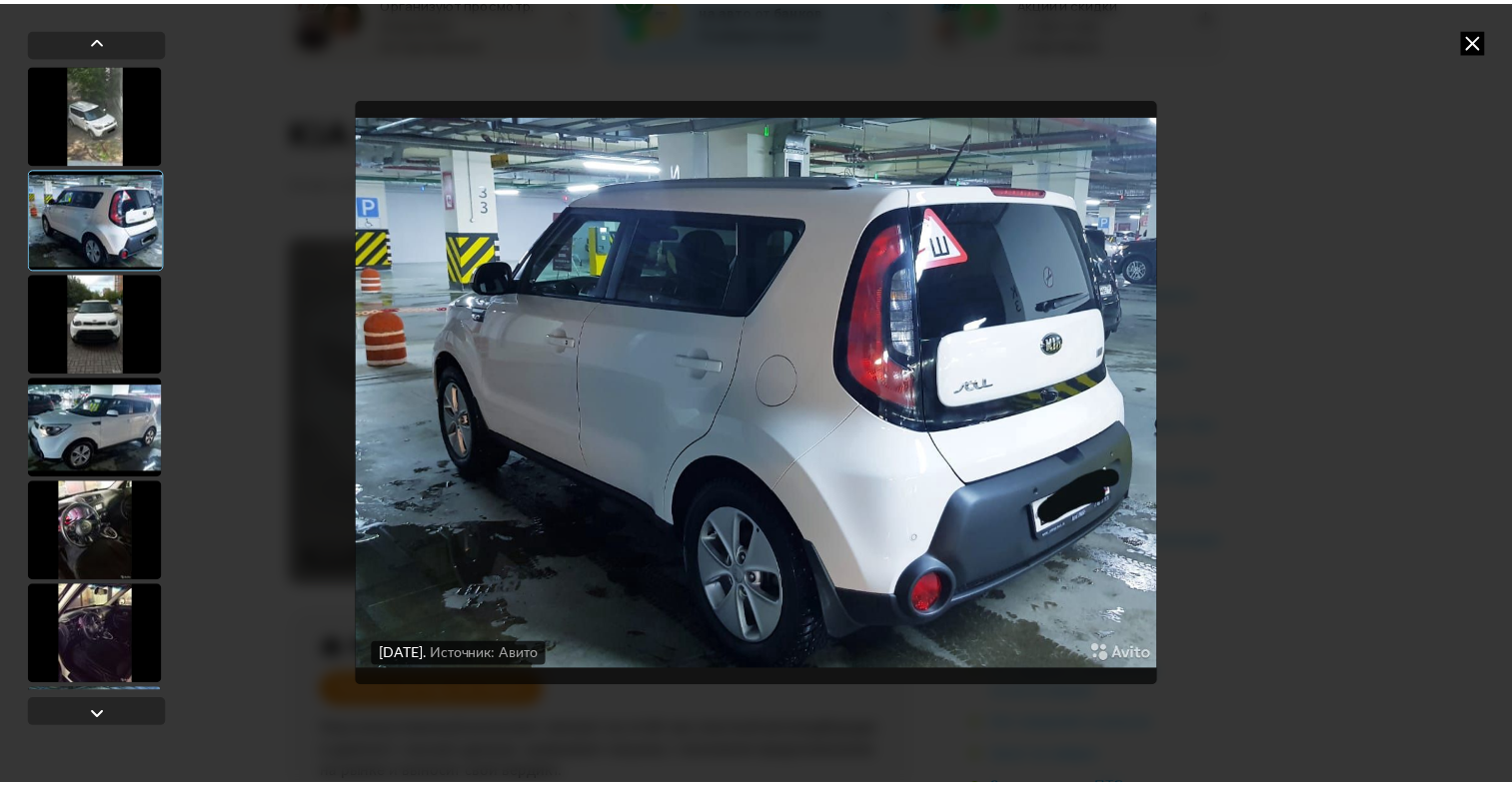 scroll, scrollTop: 40, scrollLeft: 0, axis: vertical 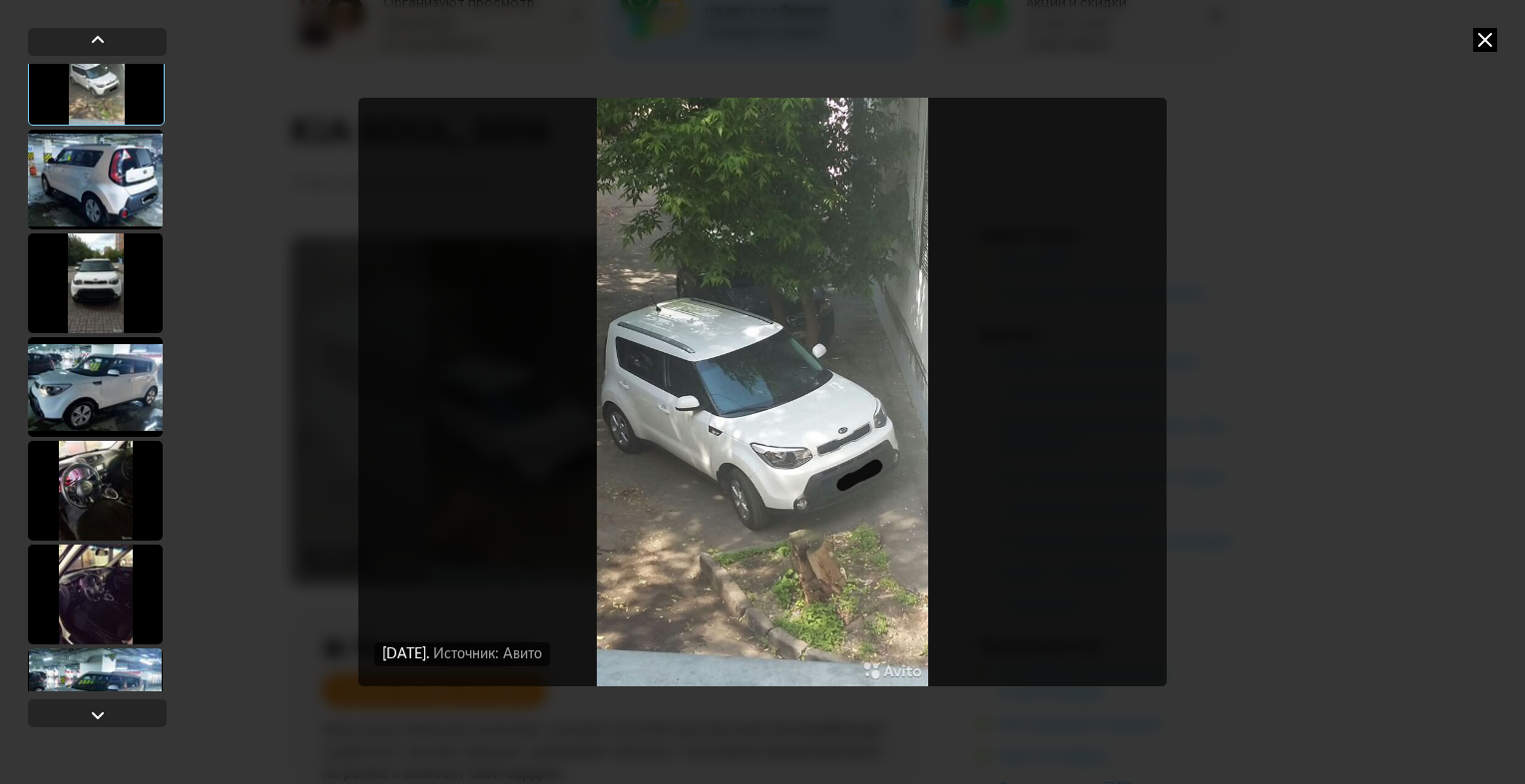 click at bounding box center [1485, 40] 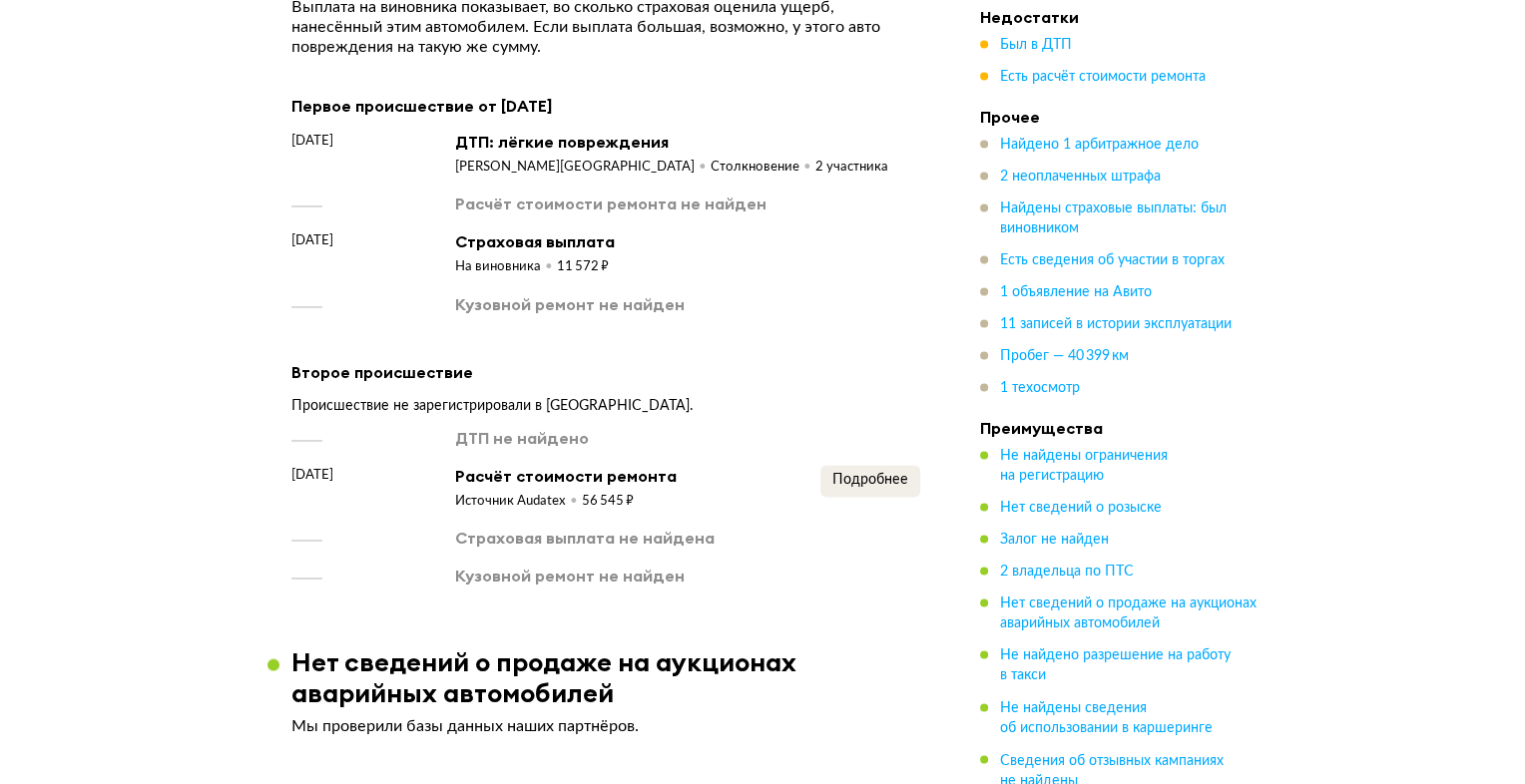 scroll, scrollTop: 3135, scrollLeft: 0, axis: vertical 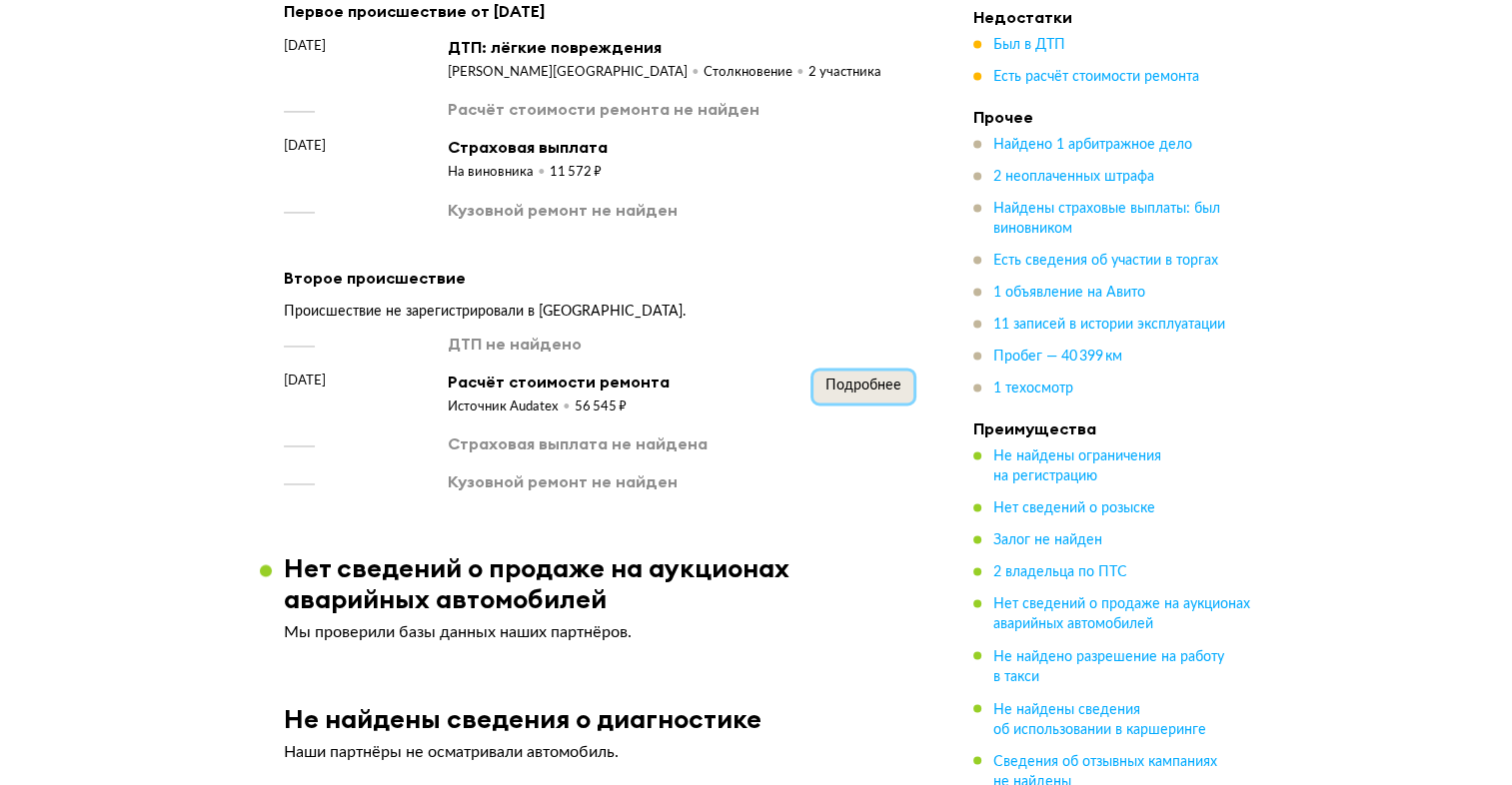 click on "Подробнее" at bounding box center [863, 386] 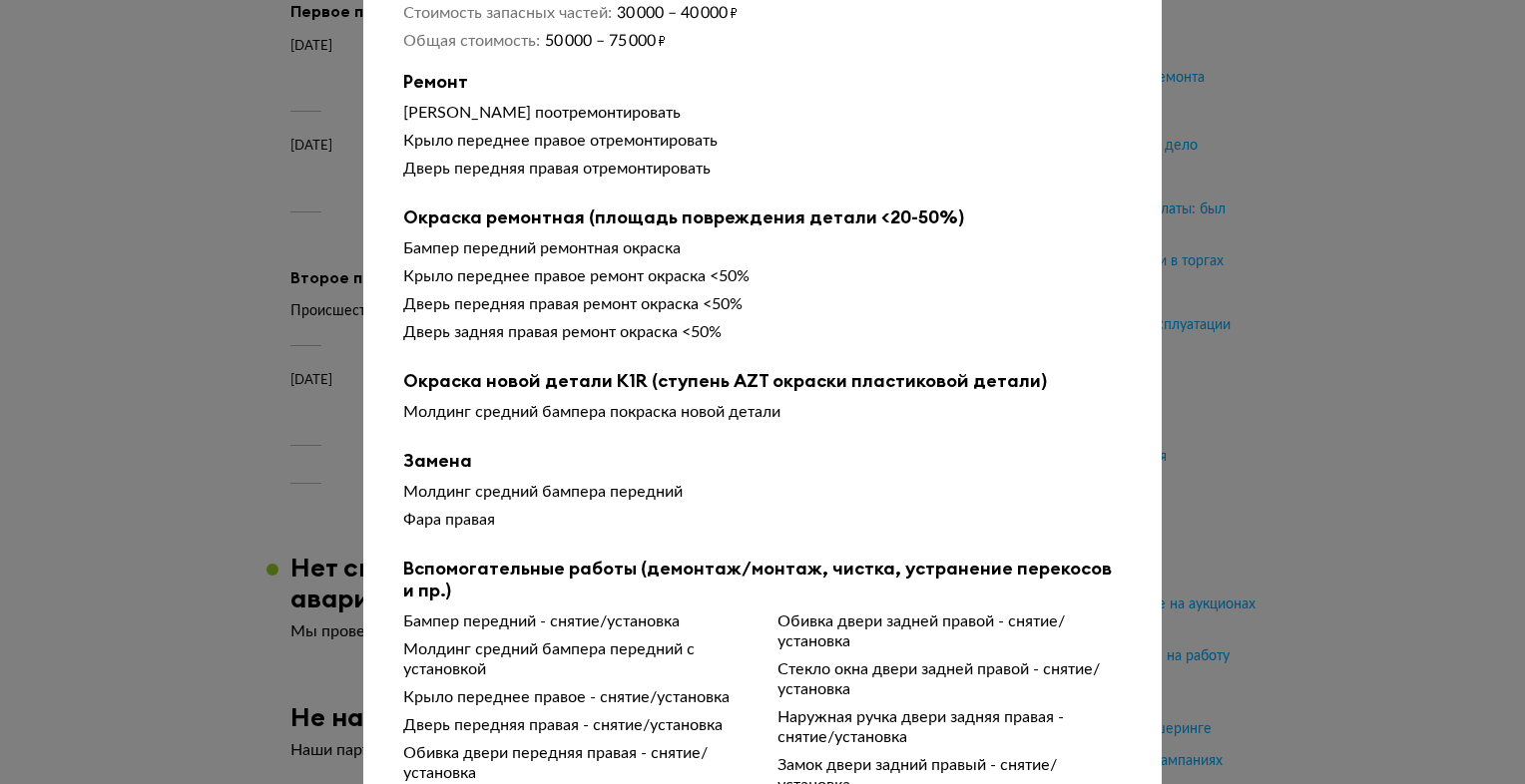 scroll, scrollTop: 0, scrollLeft: 0, axis: both 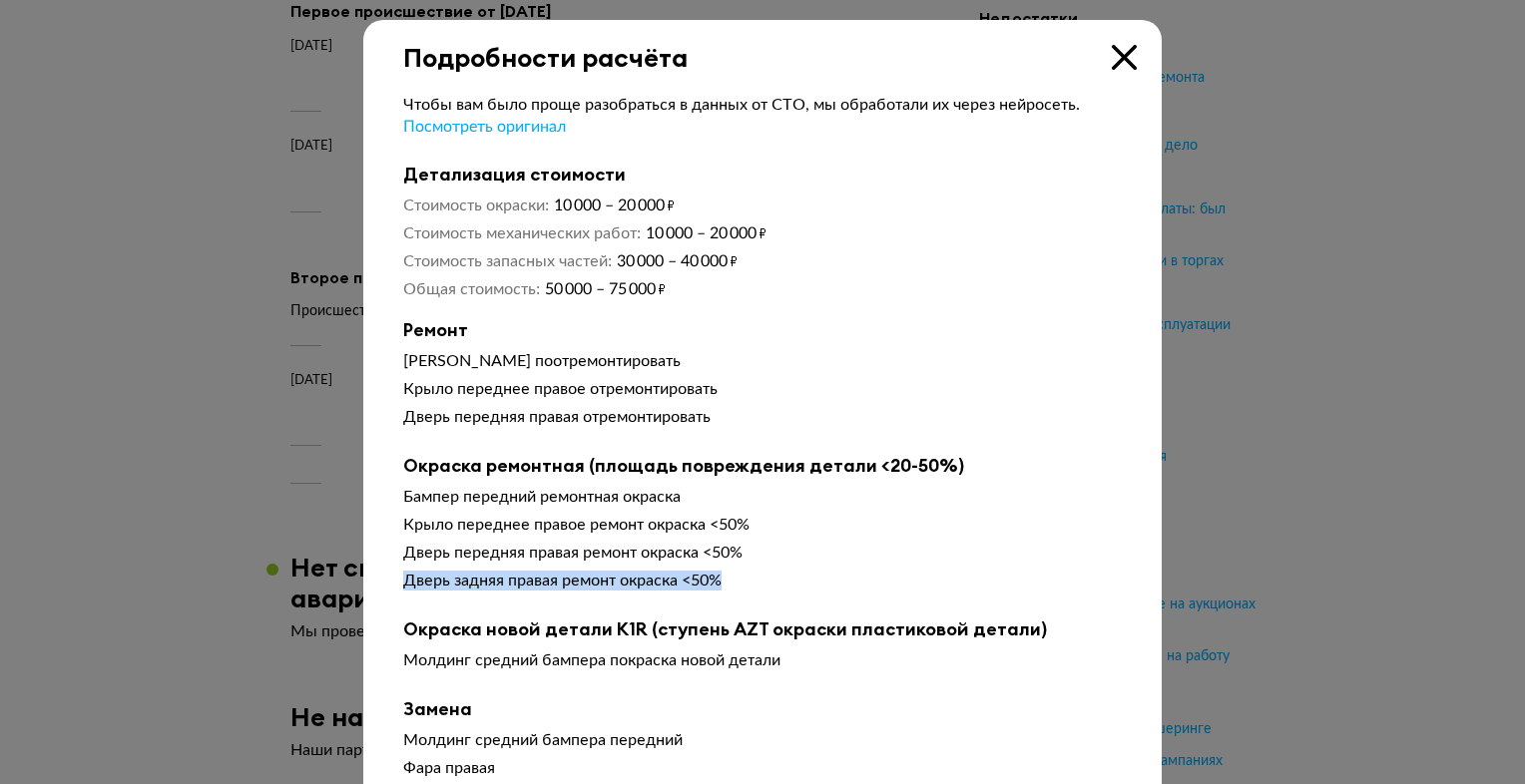 drag, startPoint x: 389, startPoint y: 580, endPoint x: 794, endPoint y: 585, distance: 405.0309 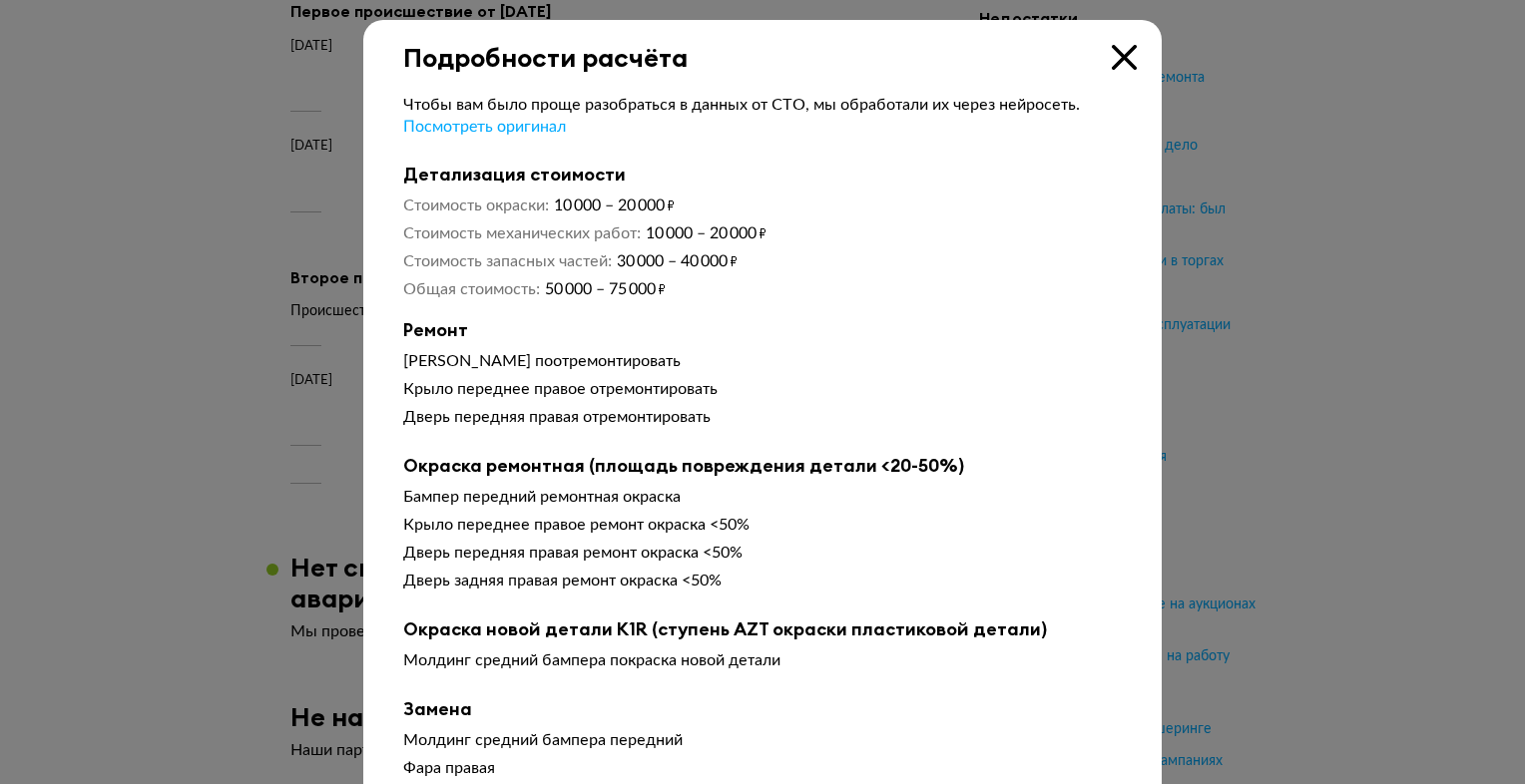 click on "Дверь передняя правая ремонт окраска <50%" at bounding box center (762, 553) 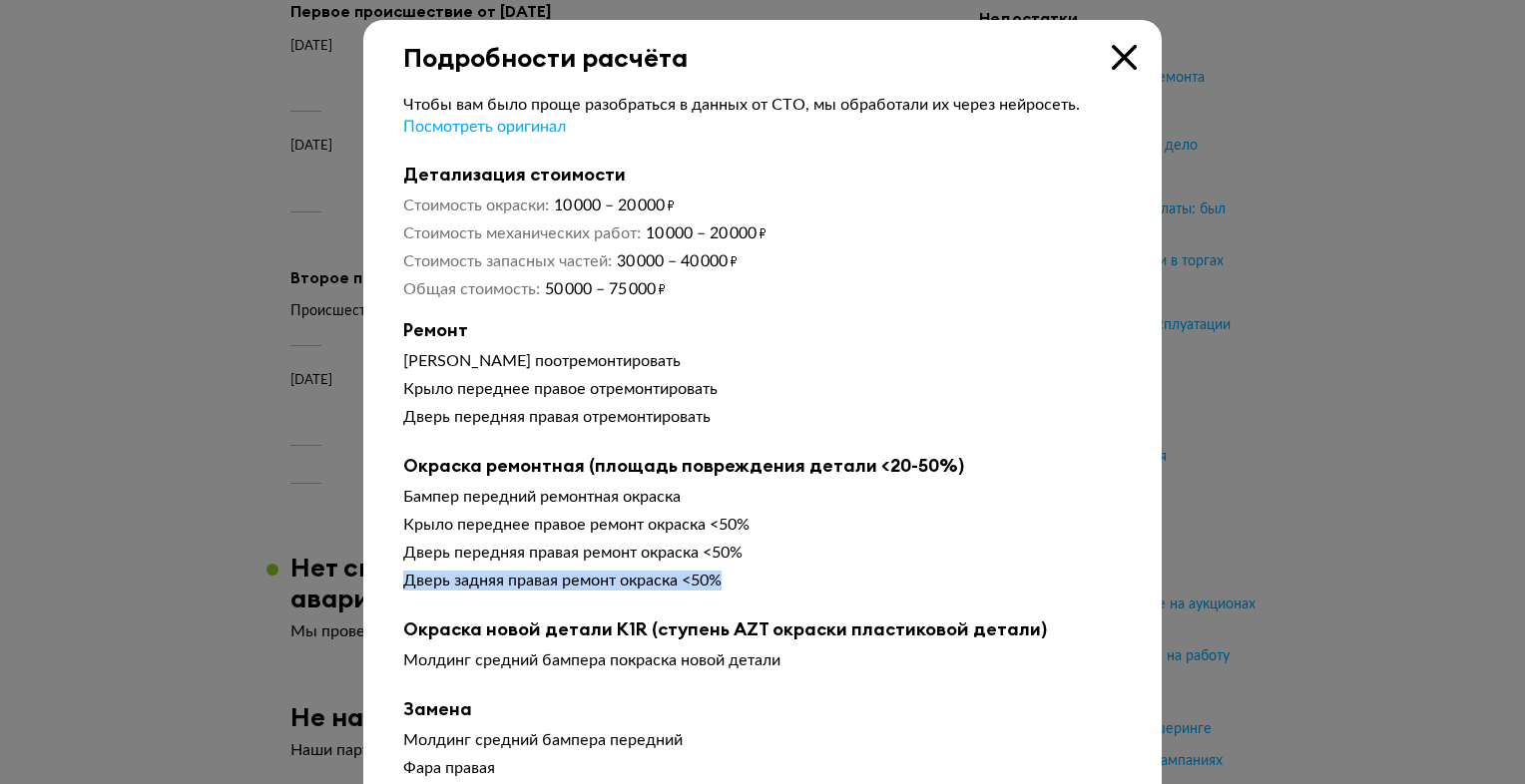 drag, startPoint x: 390, startPoint y: 577, endPoint x: 777, endPoint y: 588, distance: 387.1563 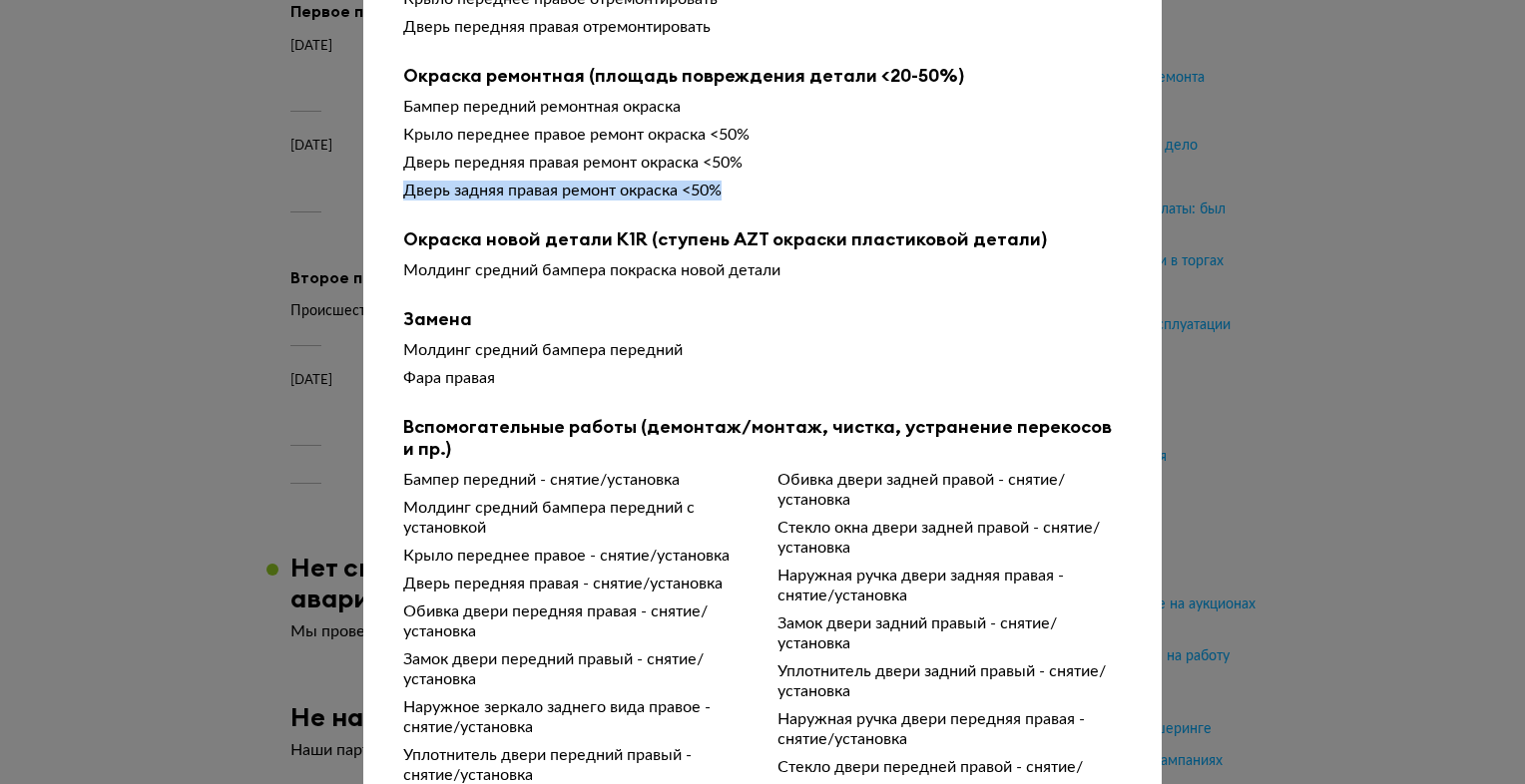 scroll, scrollTop: 494, scrollLeft: 0, axis: vertical 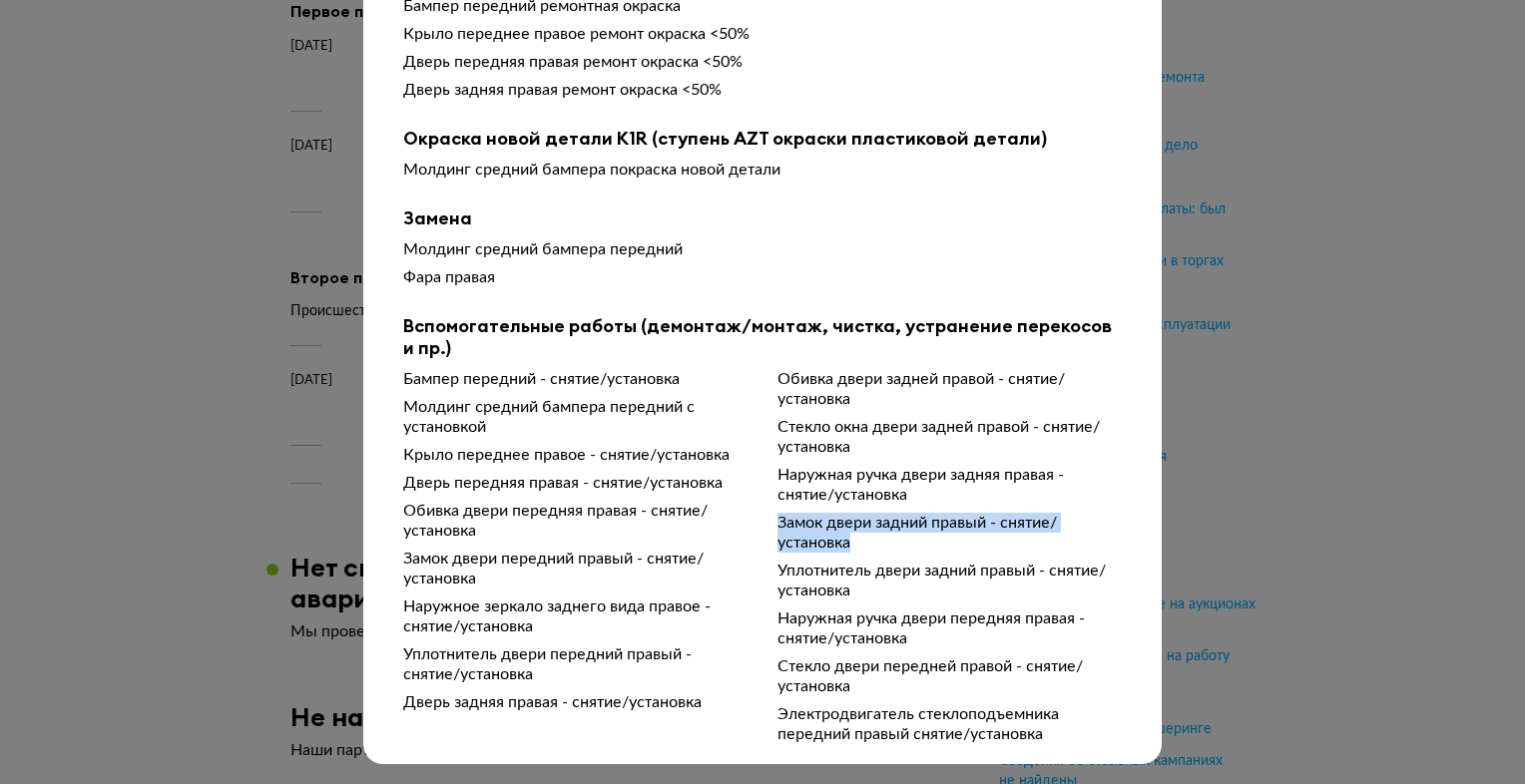 drag, startPoint x: 760, startPoint y: 517, endPoint x: 1069, endPoint y: 541, distance: 309.93064 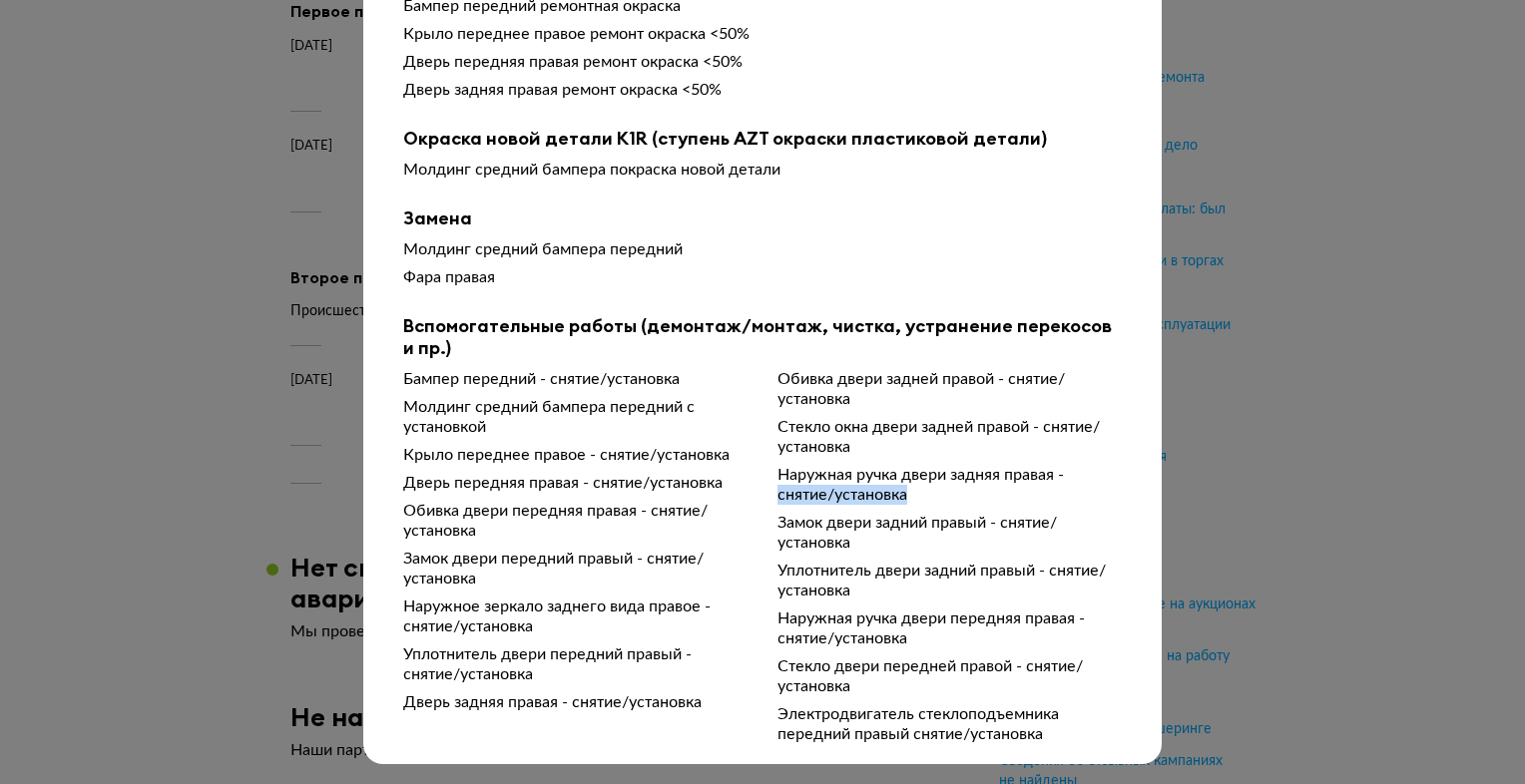 drag, startPoint x: 765, startPoint y: 496, endPoint x: 913, endPoint y: 494, distance: 148.01351 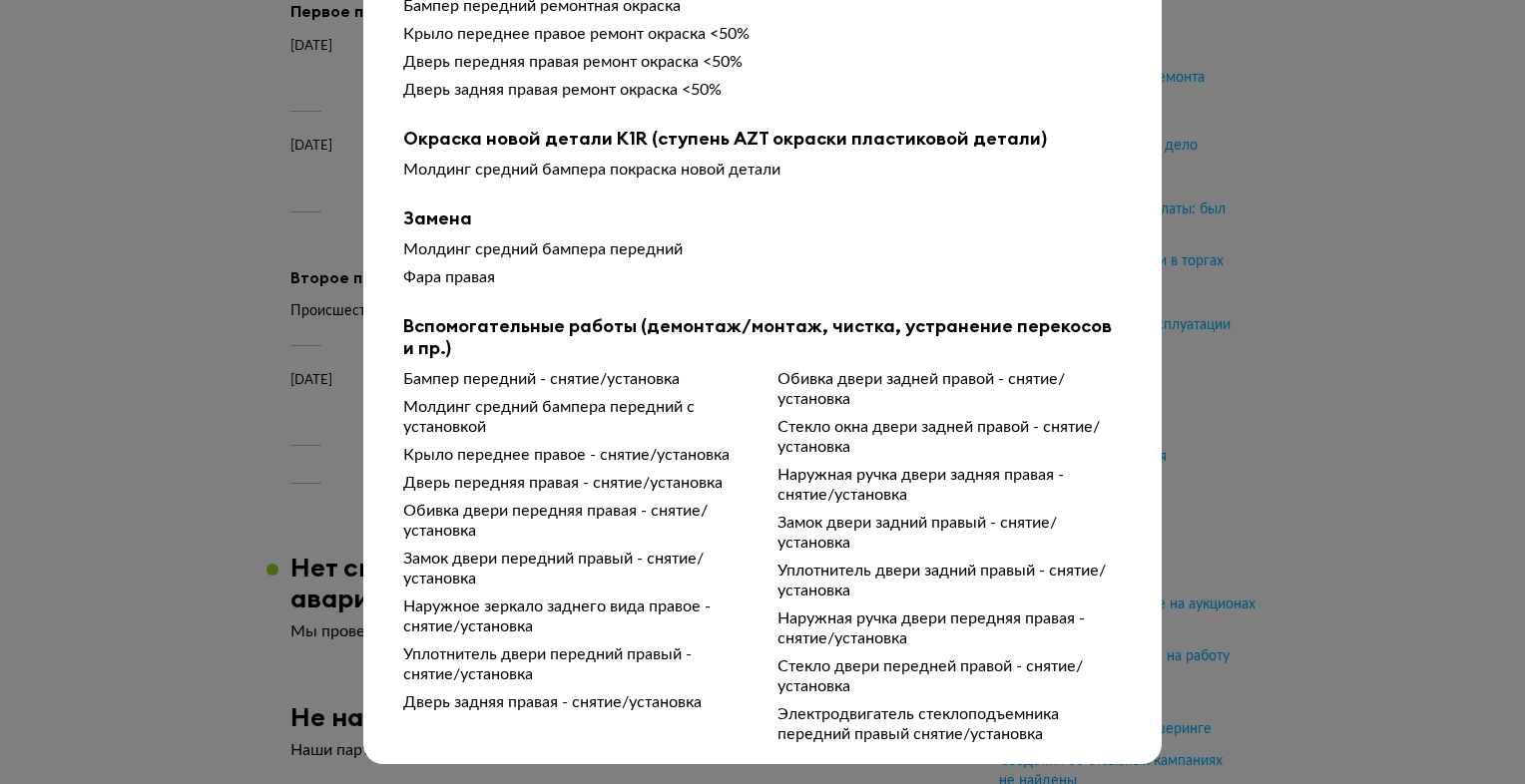 click on "Наружная ручка двери задняя правая - снятие/установка" at bounding box center (949, 485) 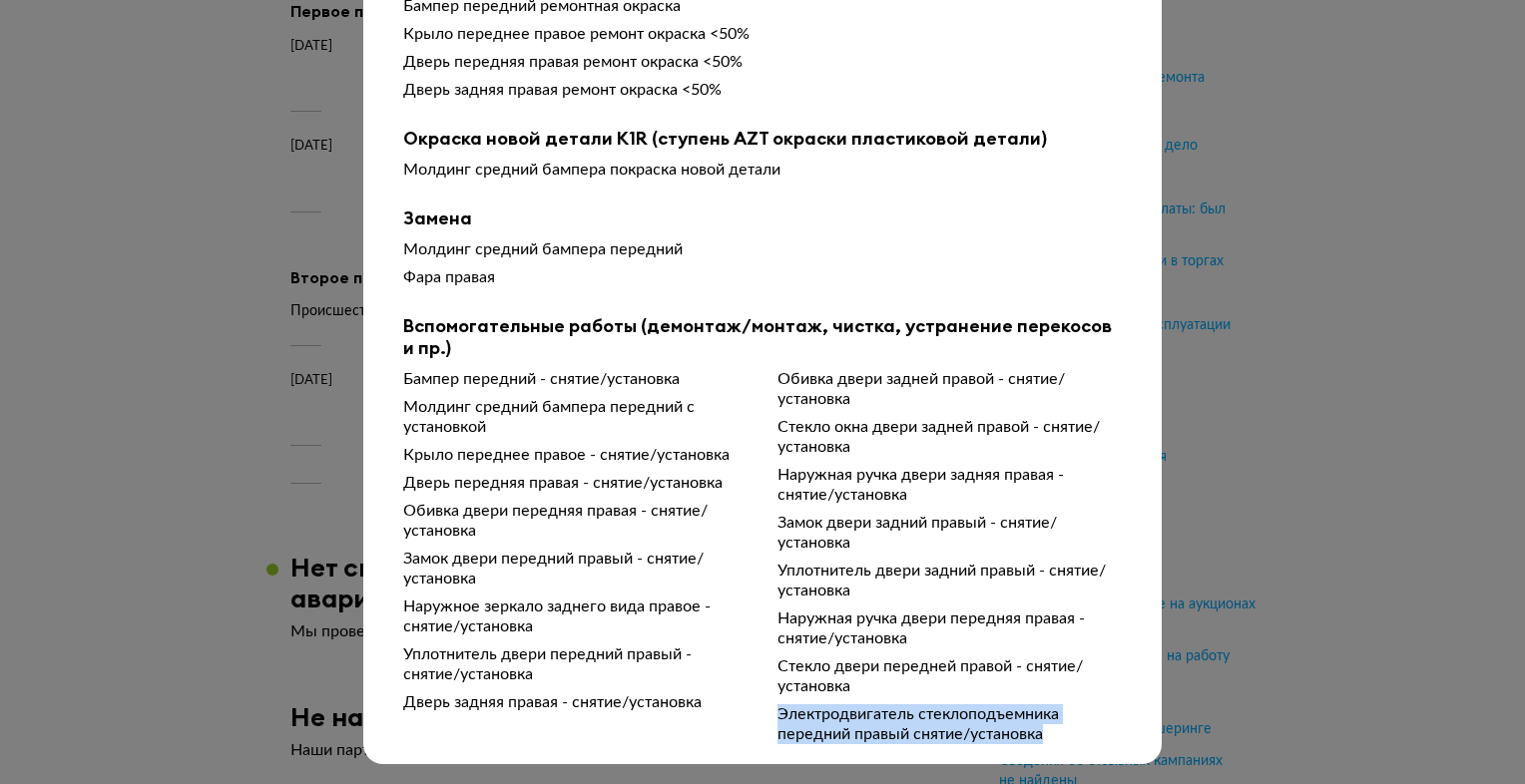 drag, startPoint x: 765, startPoint y: 715, endPoint x: 1066, endPoint y: 732, distance: 301.47968 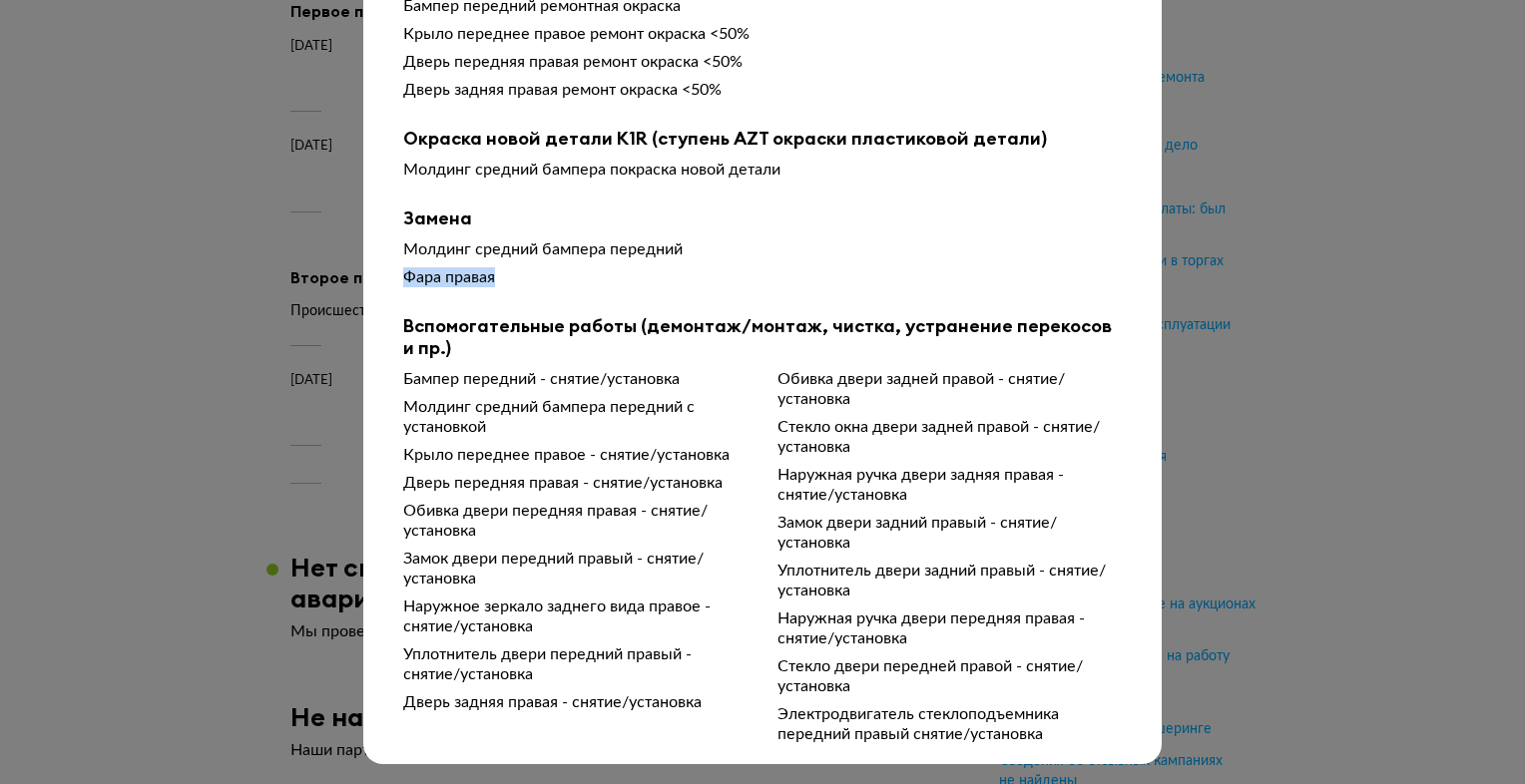 drag, startPoint x: 398, startPoint y: 276, endPoint x: 537, endPoint y: 284, distance: 139.23003 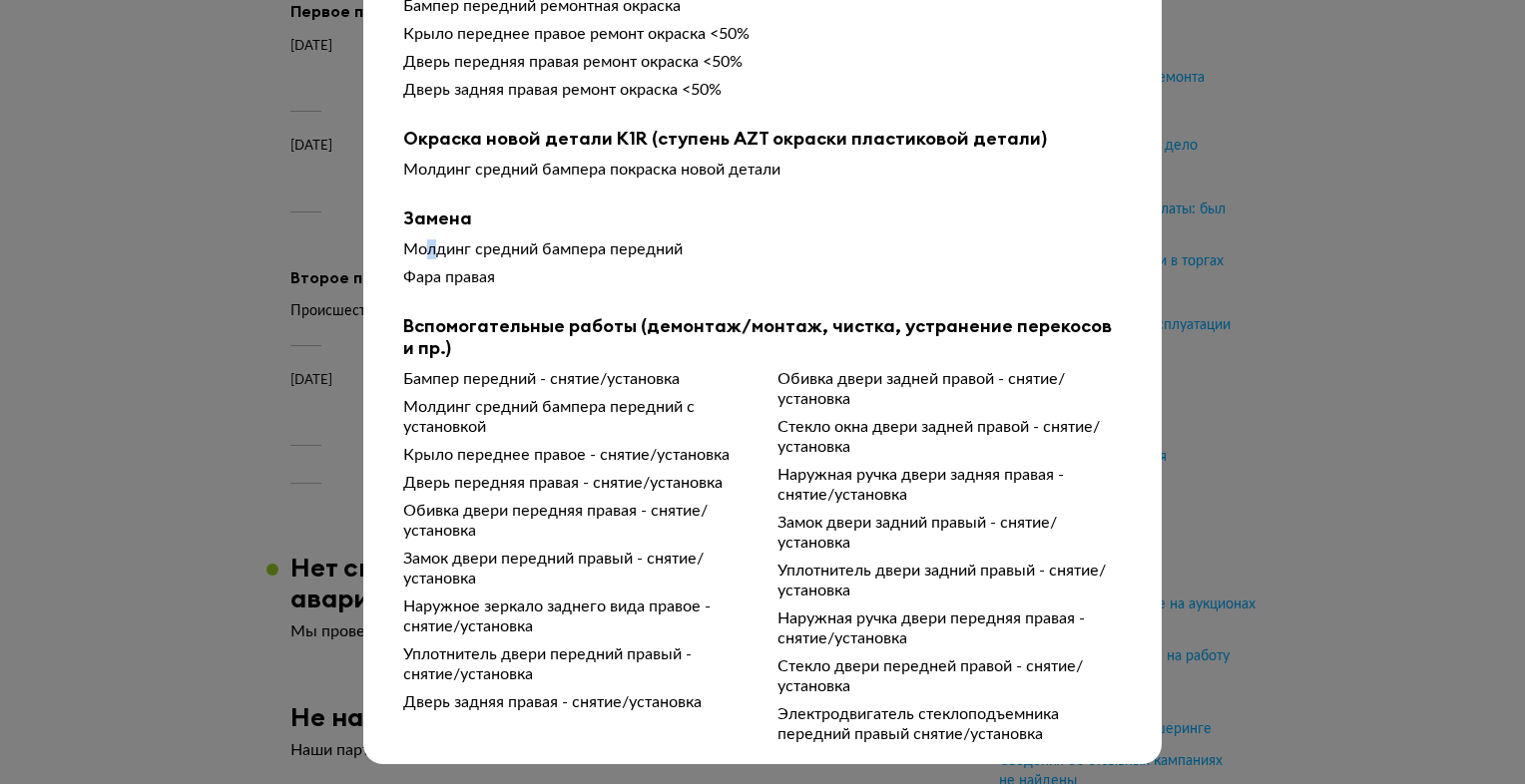 drag, startPoint x: 537, startPoint y: 284, endPoint x: 424, endPoint y: 249, distance: 118.29624 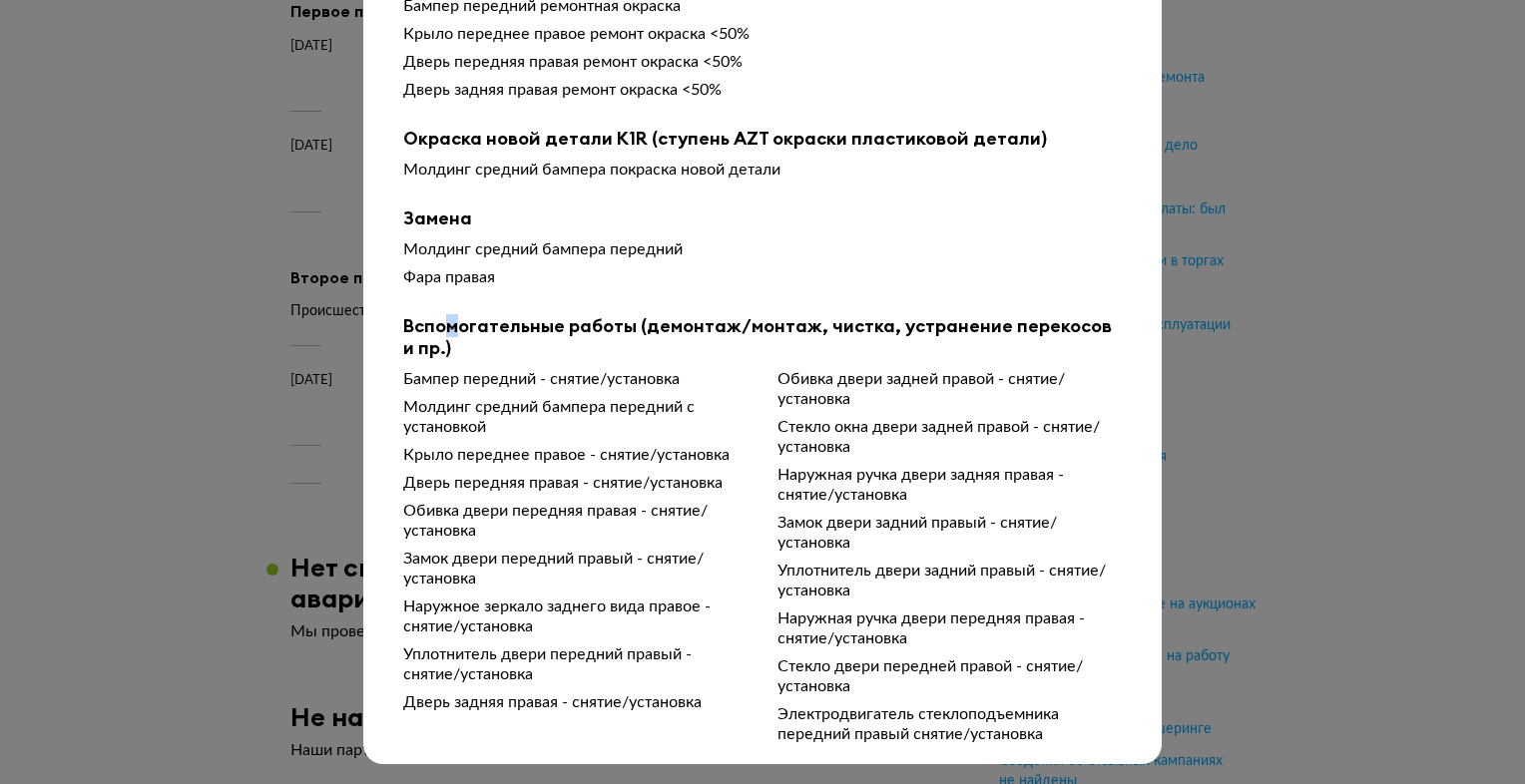 drag, startPoint x: 424, startPoint y: 249, endPoint x: 444, endPoint y: 310, distance: 64.195015 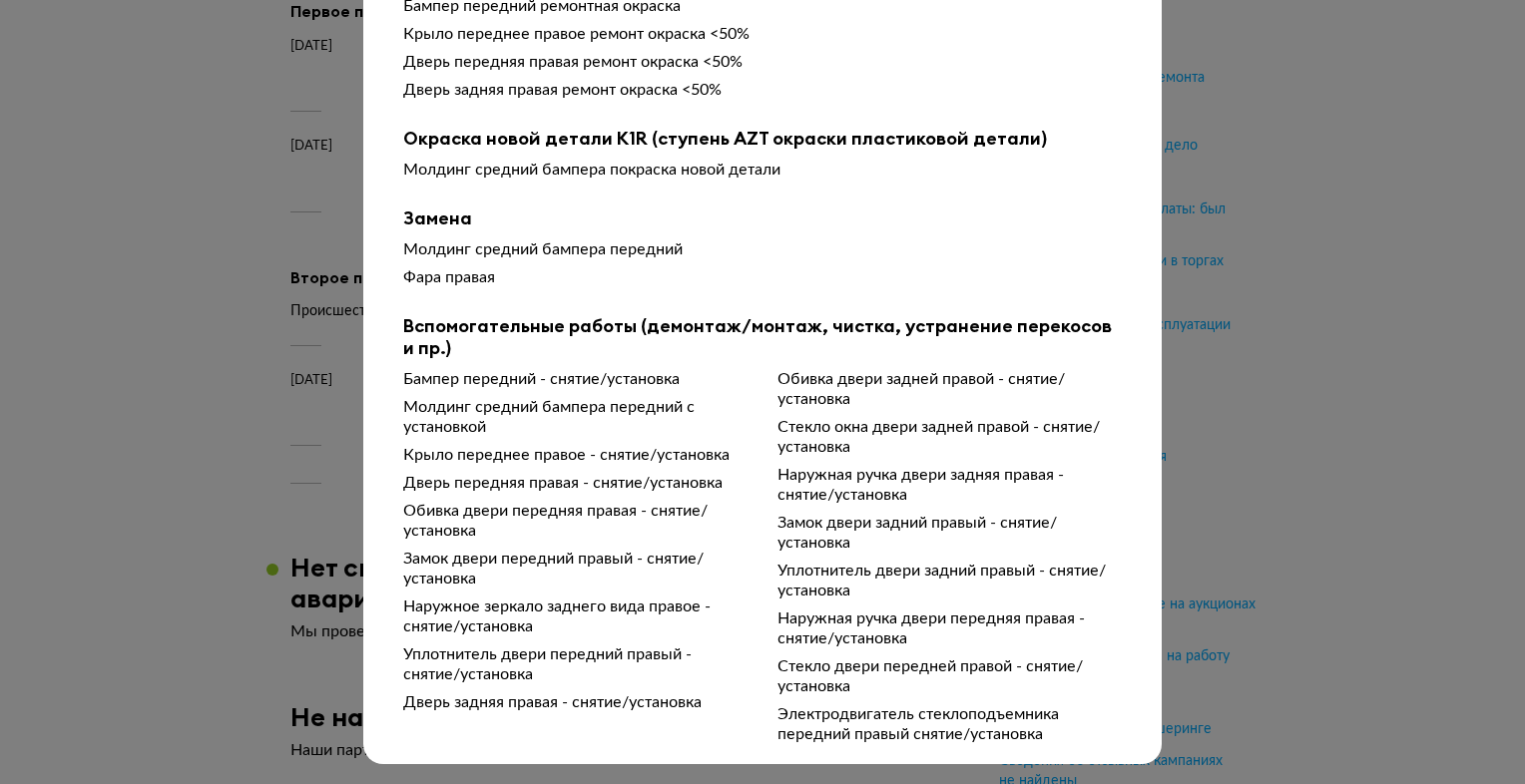 click on "Наружное зеркало заднего вида правое - снятие/установка" at bounding box center (575, 616) 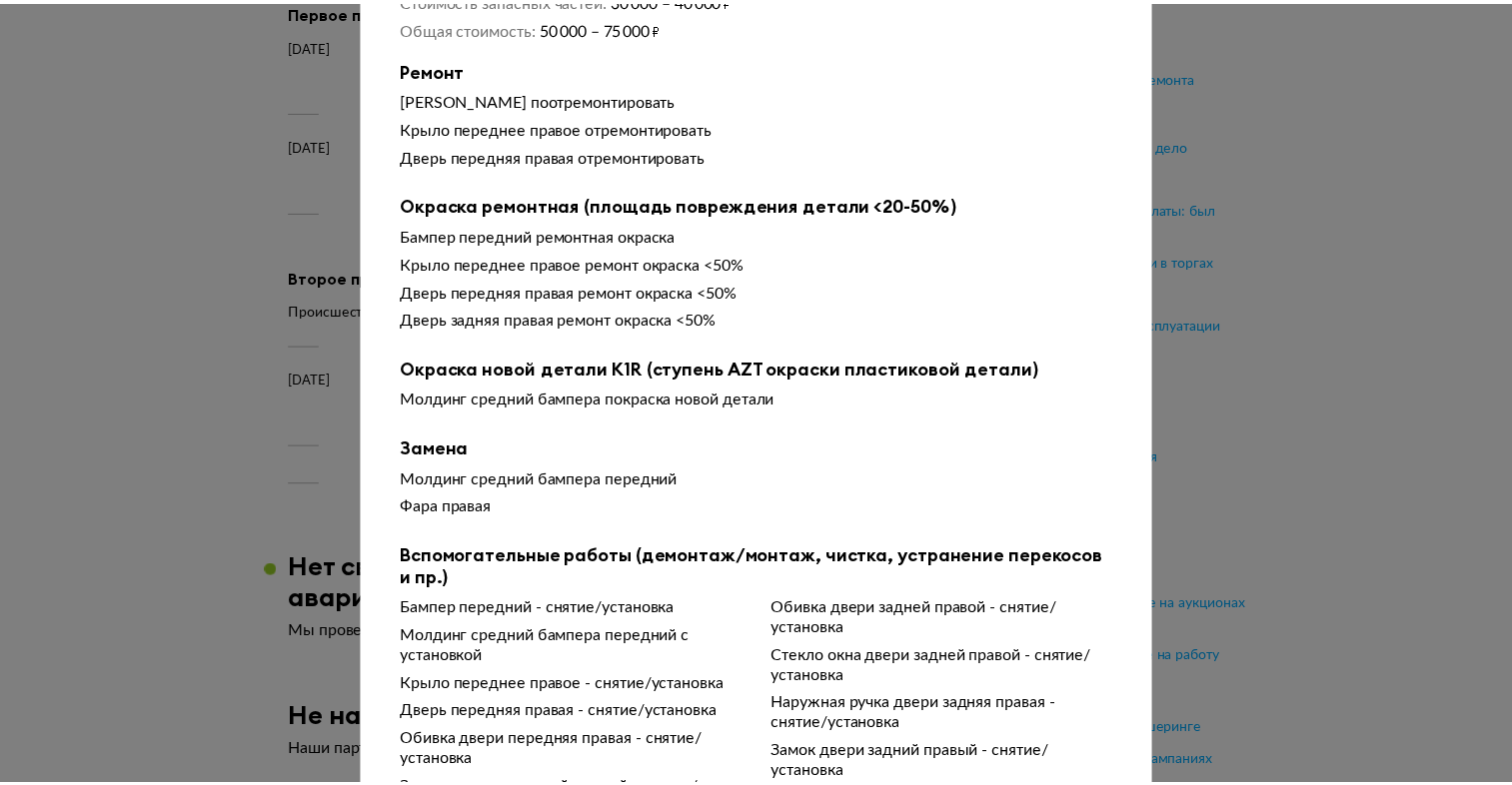 scroll, scrollTop: 0, scrollLeft: 0, axis: both 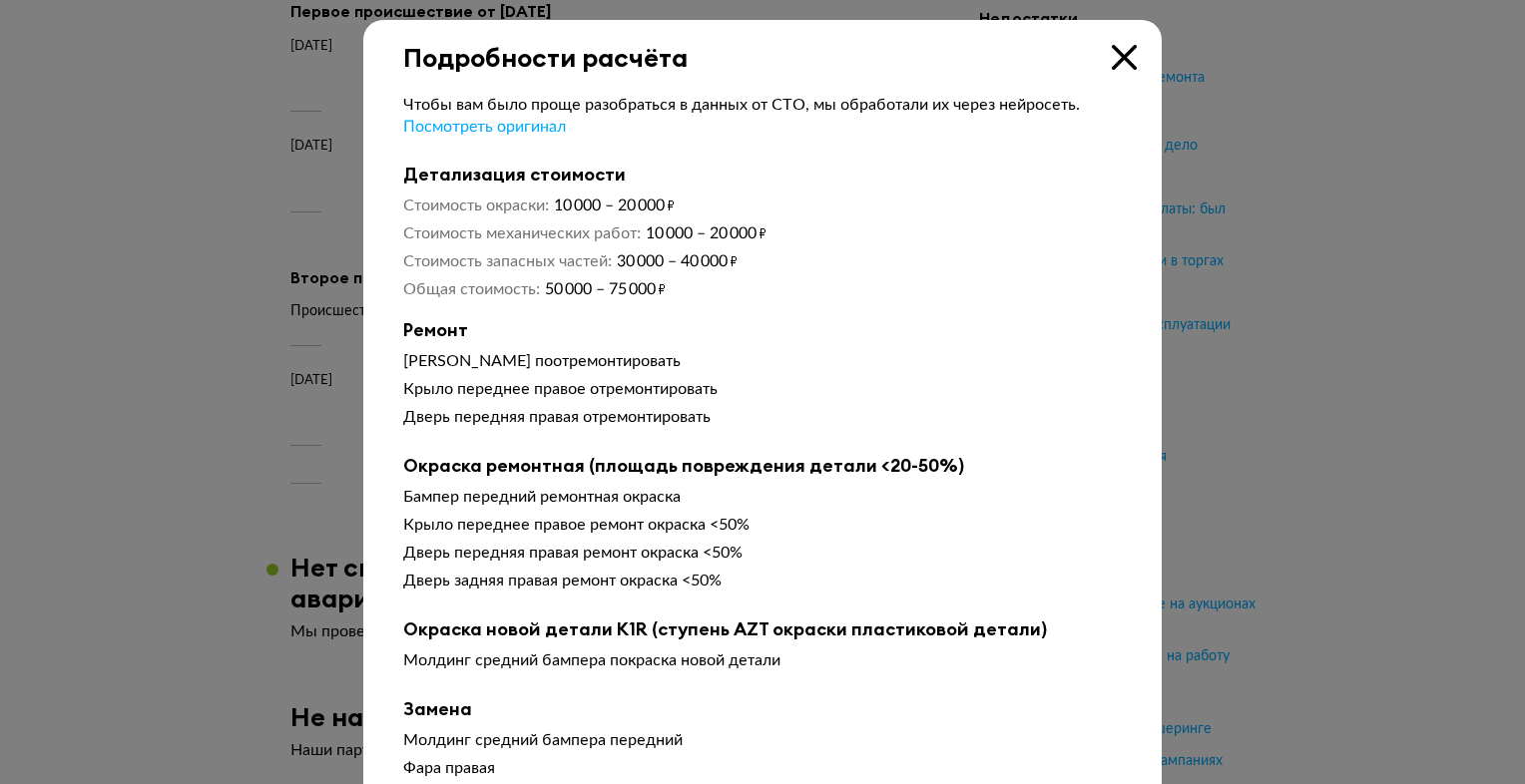 click at bounding box center (1124, 57) 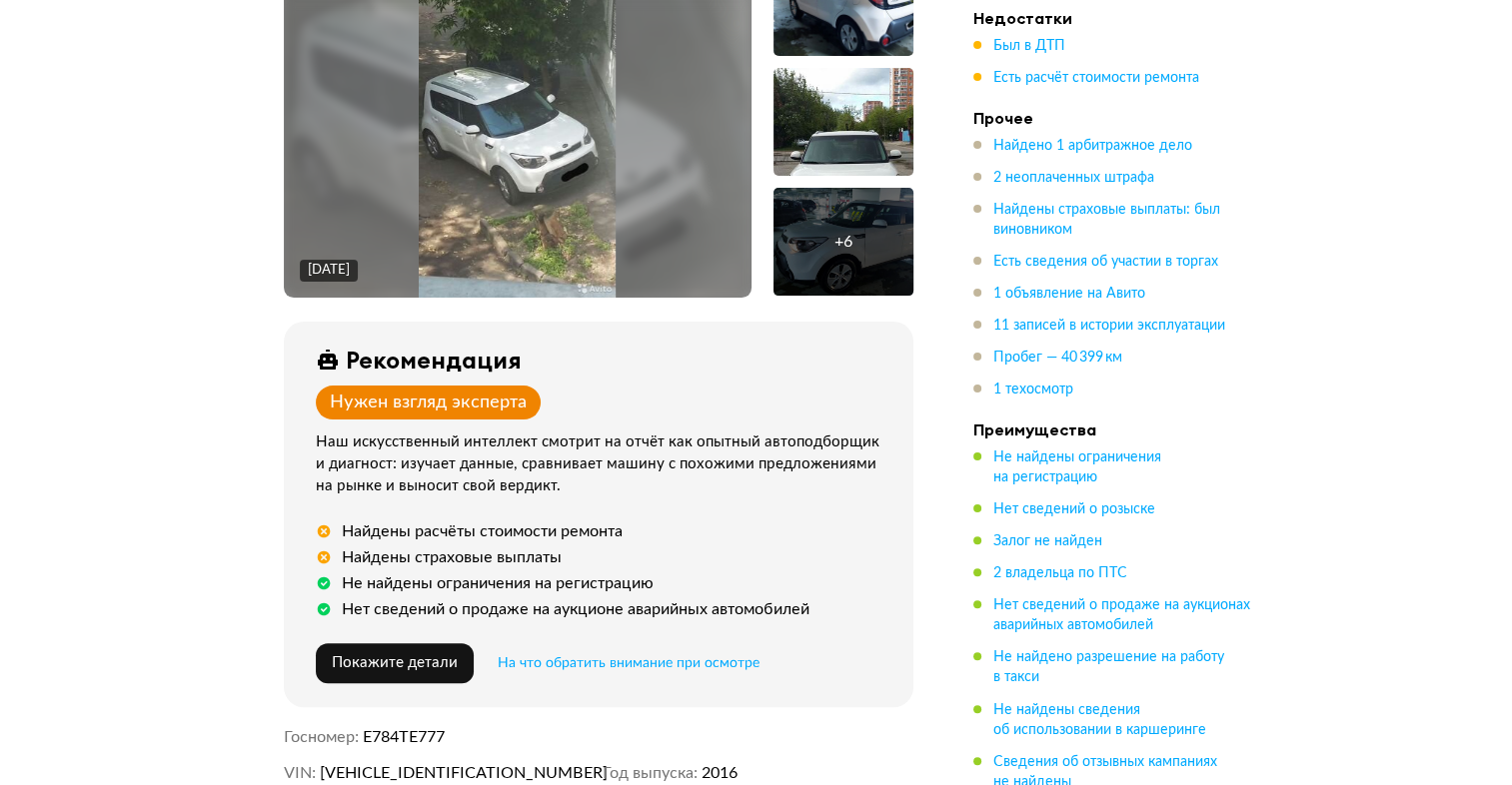 scroll, scrollTop: 243, scrollLeft: 0, axis: vertical 